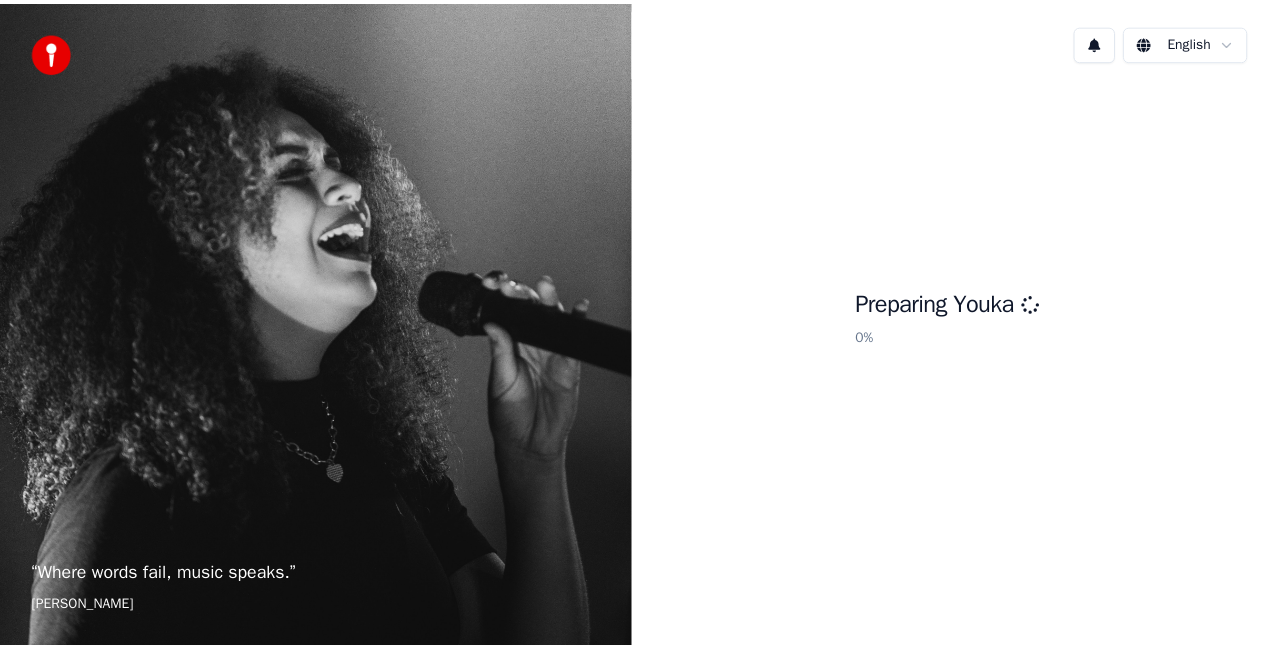 scroll, scrollTop: 0, scrollLeft: 0, axis: both 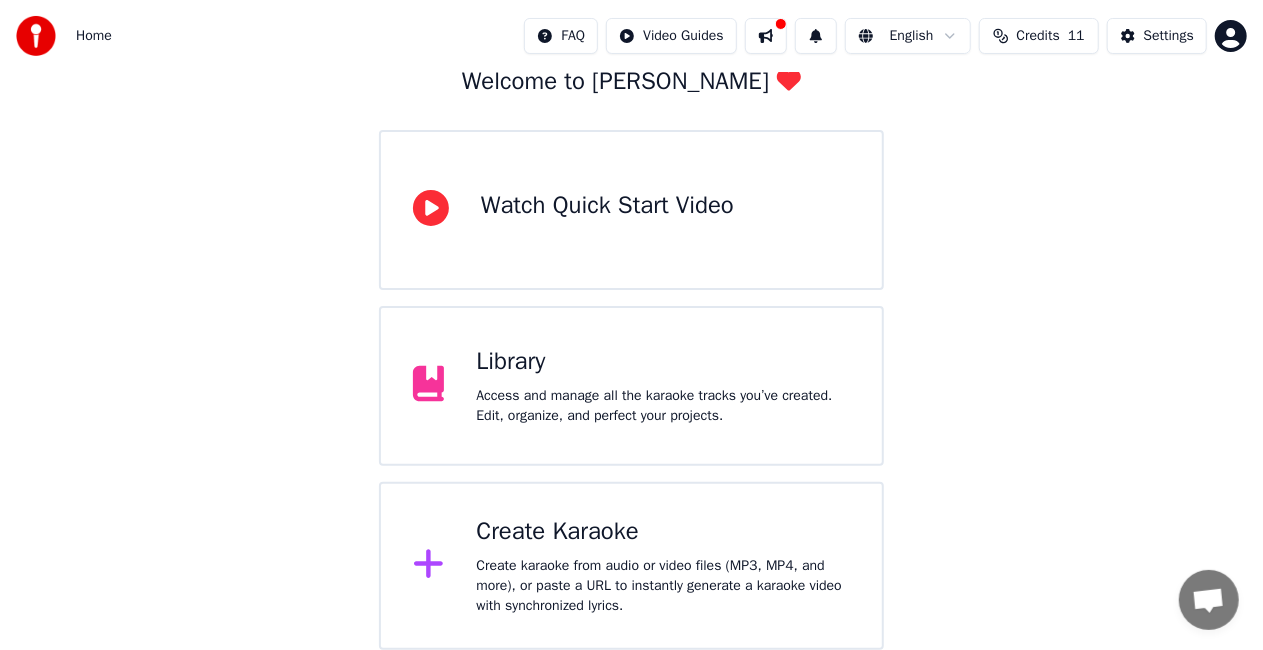click on "Create karaoke from audio or video files (MP3, MP4, and more), or paste a URL to instantly generate a karaoke video with synchronized lyrics." at bounding box center (663, 586) 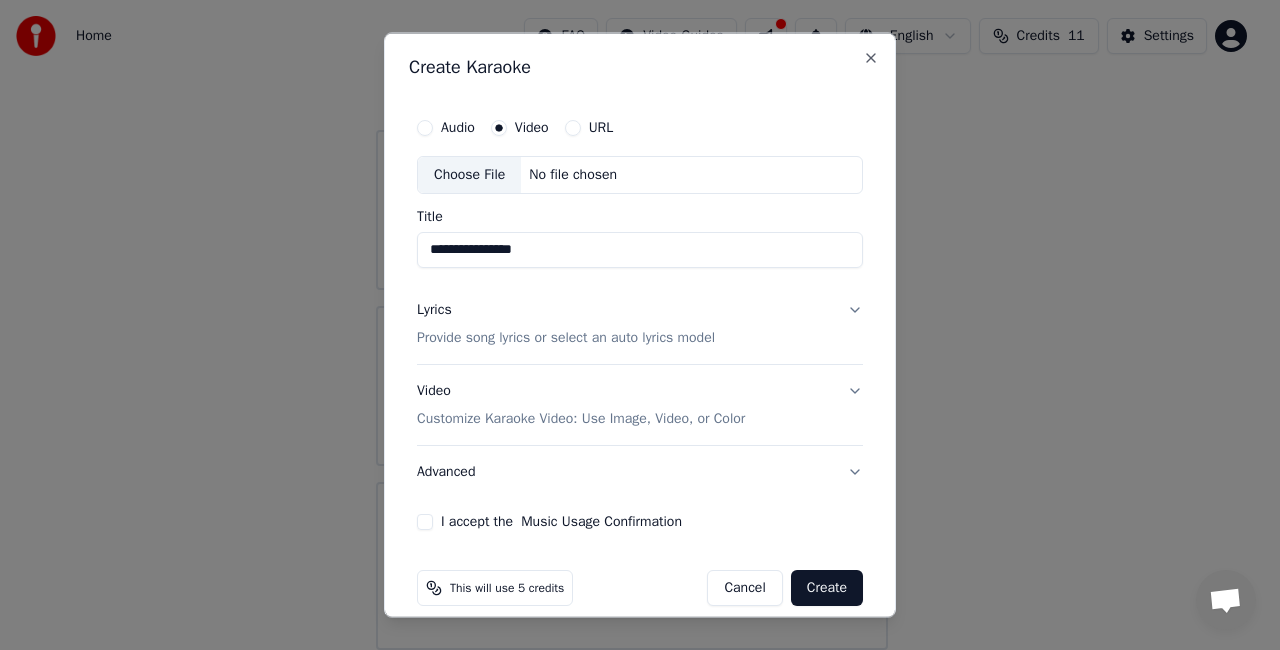 type on "**********" 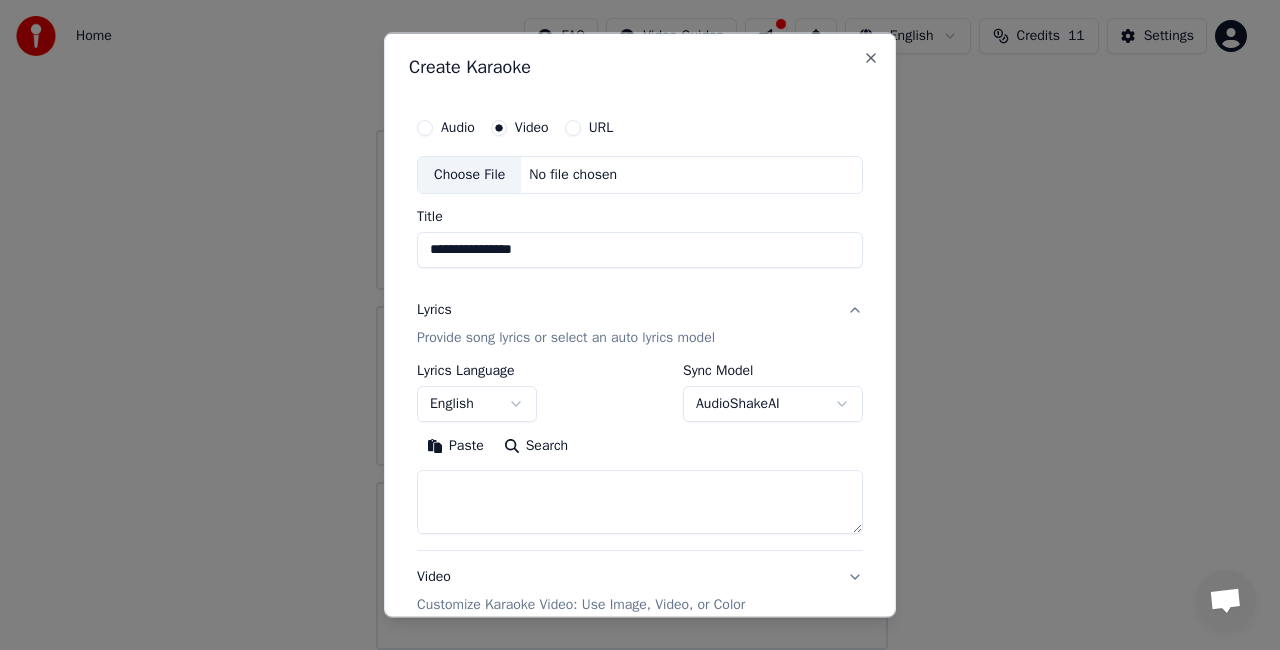 click on "**********" at bounding box center (631, 262) 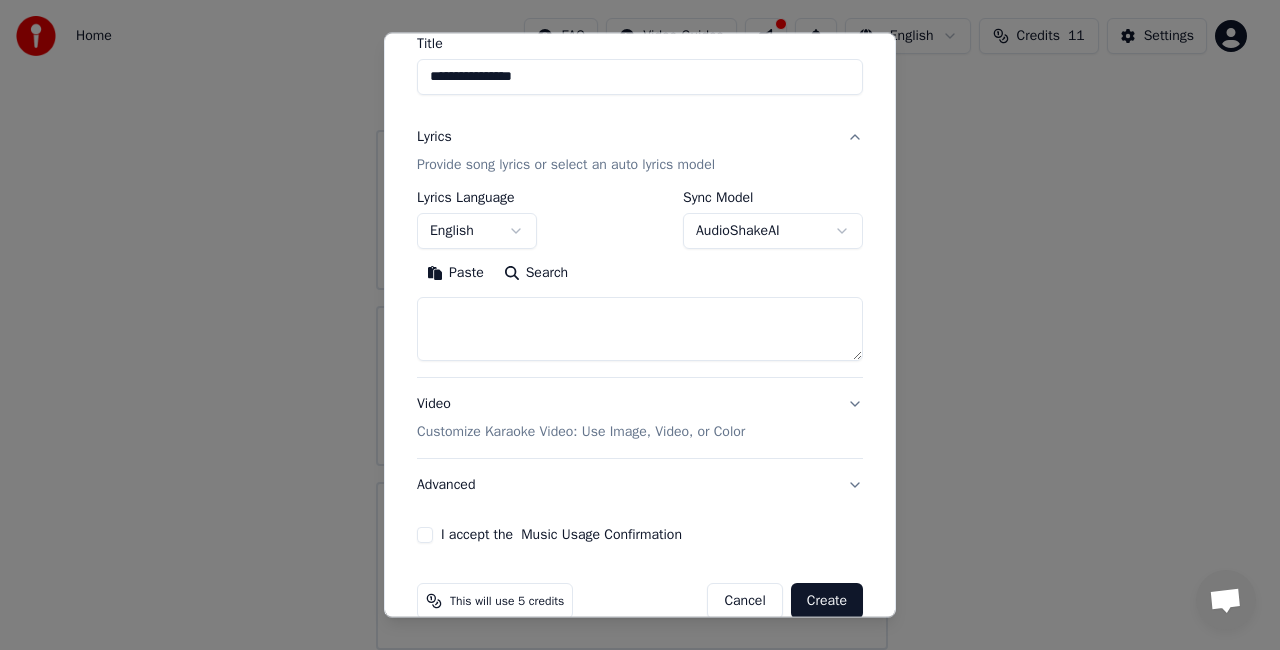 scroll, scrollTop: 204, scrollLeft: 0, axis: vertical 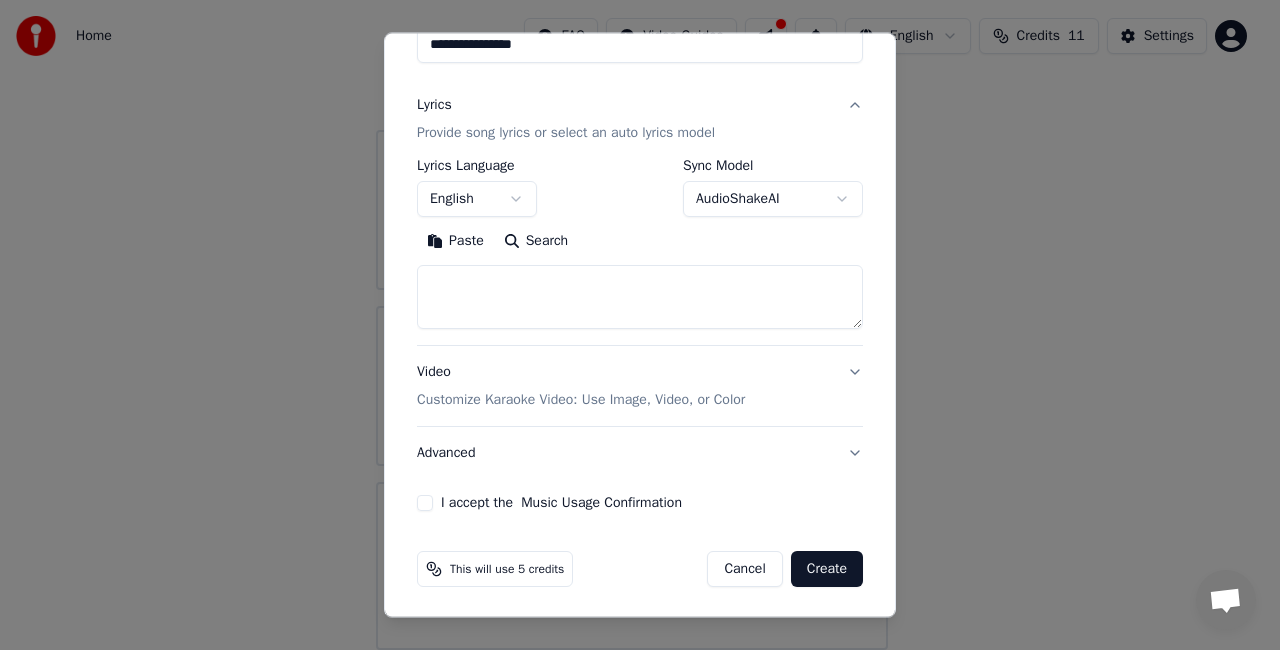 click on "I accept the   Music Usage Confirmation" at bounding box center (425, 503) 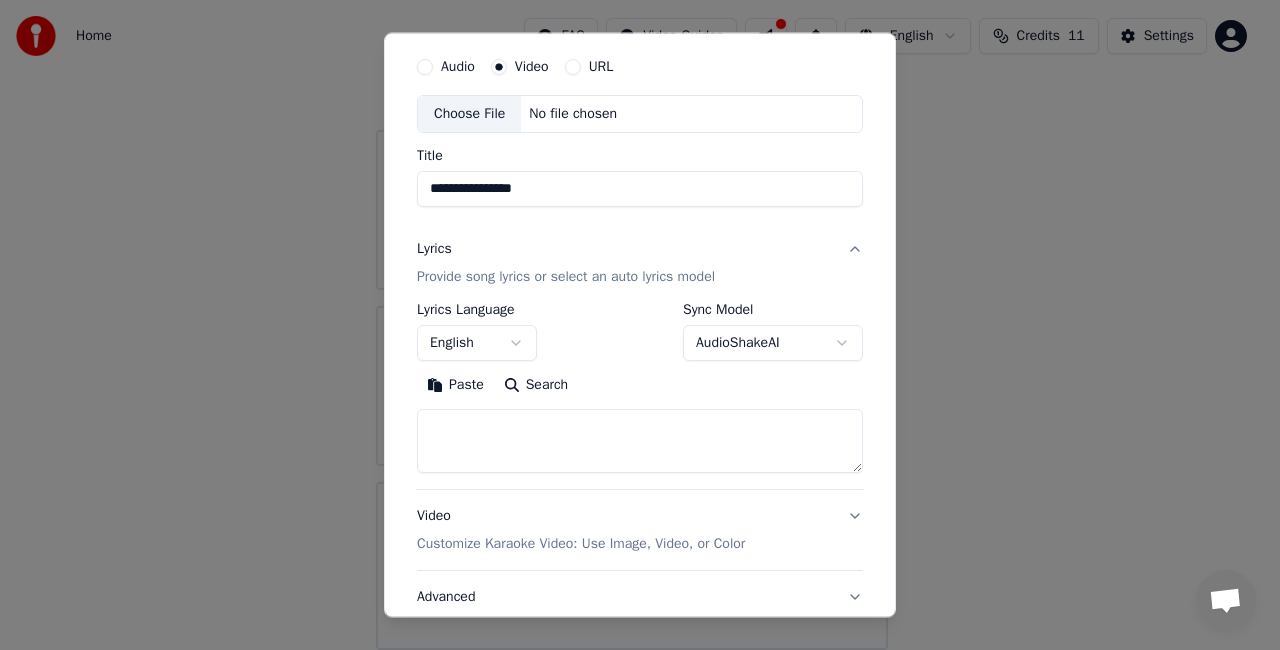 scroll, scrollTop: 4, scrollLeft: 0, axis: vertical 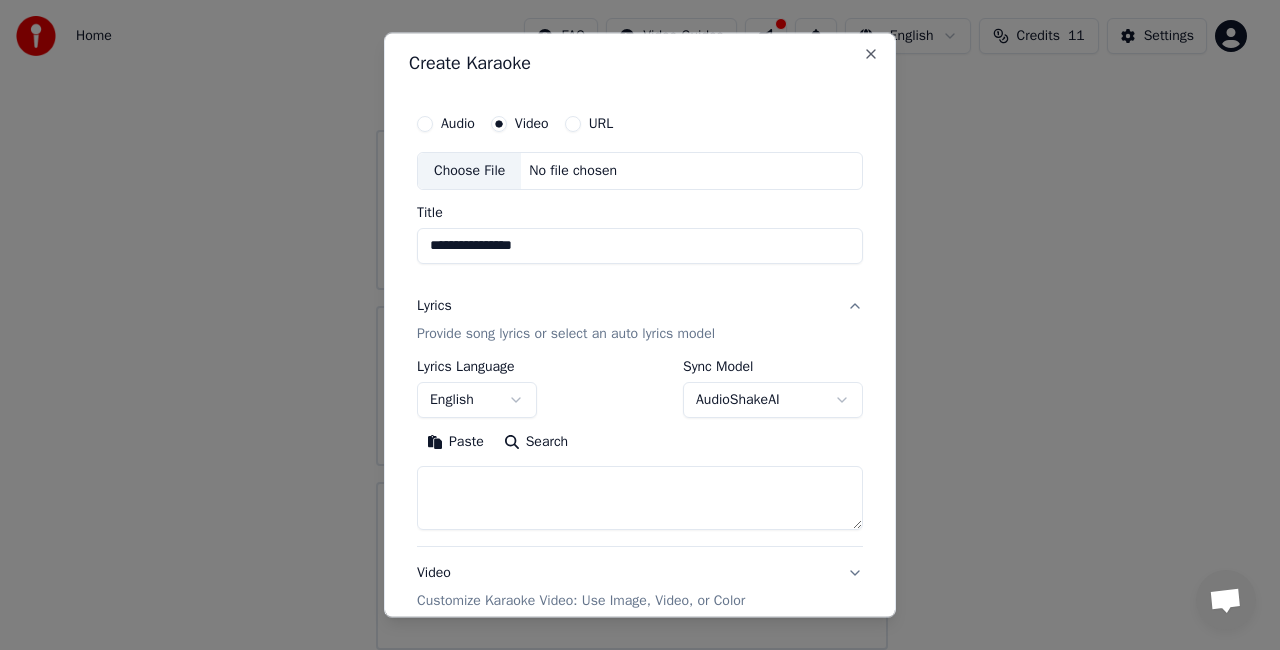 click on "**********" at bounding box center (631, 262) 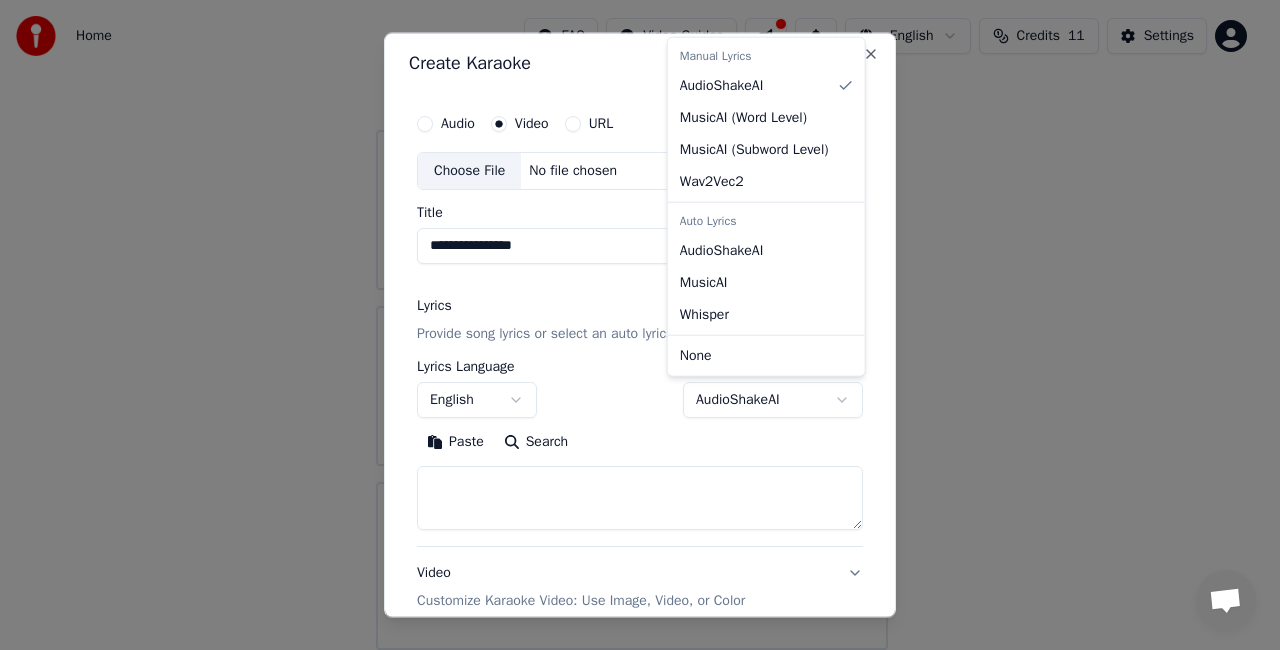 select on "****" 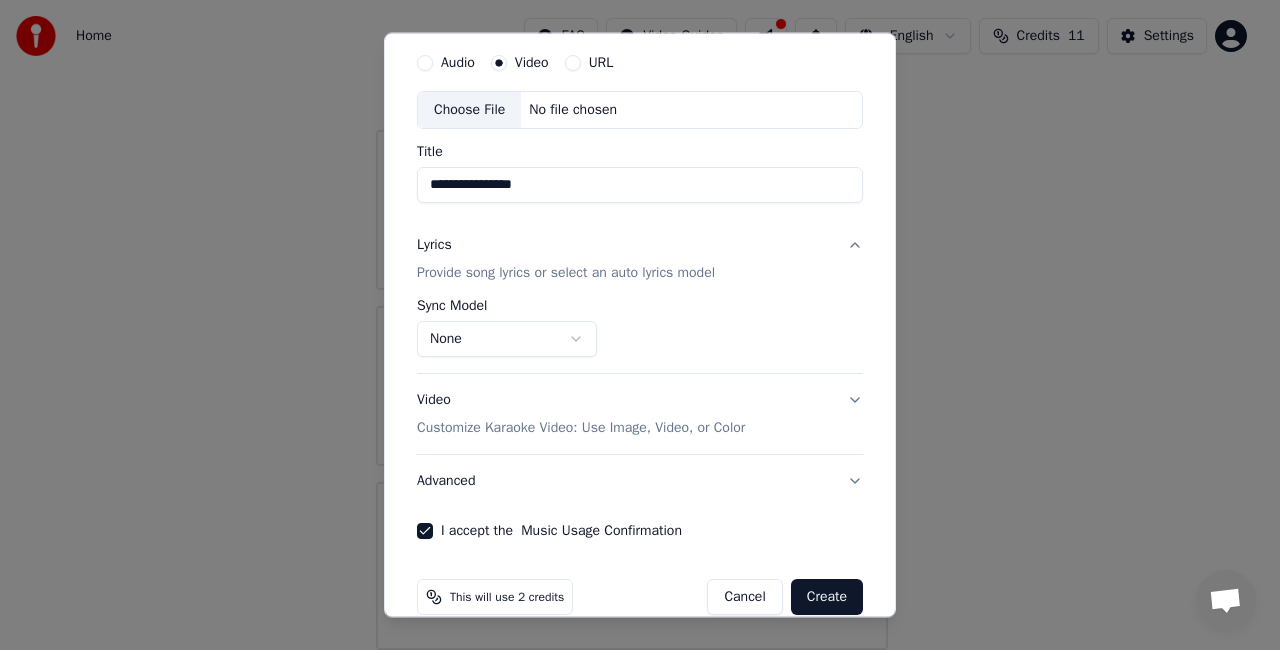 scroll, scrollTop: 92, scrollLeft: 0, axis: vertical 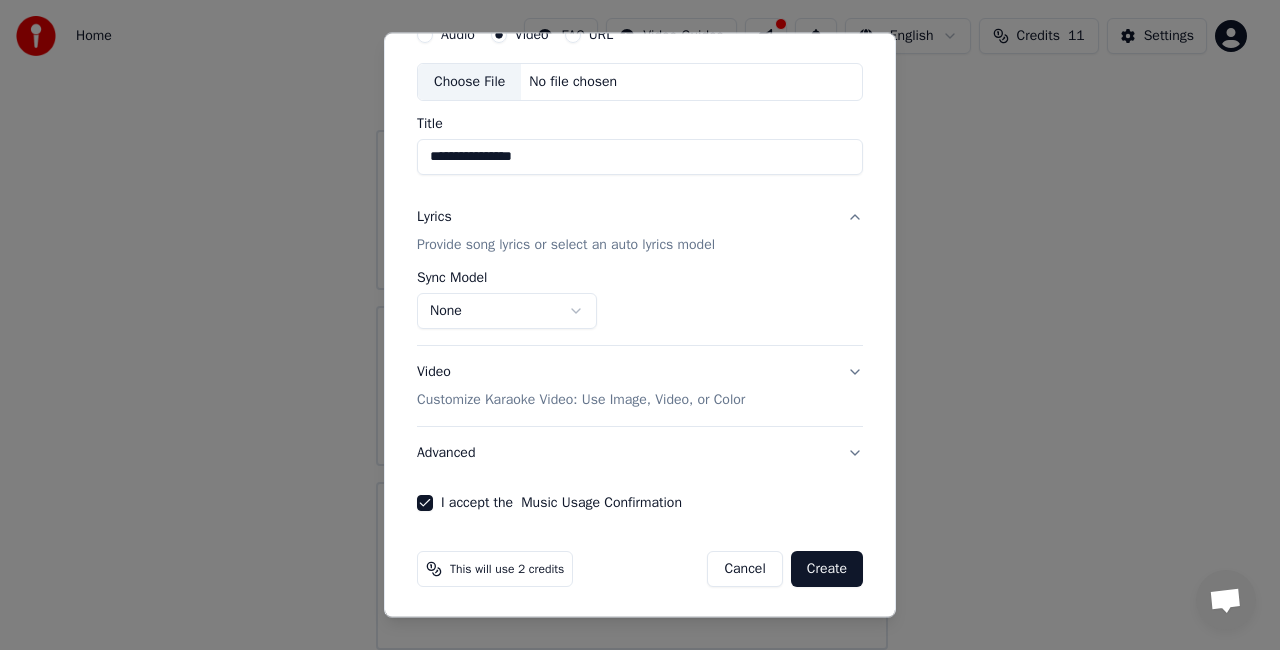 click on "Create" at bounding box center [827, 569] 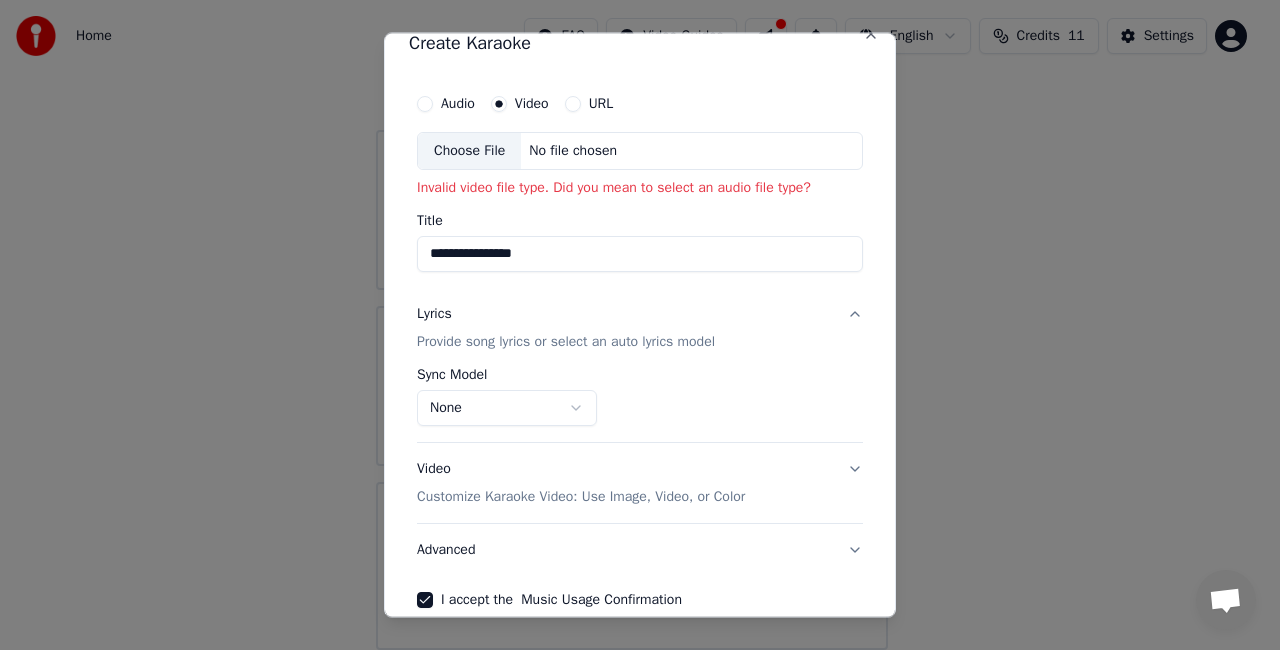 scroll, scrollTop: 0, scrollLeft: 0, axis: both 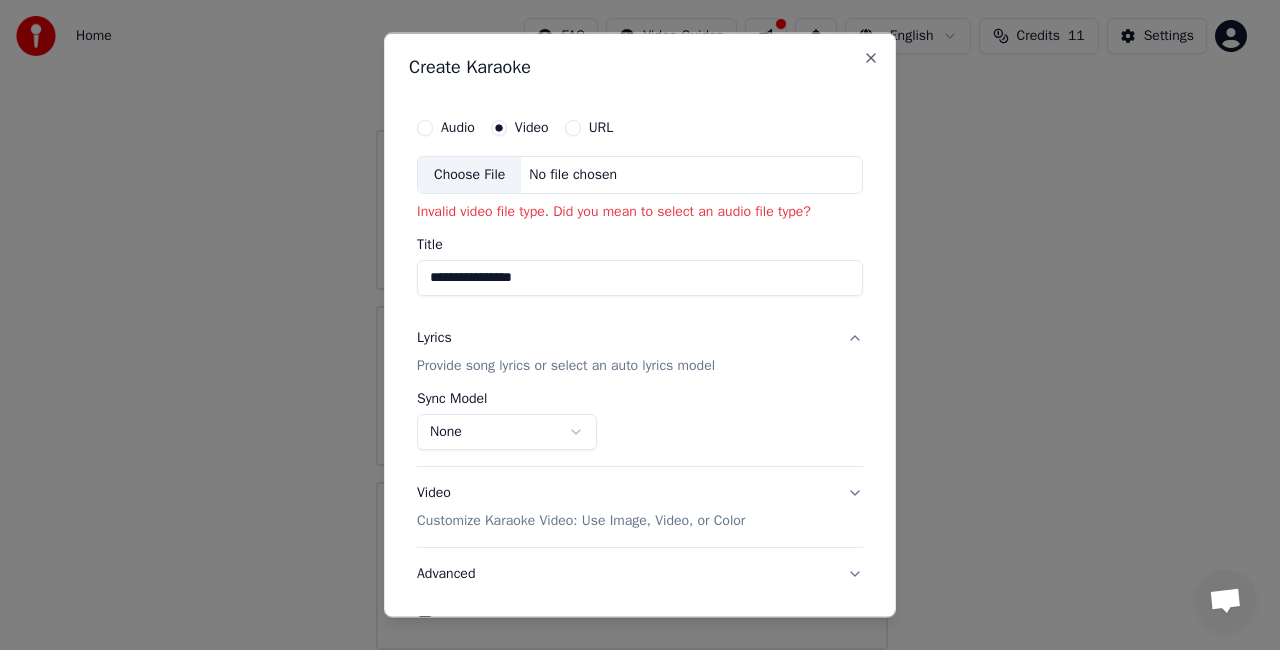 click on "Choose File" at bounding box center (469, 175) 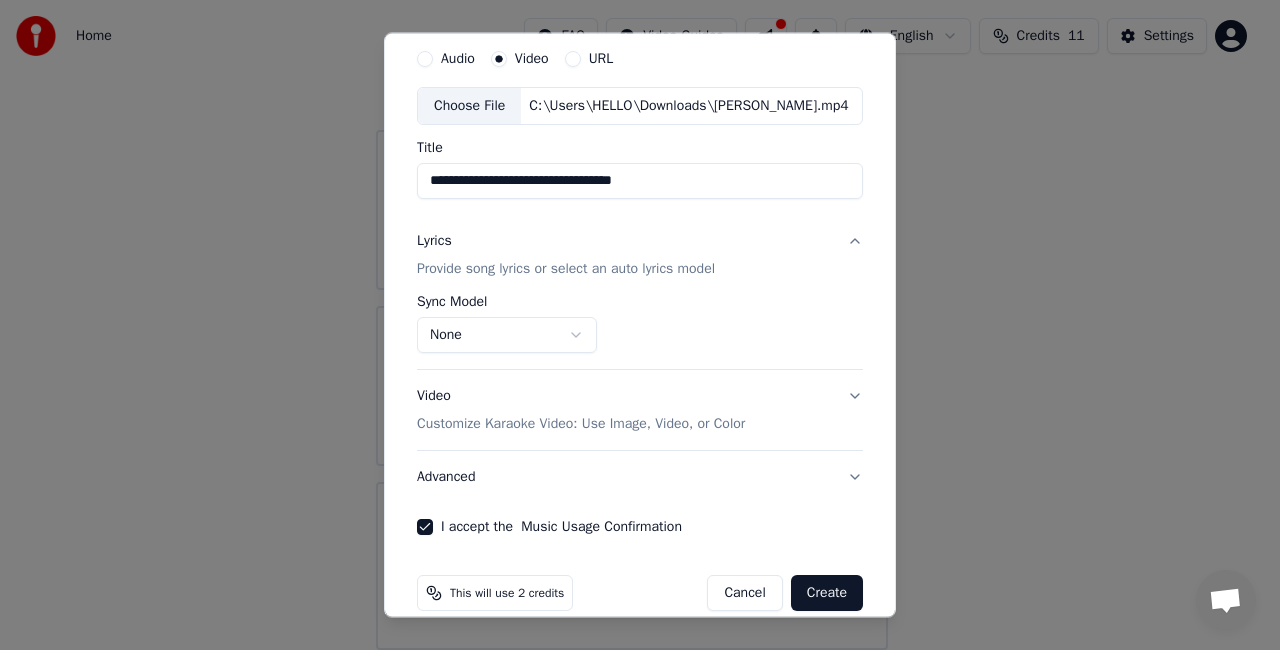 scroll, scrollTop: 92, scrollLeft: 0, axis: vertical 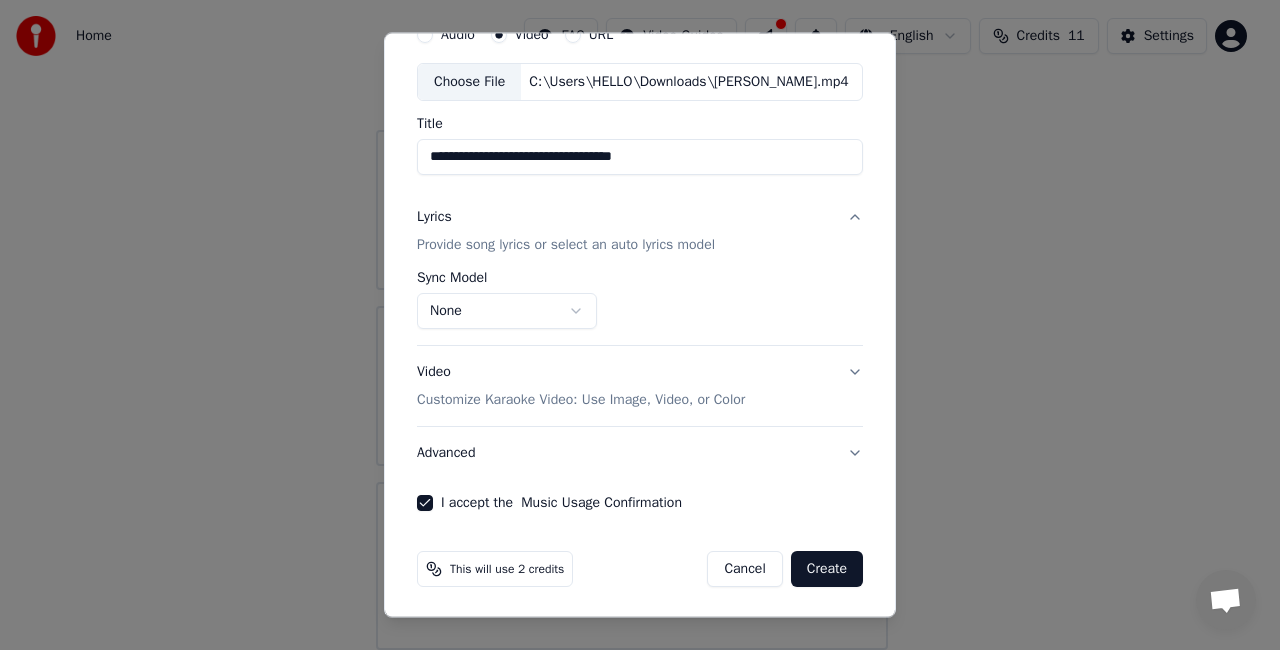 click on "Create" at bounding box center (827, 569) 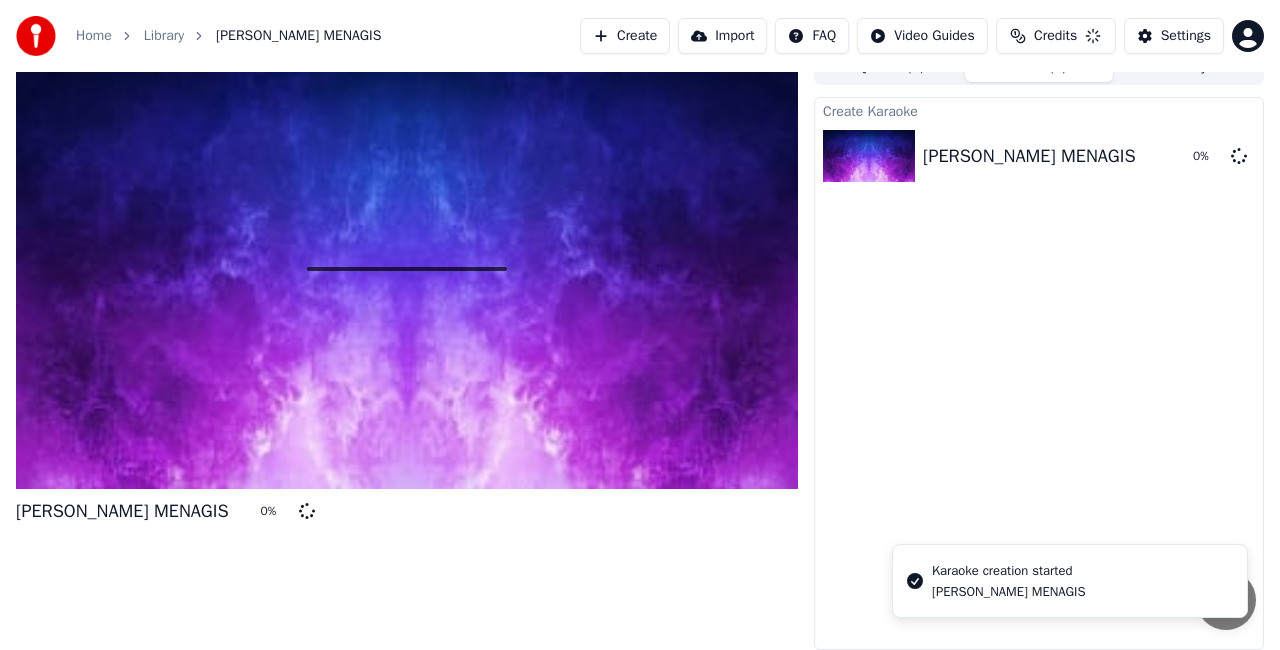 scroll, scrollTop: 22, scrollLeft: 0, axis: vertical 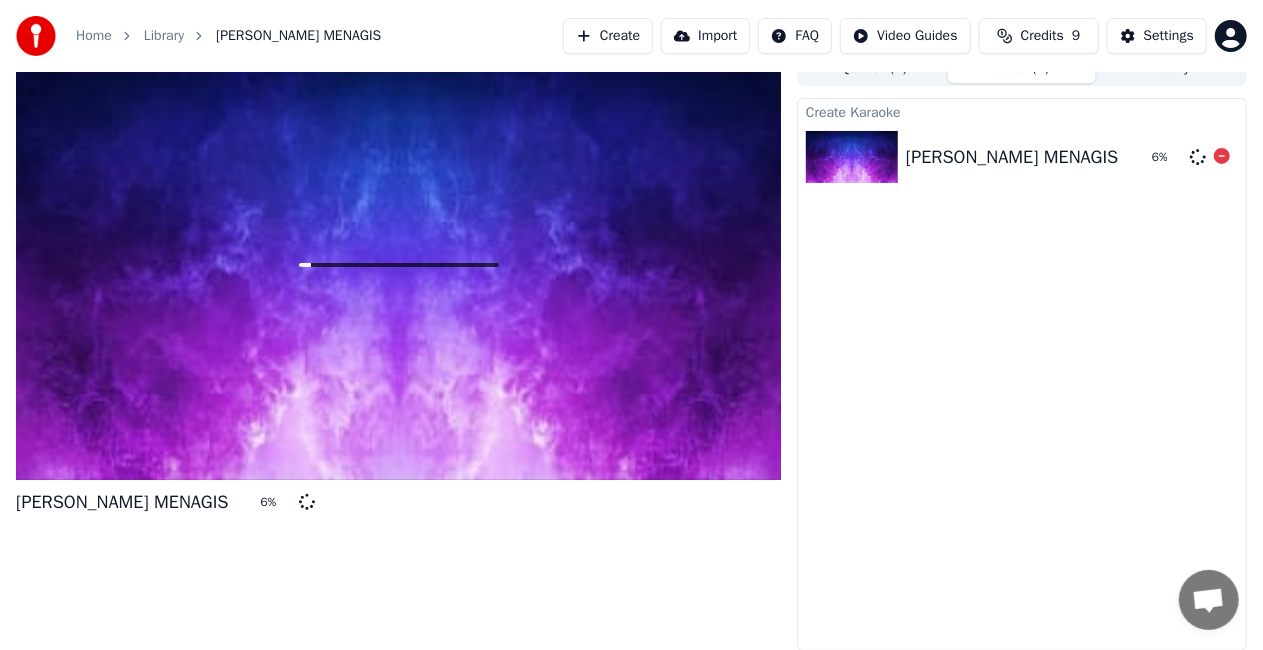 click 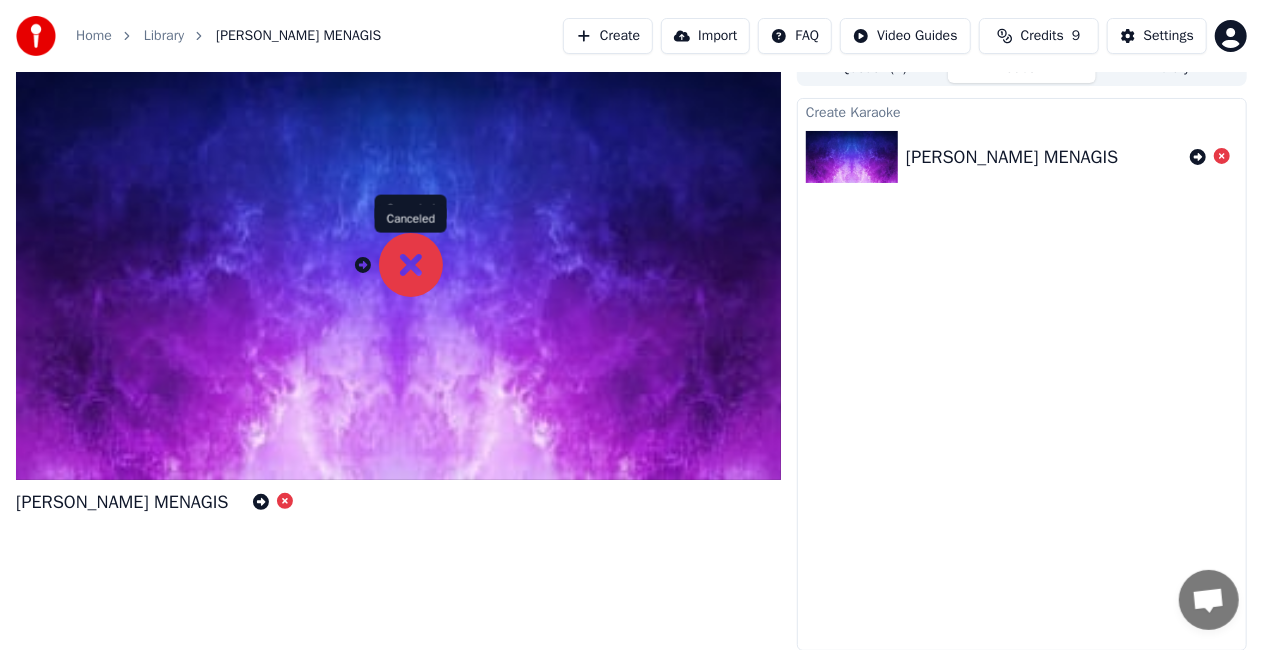 click 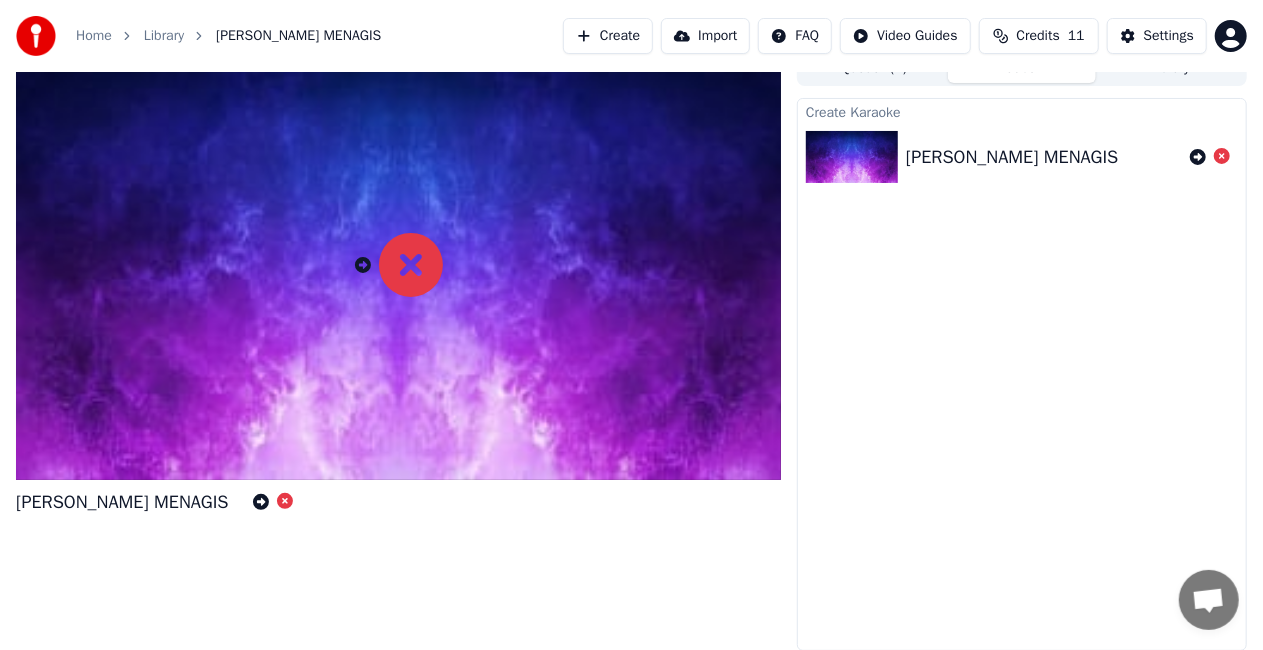 click on "Create" at bounding box center [608, 36] 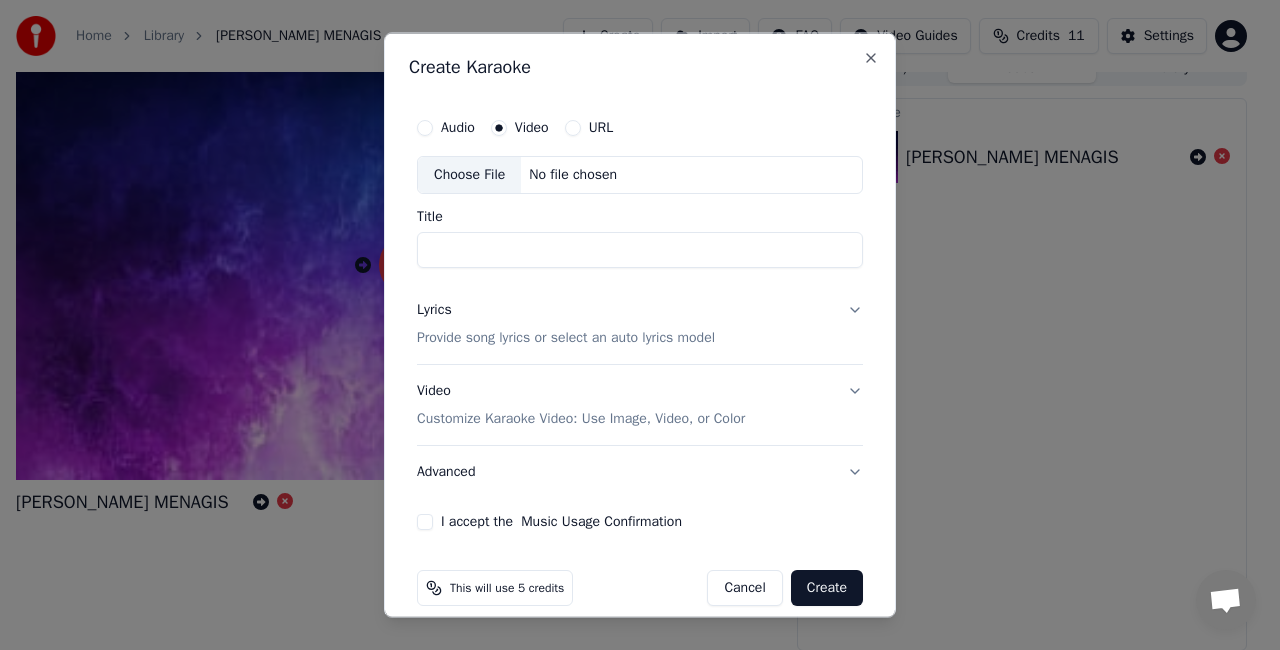 click on "Lyrics Provide song lyrics or select an auto lyrics model" at bounding box center (640, 323) 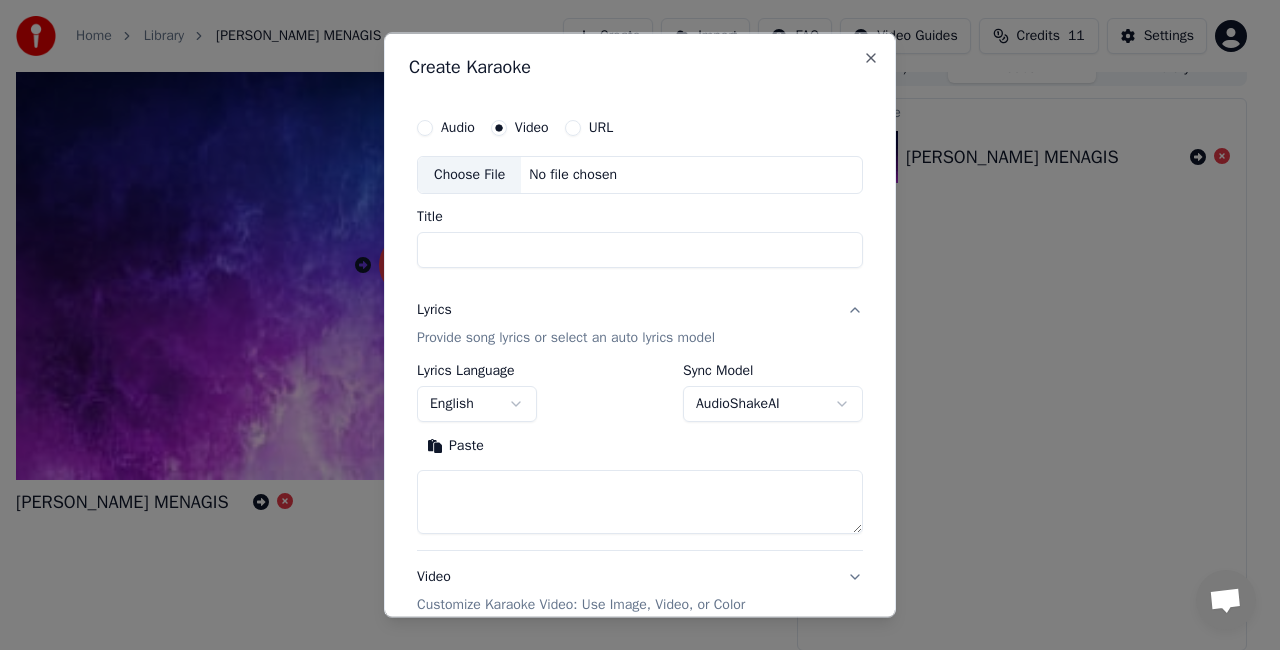 click on "Provide song lyrics or select an auto lyrics model" at bounding box center (566, 337) 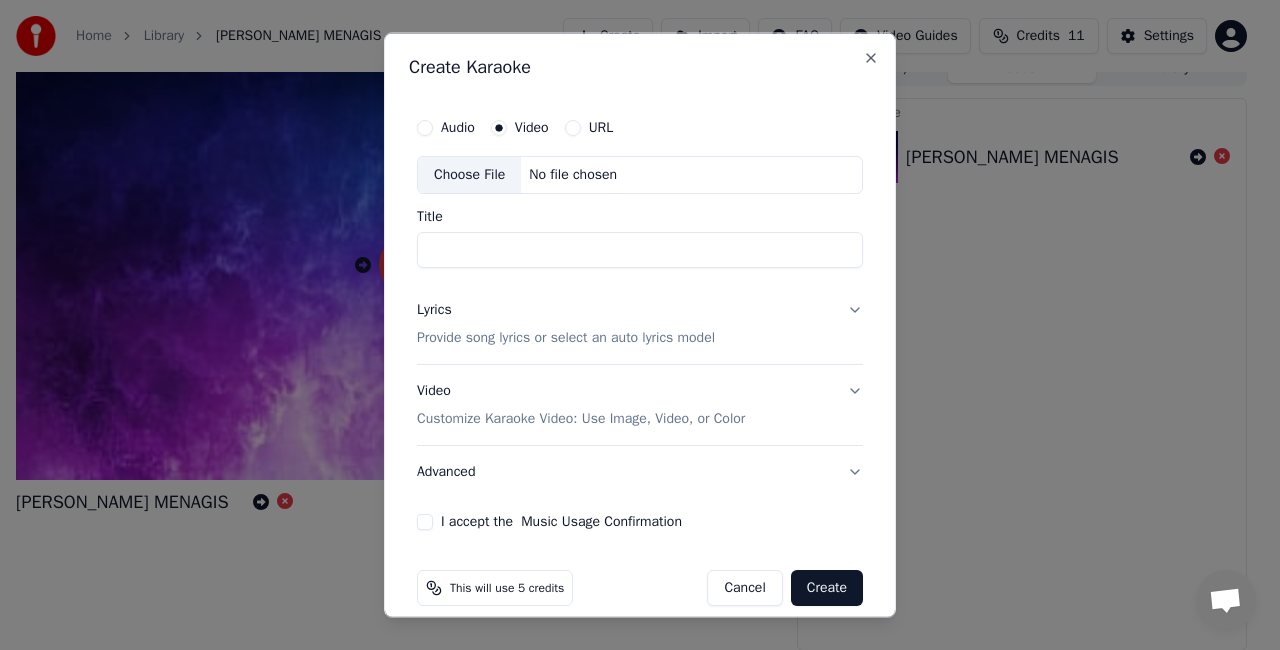 click on "Provide song lyrics or select an auto lyrics model" at bounding box center [566, 337] 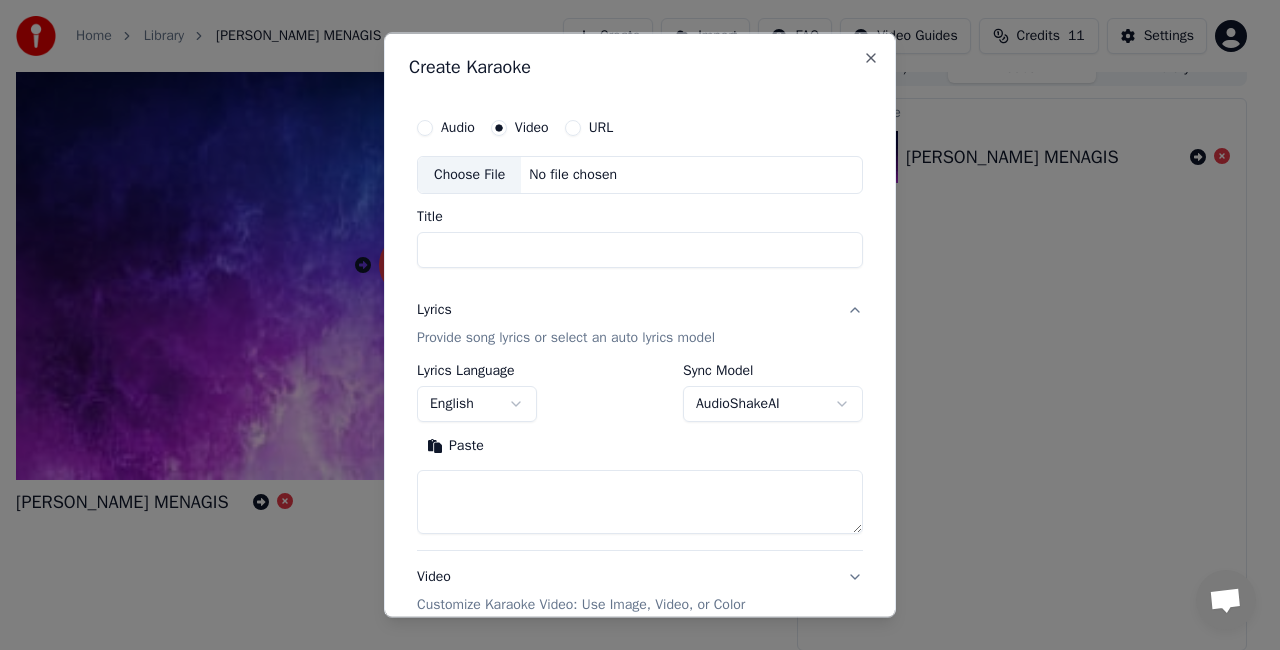 click on "English" at bounding box center [477, 403] 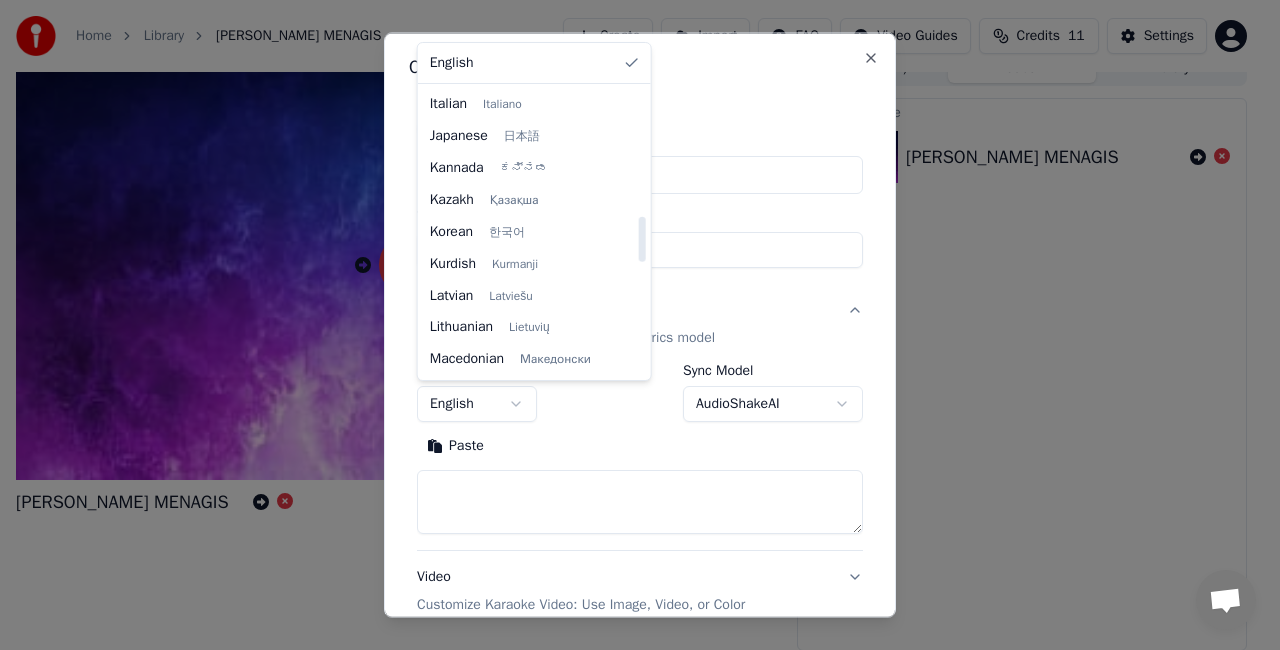 scroll, scrollTop: 900, scrollLeft: 0, axis: vertical 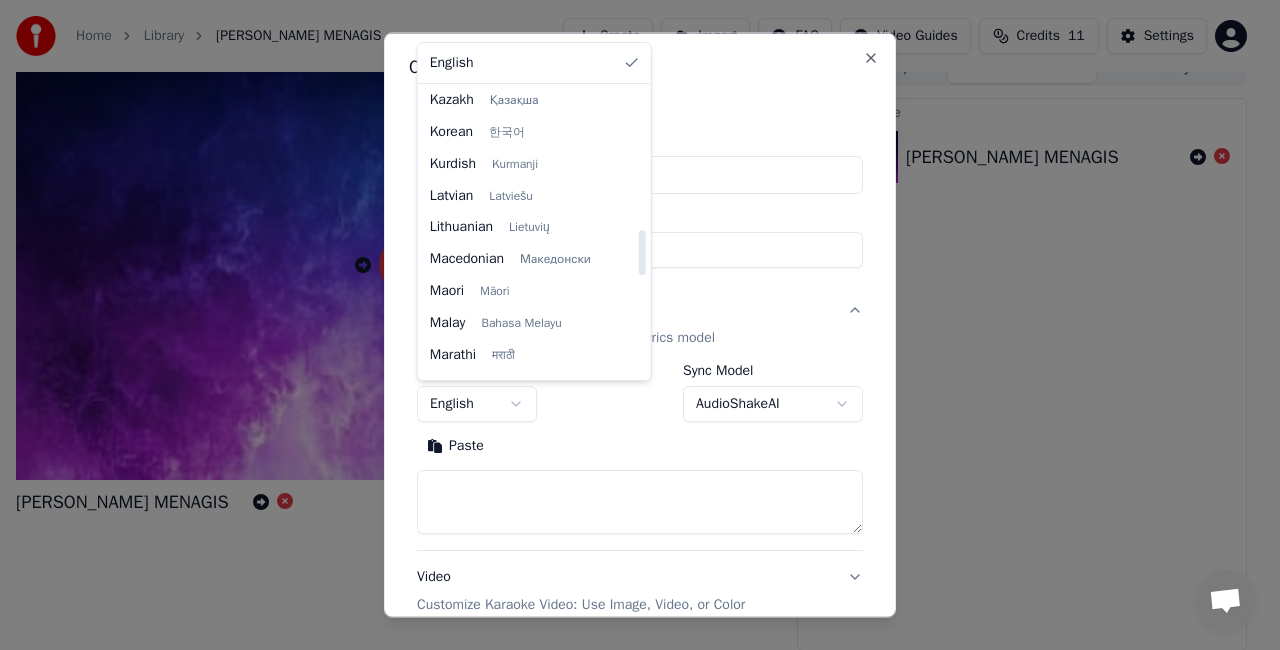 select on "**" 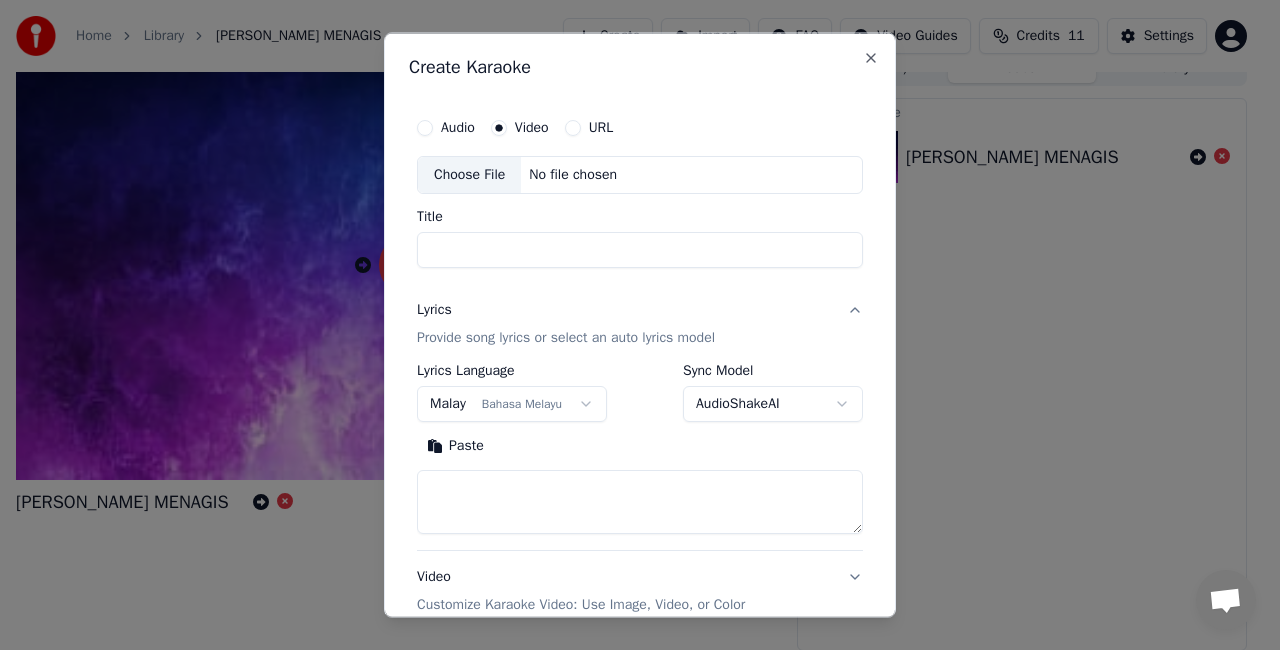 click on "**********" at bounding box center [631, 303] 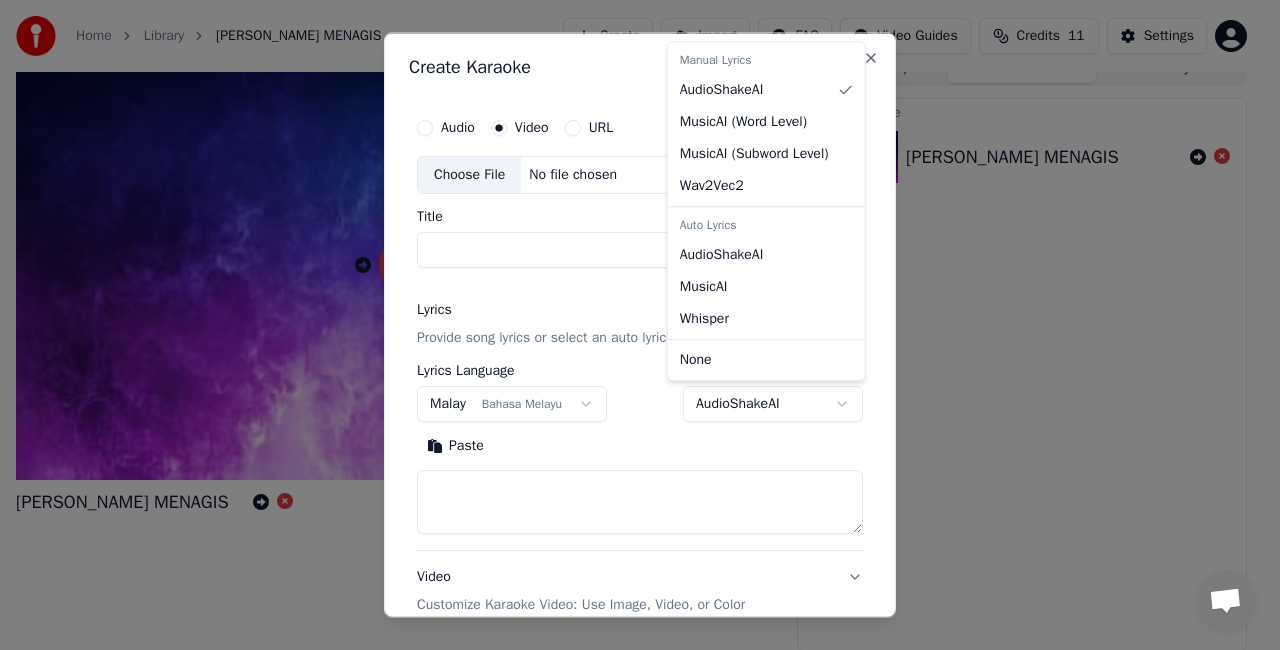 select on "**********" 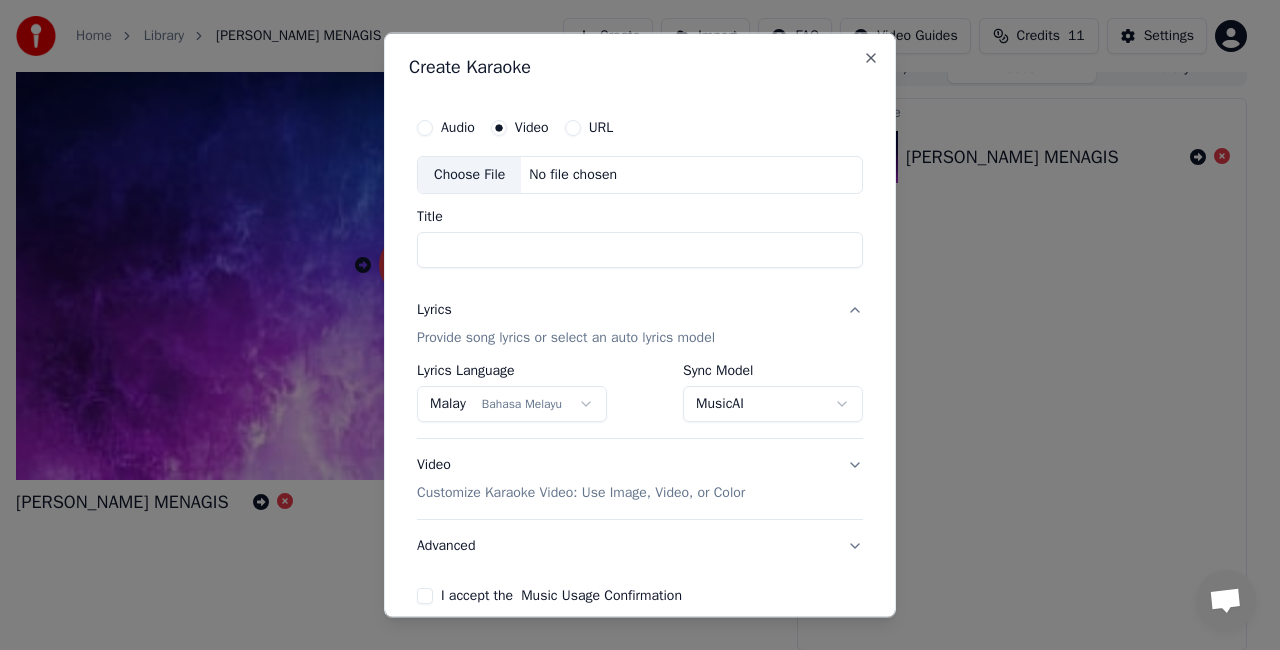 click on "Choose File" at bounding box center [469, 175] 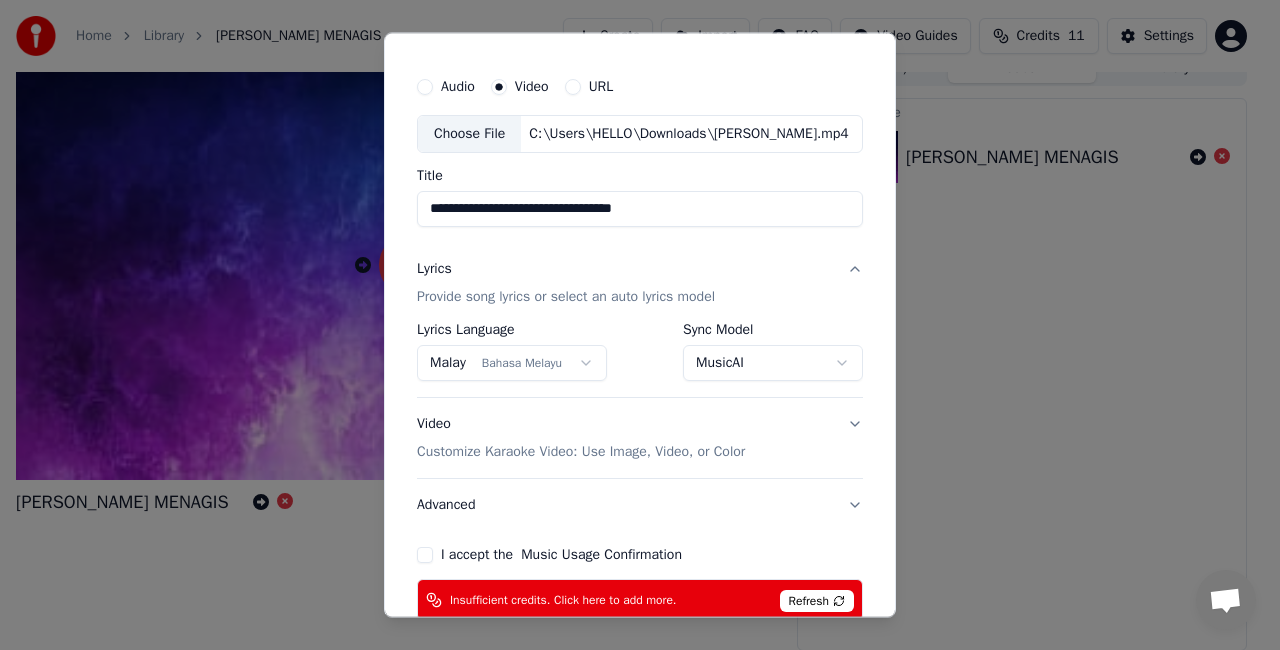 scroll, scrollTop: 100, scrollLeft: 0, axis: vertical 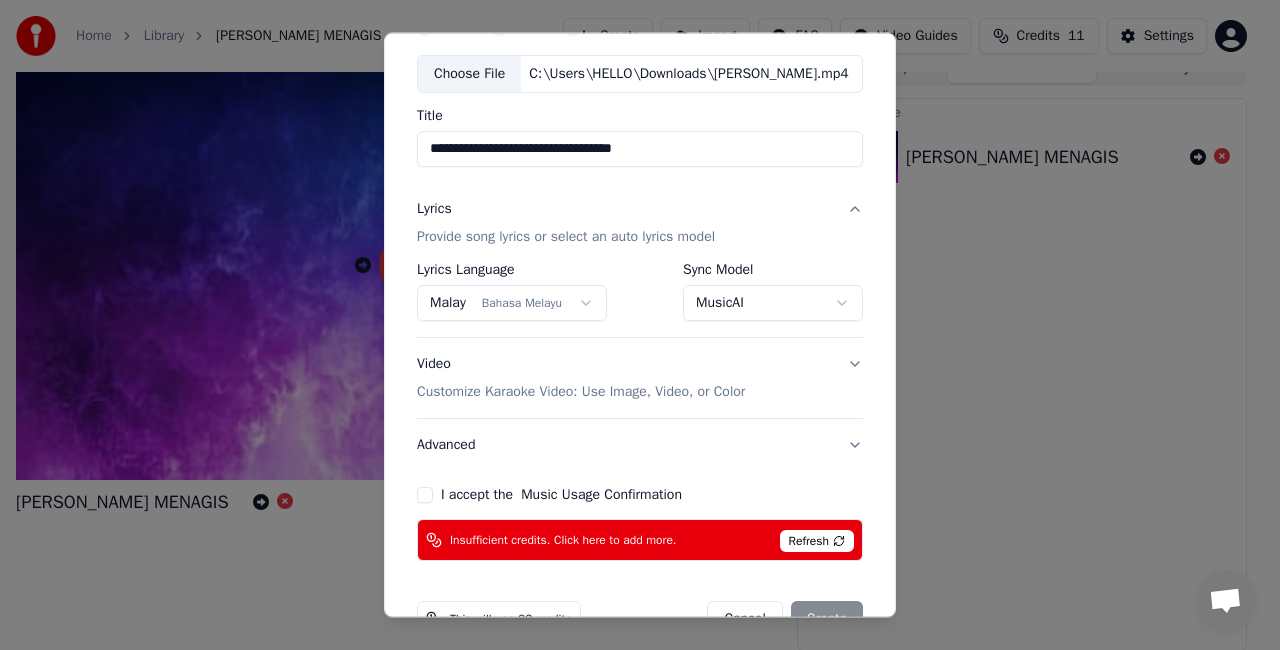 click on "I accept the   Music Usage Confirmation" at bounding box center [425, 495] 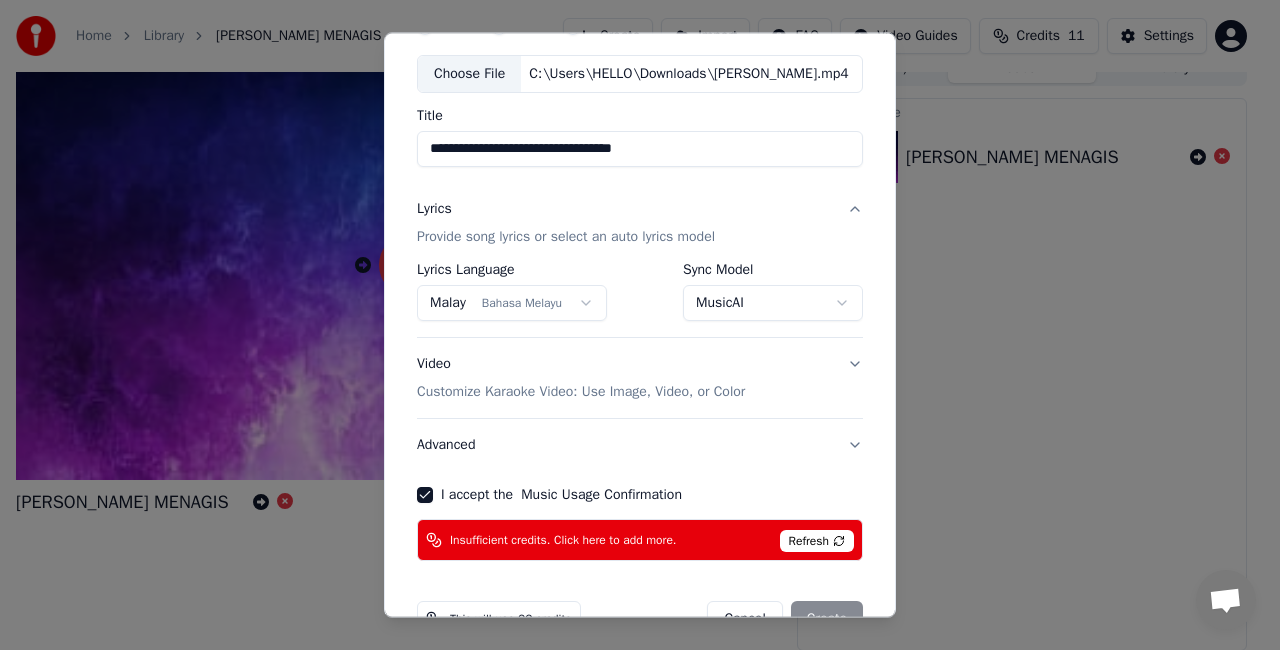 scroll, scrollTop: 0, scrollLeft: 0, axis: both 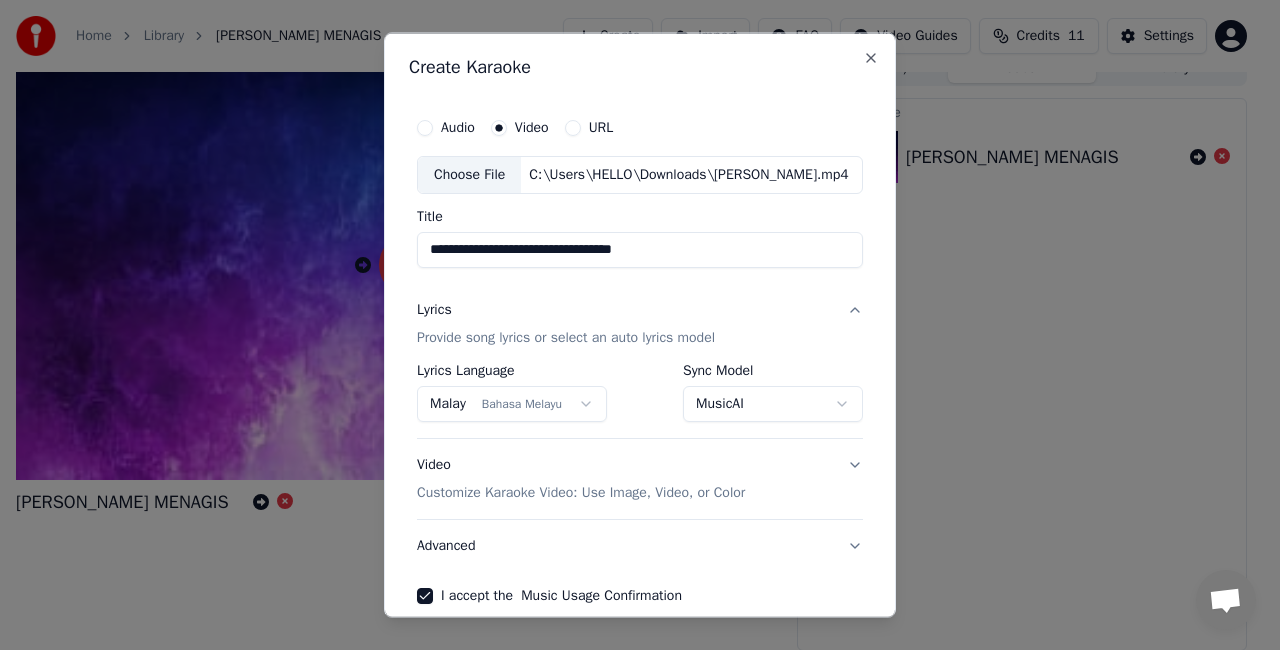 click on "**********" at bounding box center (631, 303) 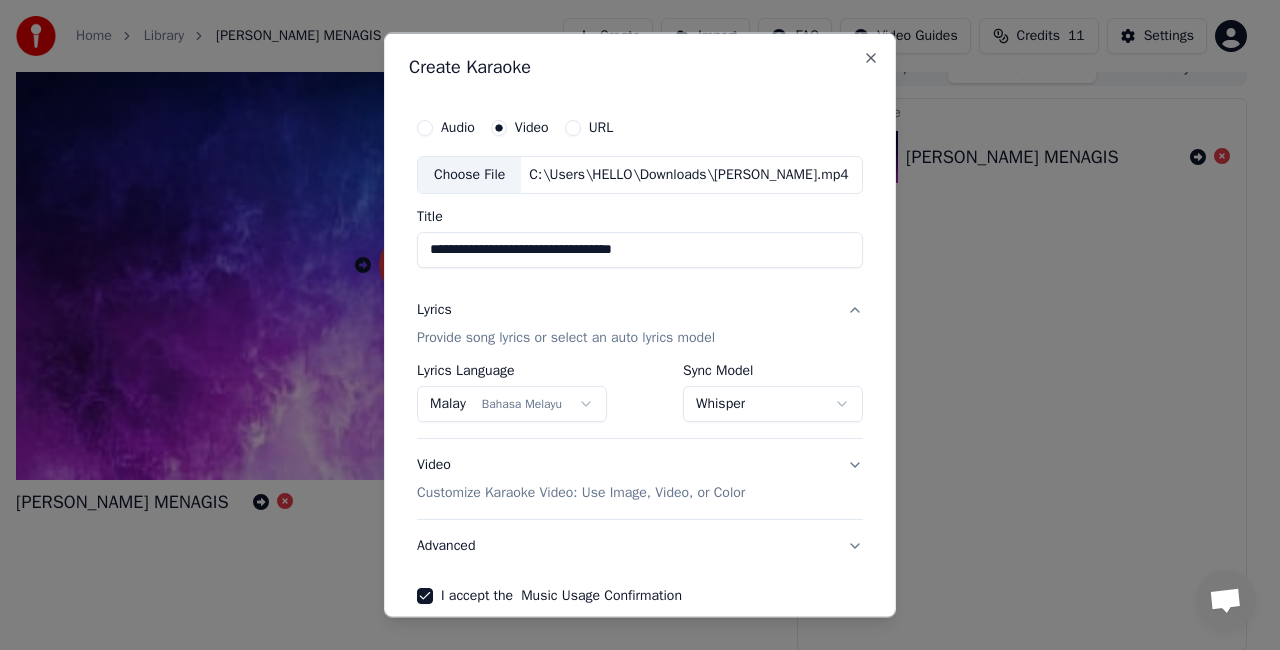 scroll, scrollTop: 92, scrollLeft: 0, axis: vertical 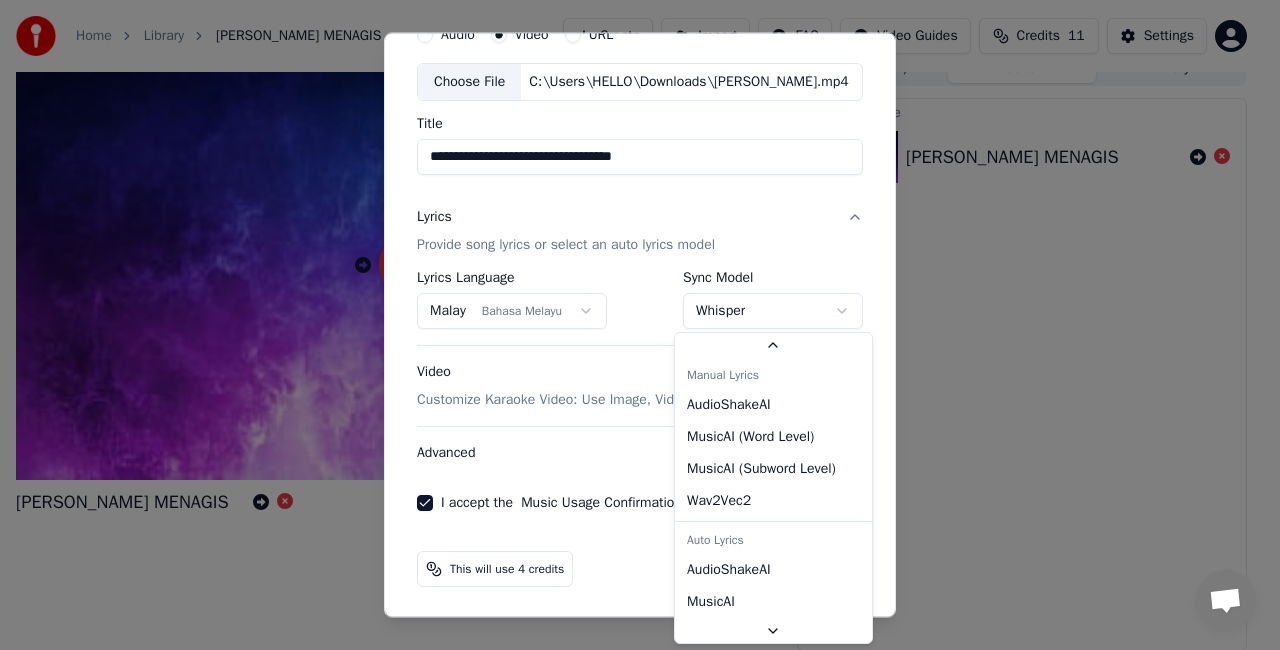 click on "**********" at bounding box center (631, 303) 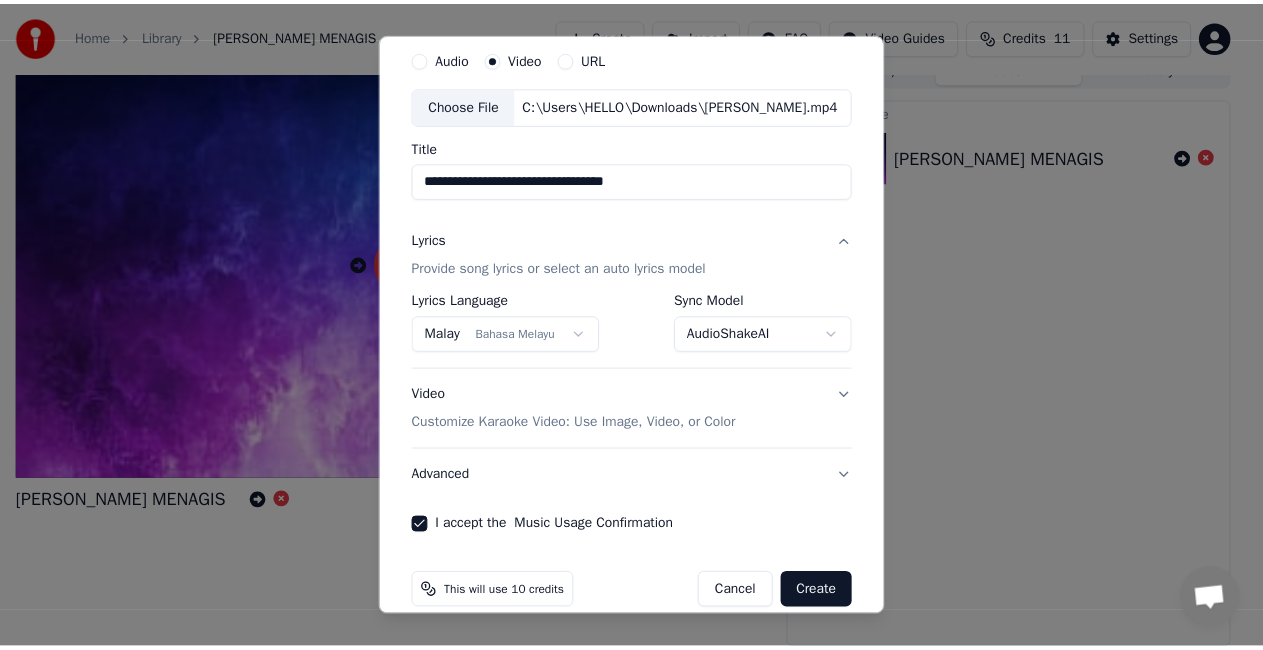 scroll, scrollTop: 92, scrollLeft: 0, axis: vertical 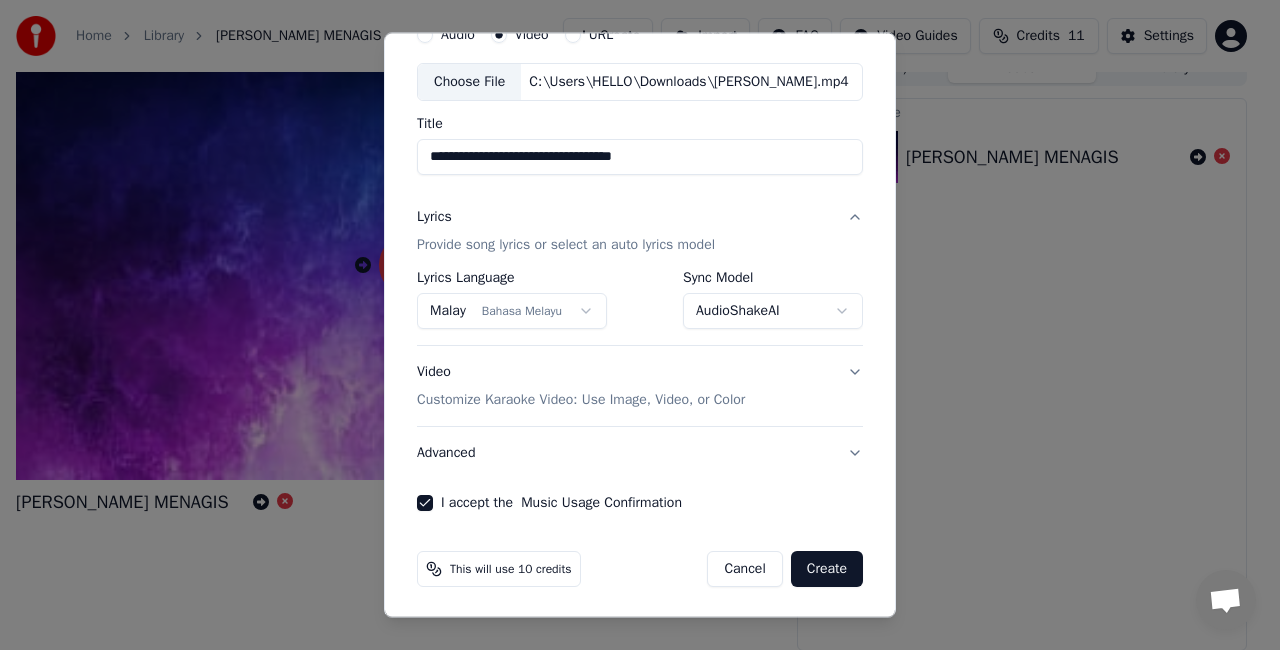 click on "Create" at bounding box center [827, 569] 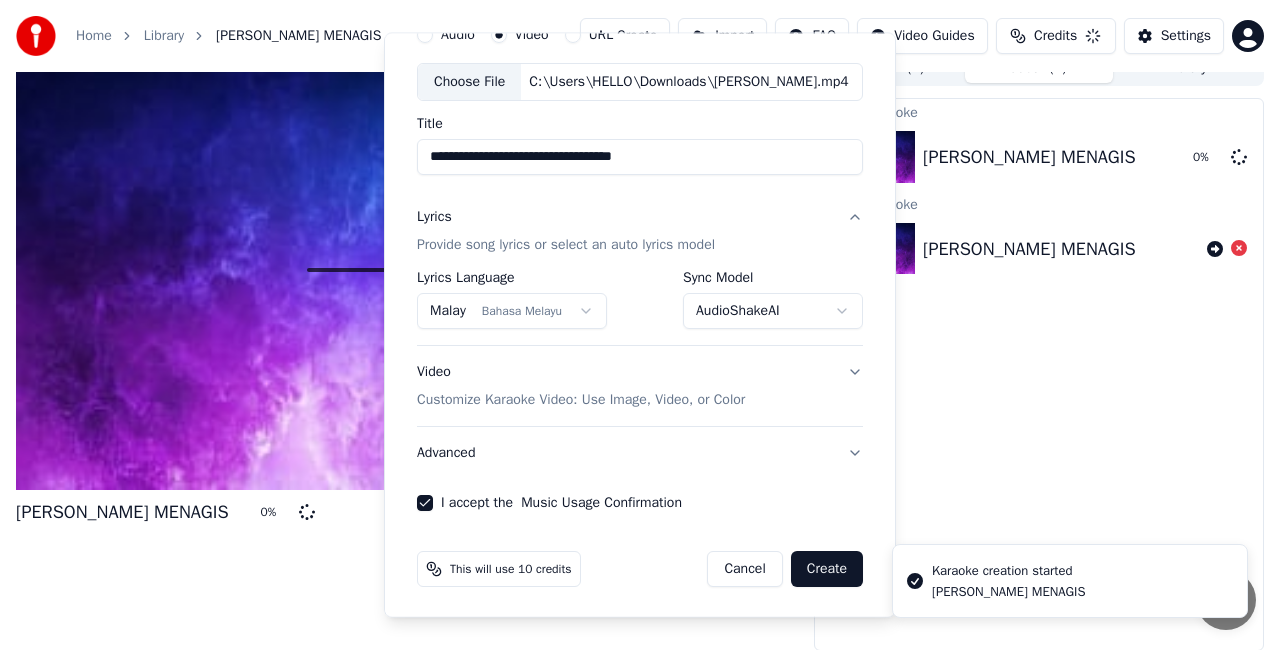 select on "**********" 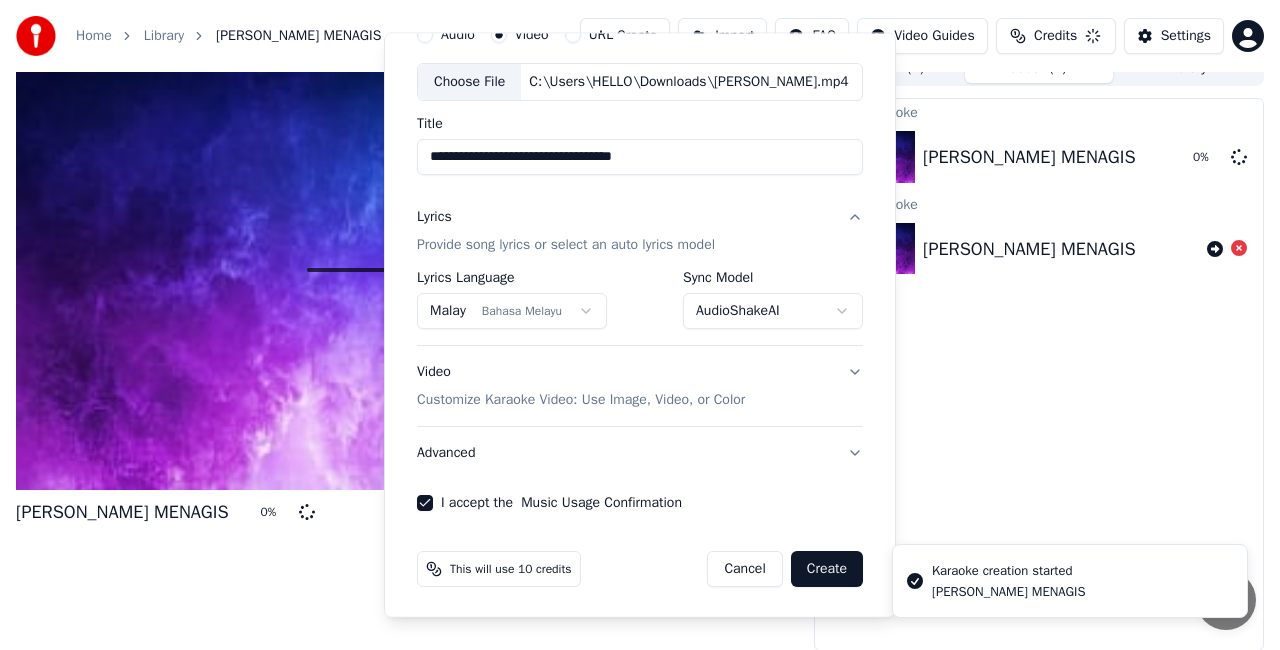 type 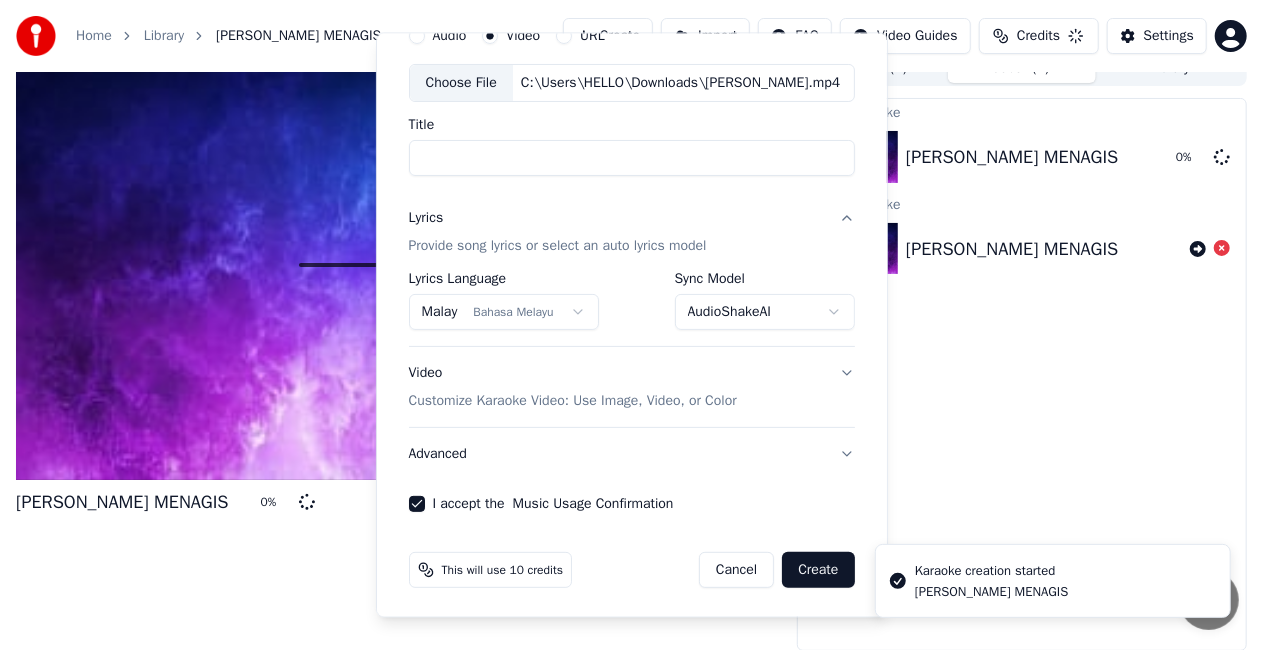 select 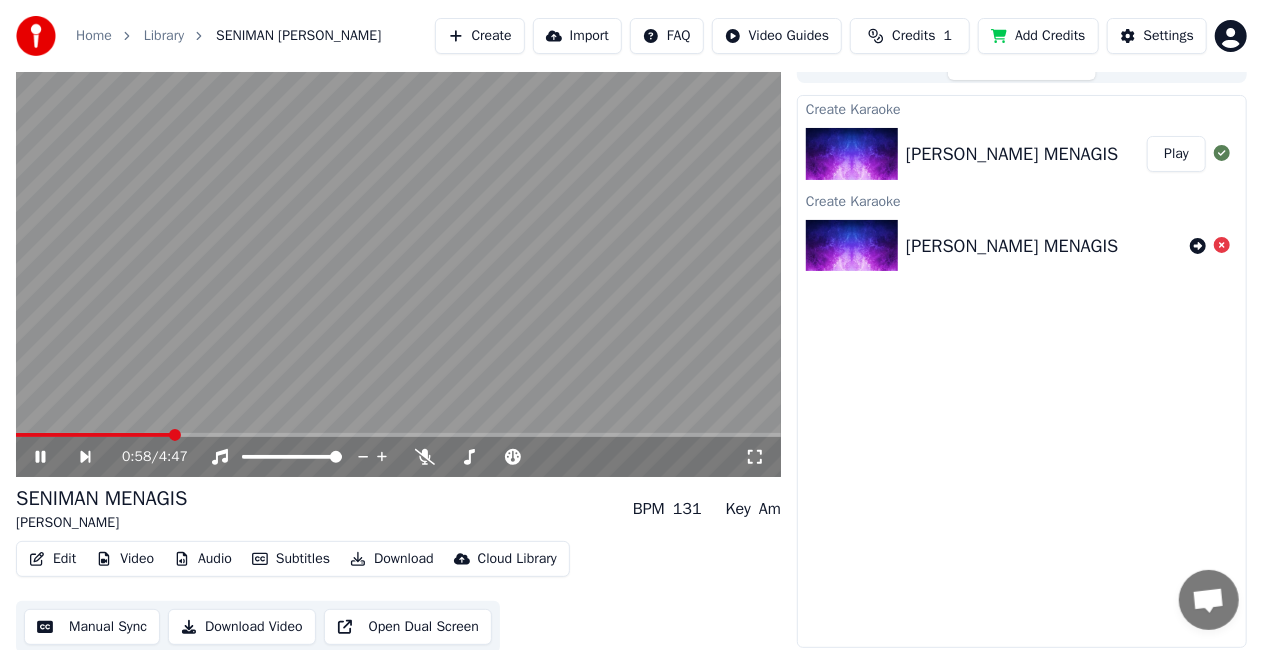 scroll, scrollTop: 38, scrollLeft: 0, axis: vertical 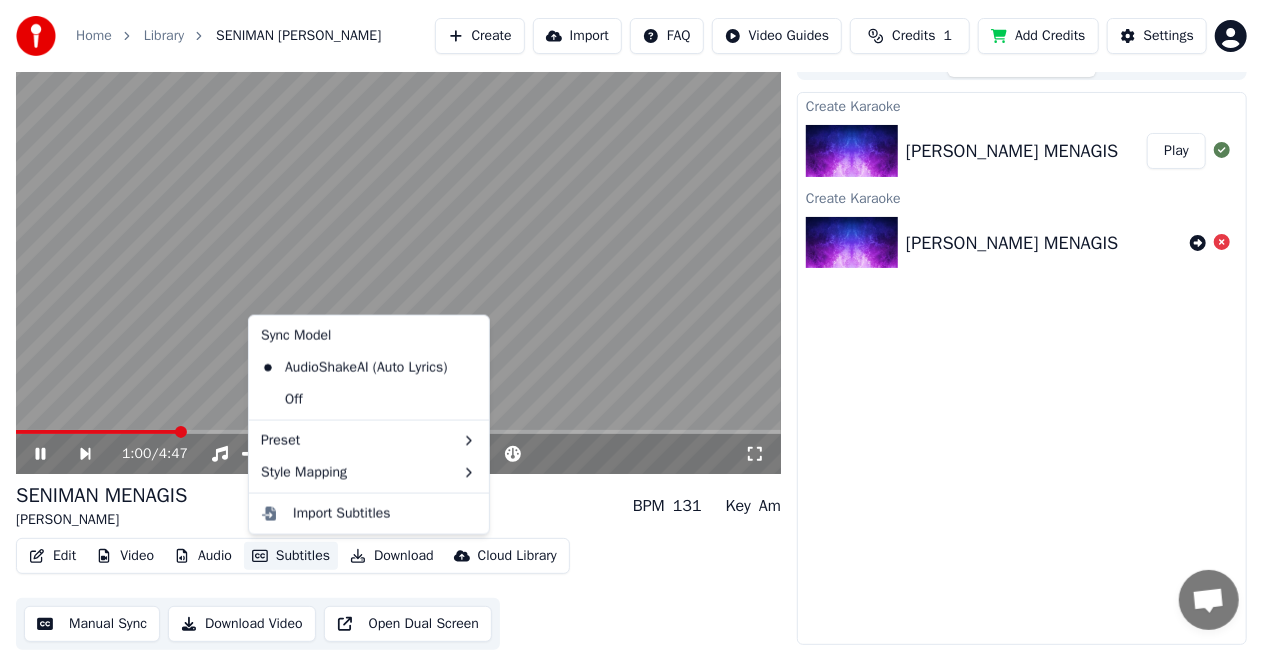 click on "Subtitles" at bounding box center [291, 556] 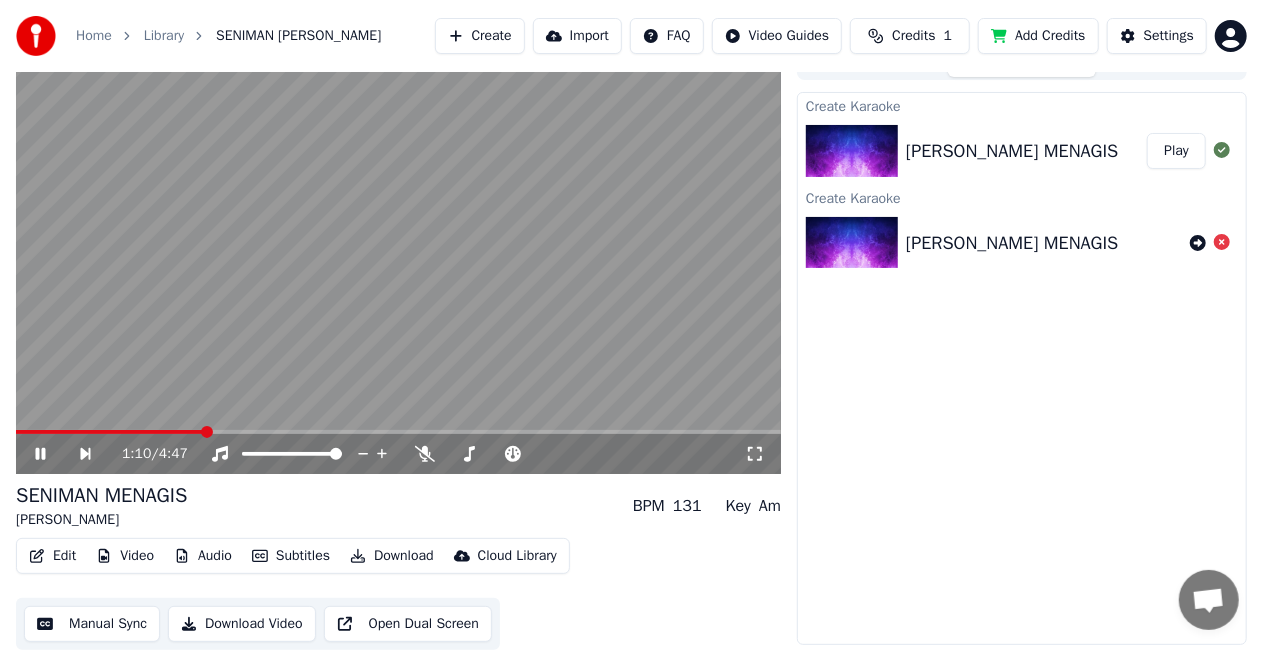 click 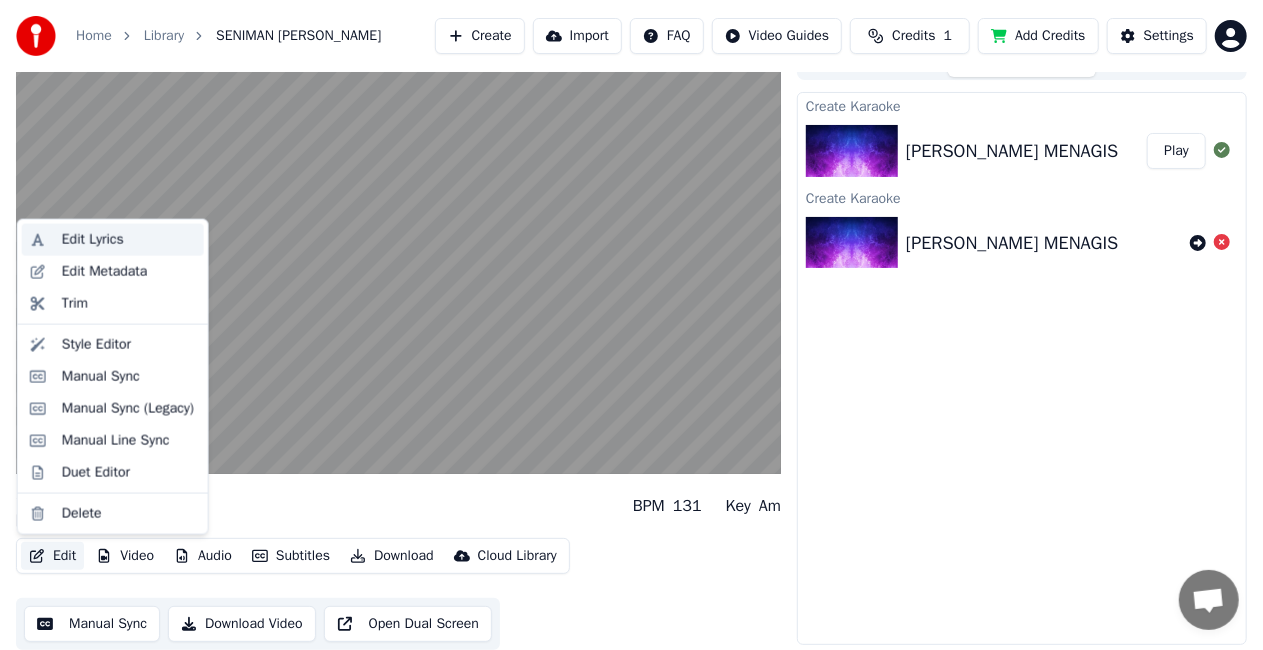 click on "Edit Lyrics" at bounding box center [93, 240] 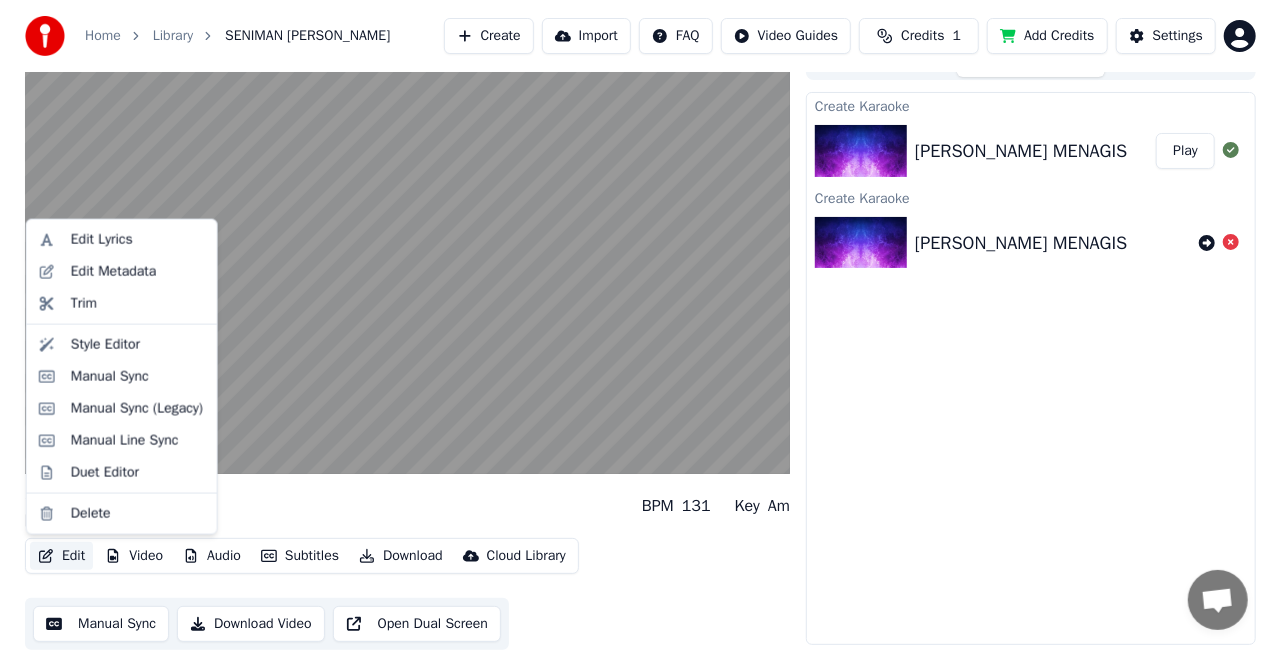 scroll, scrollTop: 38, scrollLeft: 0, axis: vertical 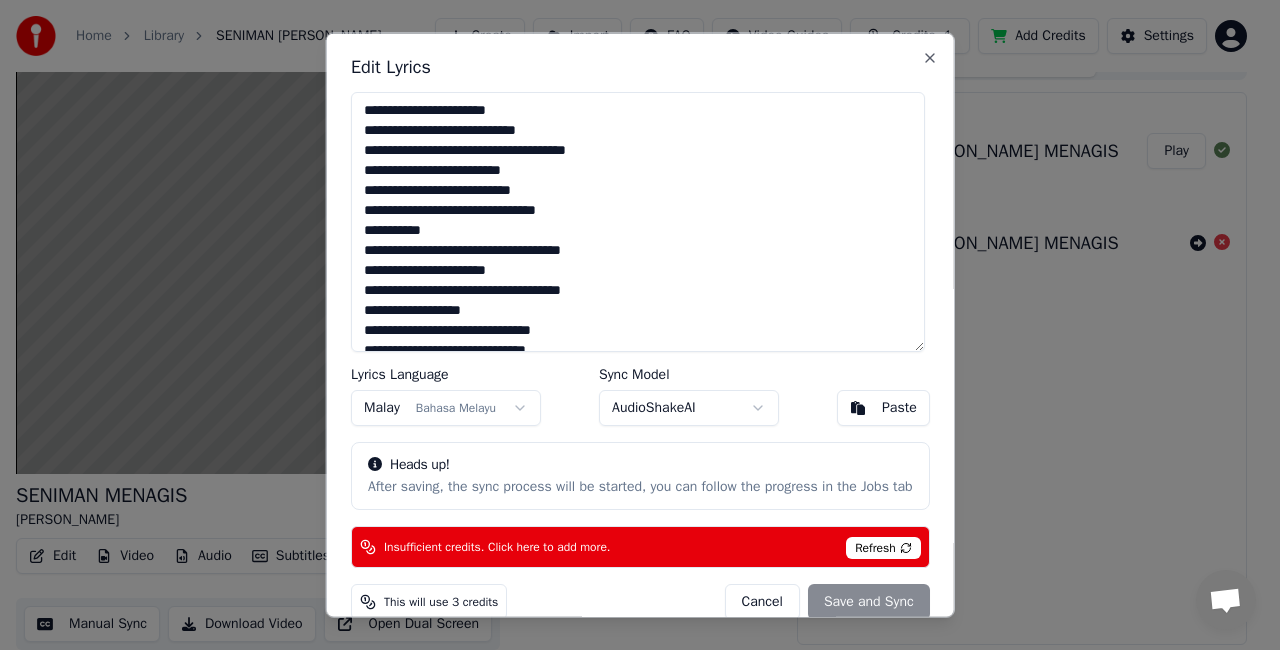 click on "**********" at bounding box center [638, 222] 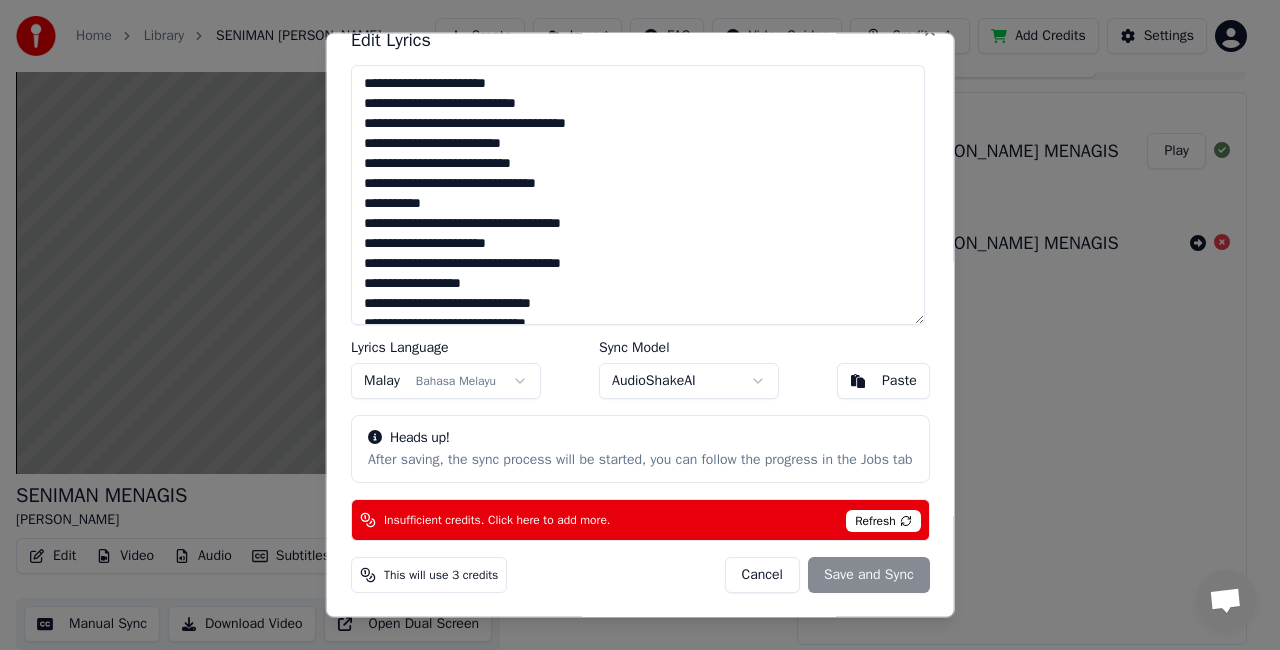 scroll, scrollTop: 45, scrollLeft: 0, axis: vertical 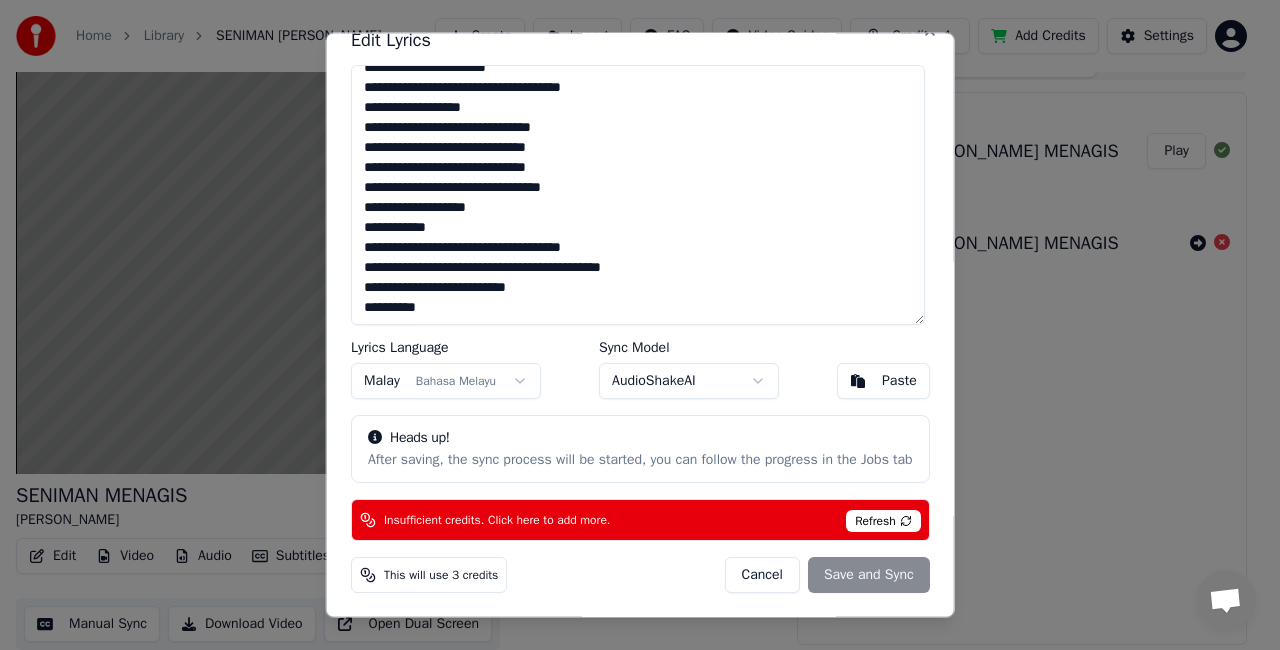 click on "**********" at bounding box center (638, 195) 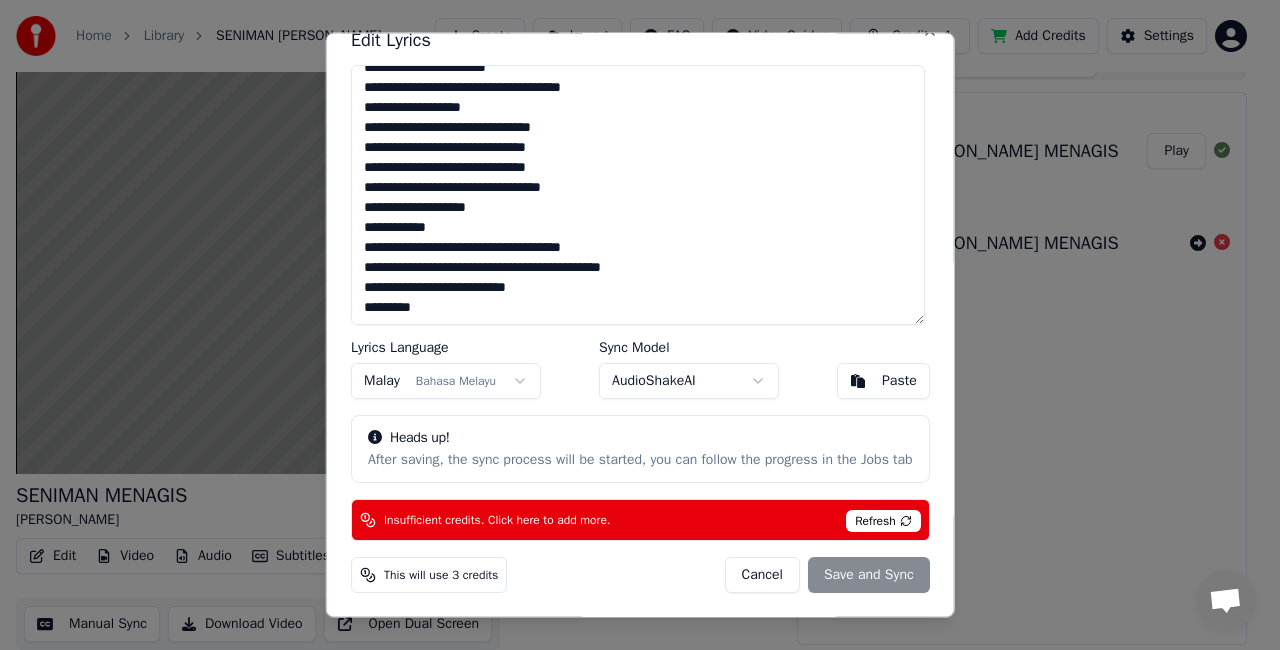 scroll, scrollTop: 188, scrollLeft: 0, axis: vertical 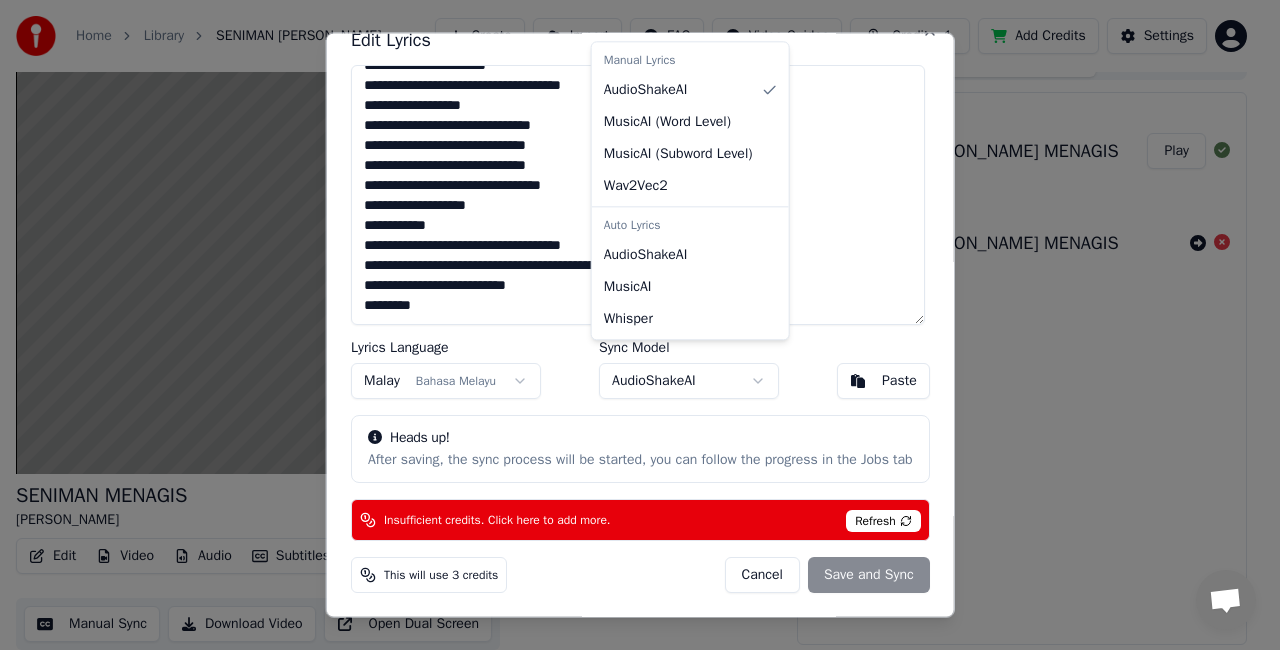 click on "Home Library [PERSON_NAME] Create Import FAQ Video Guides Credits 1 Add Credits Settings SENIMAN MENAGIS Dato'Jamal Abdillah BPM 131 Key Am Edit Video Audio Subtitles Download Cloud Library Manual Sync Download Video Open Dual Screen Queue ( 2 ) Jobs Library Create Karaoke Dato'Jamal Abdillah- SENIMAN MENAGIS Play Create Karaoke [PERSON_NAME] MENAGIS Edit Lyrics Lyrics Language Malay Bahasa Melayu Sync Model AudioShakeAI Paste Heads up! After saving, the sync process will be started, you can follow the progress in the Jobs tab Insufficient credits. Click here to add more. Refresh This will use 3 credits Cancel Save and Sync Close Manual Lyrics AudioShakeAI MusicAI ( Word Level ) MusicAI ( Subword Level ) Wav2Vec2 Auto Lyrics AudioShakeAI MusicAI Whisper" at bounding box center (631, 297) 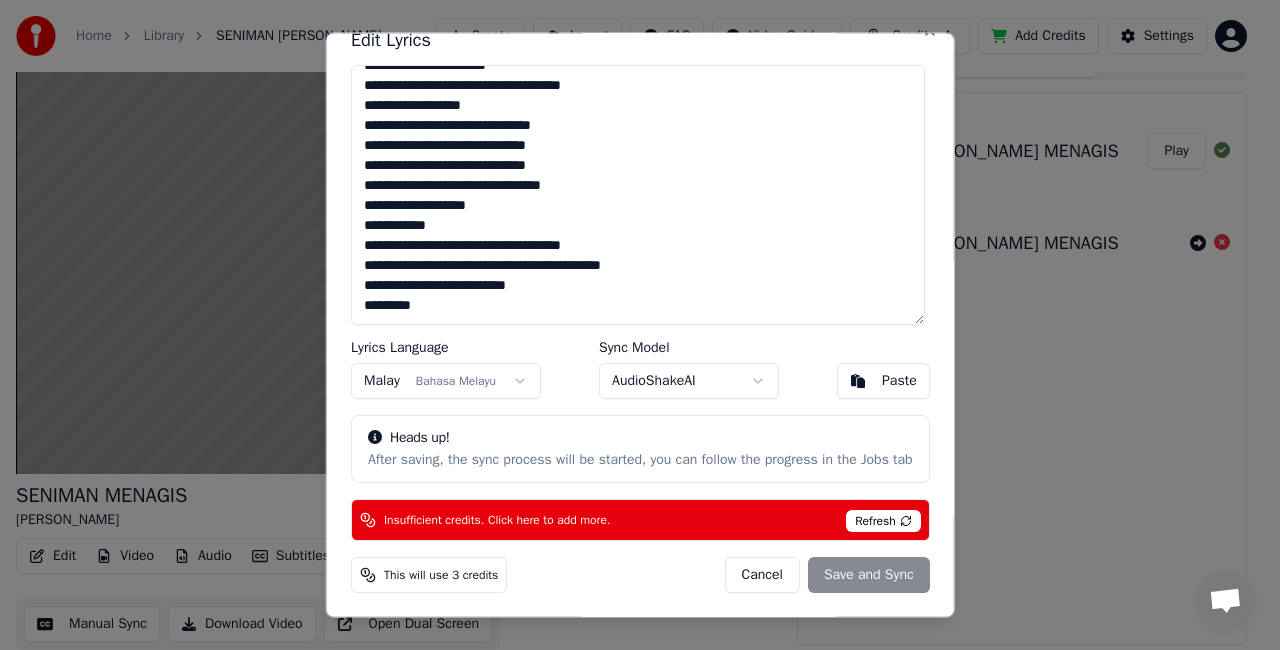 click on "Home Library [PERSON_NAME] Create Import FAQ Video Guides Credits 1 Add Credits Settings SENIMAN MENAGIS Dato'Jamal Abdillah BPM 131 Key Am Edit Video Audio Subtitles Download Cloud Library Manual Sync Download Video Open Dual Screen Queue ( 2 ) Jobs Library Create Karaoke Dato'Jamal Abdillah- SENIMAN MENAGIS Play Create Karaoke [PERSON_NAME] MENAGIS Edit Lyrics Lyrics Language Malay Bahasa Melayu Sync Model AudioShakeAI Paste Heads up! After saving, the sync process will be started, you can follow the progress in the Jobs tab Insufficient credits. Click here to add more. Refresh This will use 3 credits Cancel Save and Sync Close" at bounding box center [631, 297] 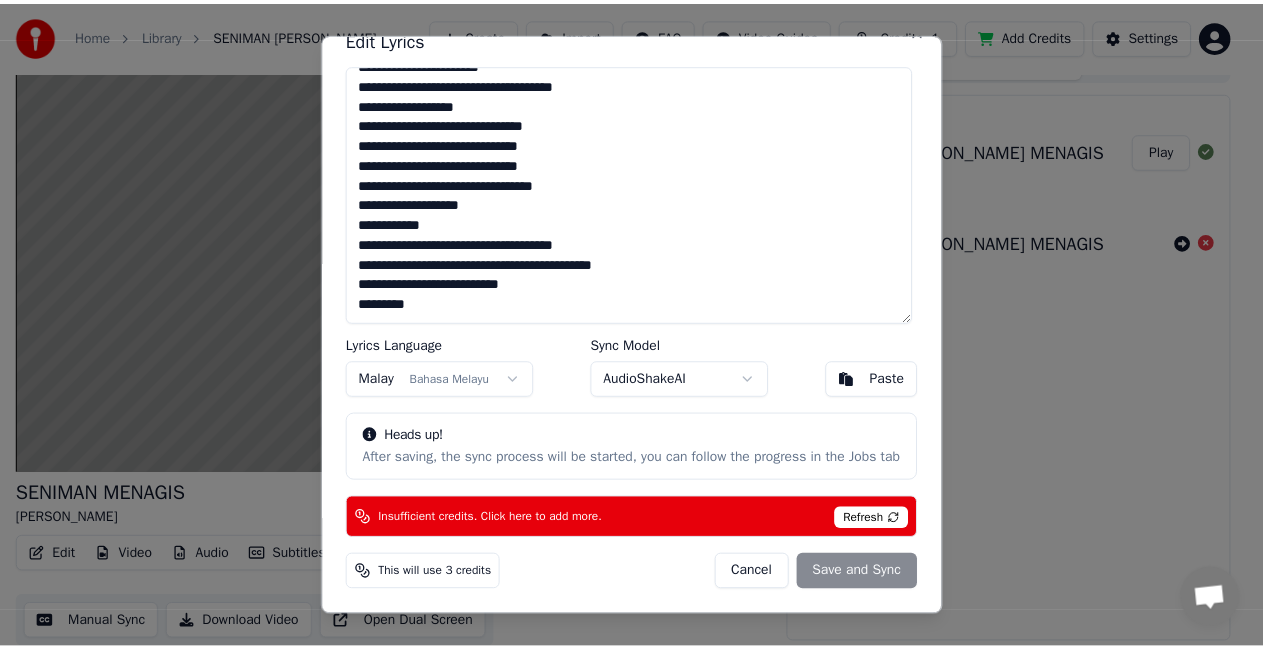 scroll, scrollTop: 196, scrollLeft: 0, axis: vertical 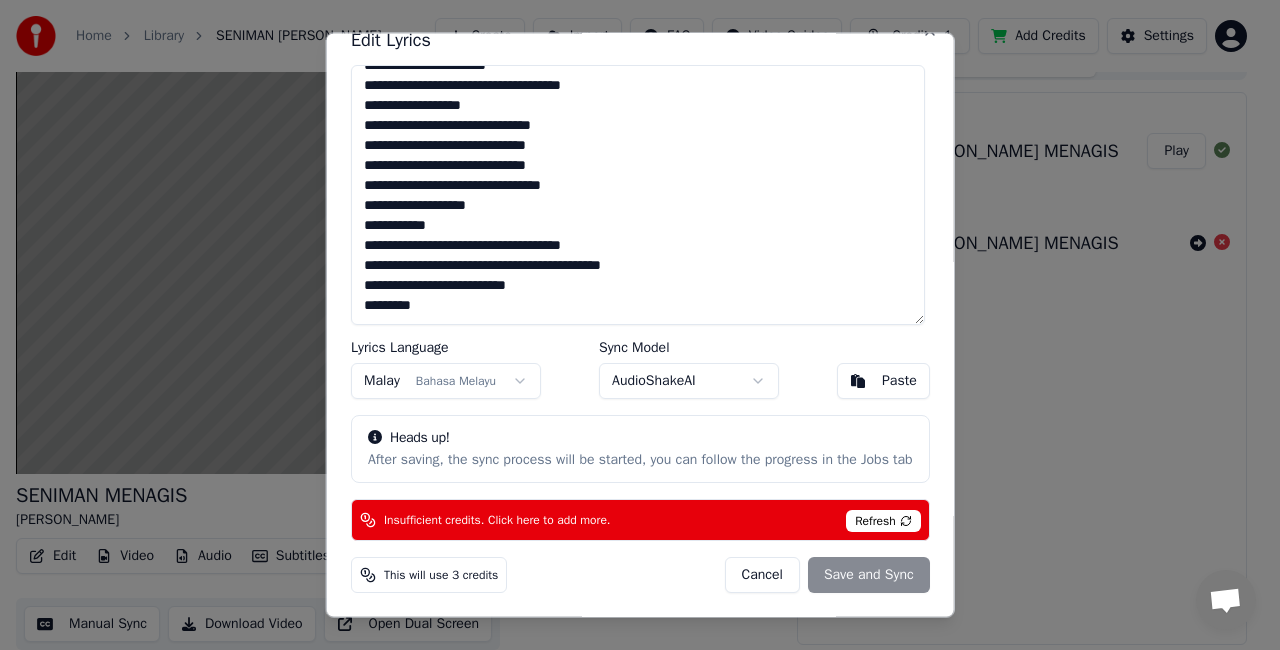 click on "Cancel" at bounding box center (761, 574) 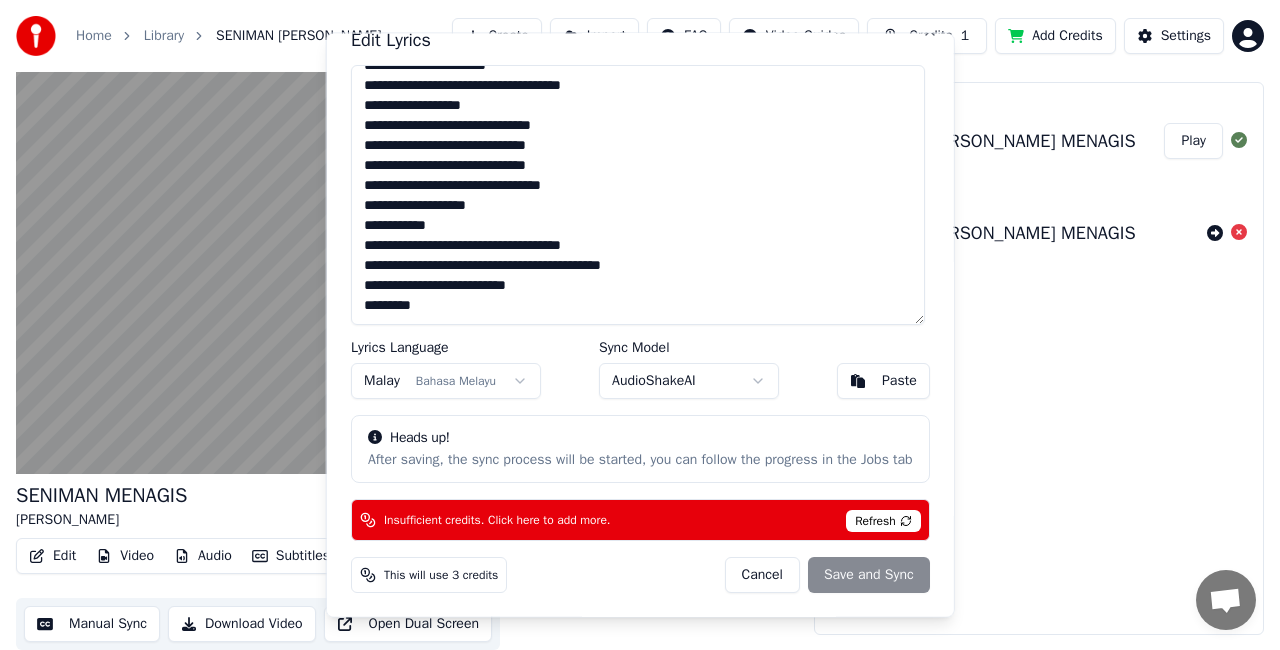 type on "**********" 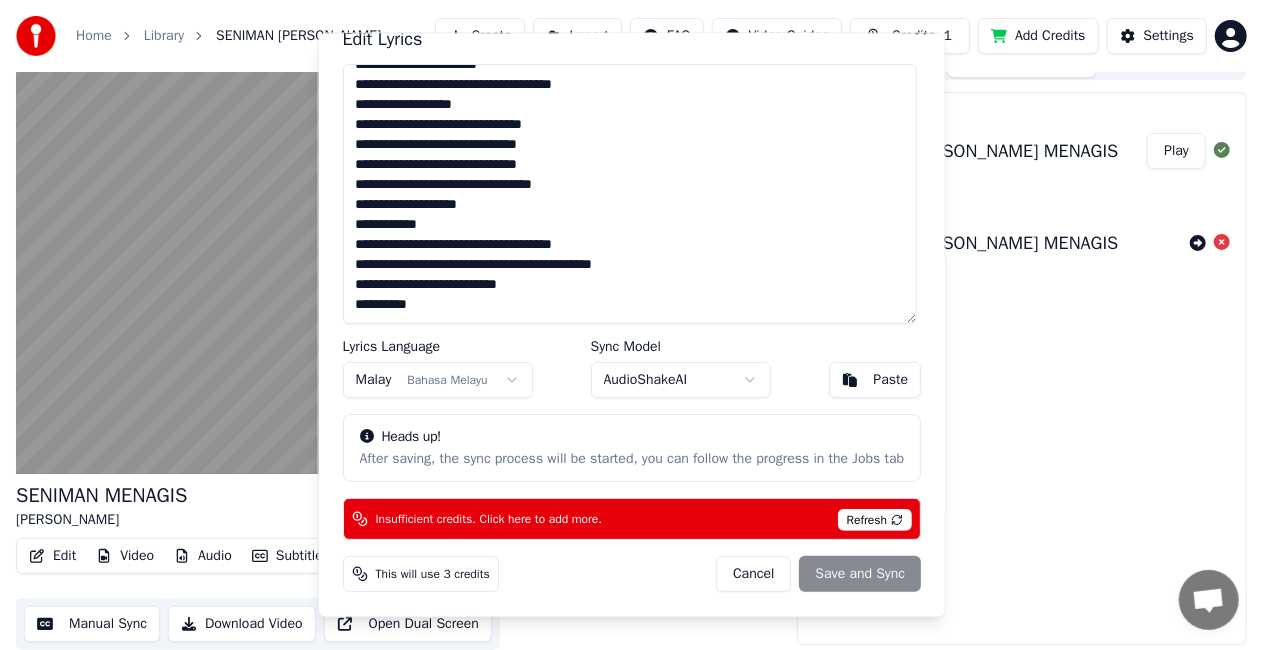 scroll, scrollTop: 177, scrollLeft: 0, axis: vertical 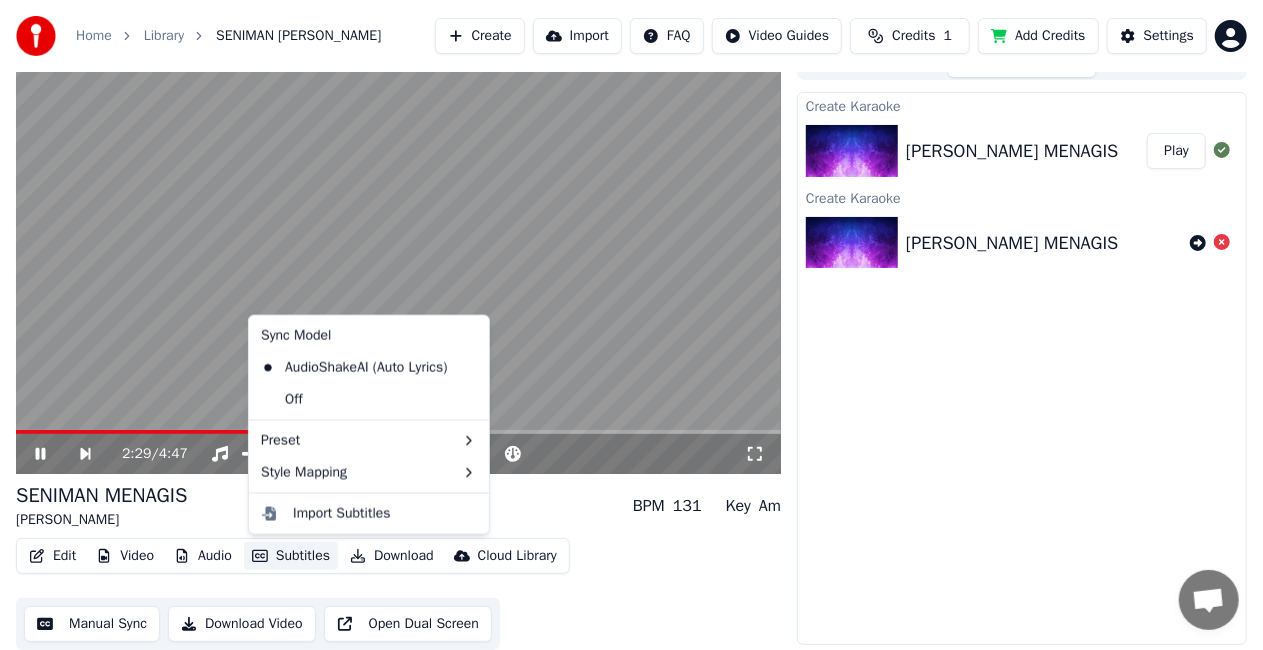 click on "Subtitles" at bounding box center (291, 556) 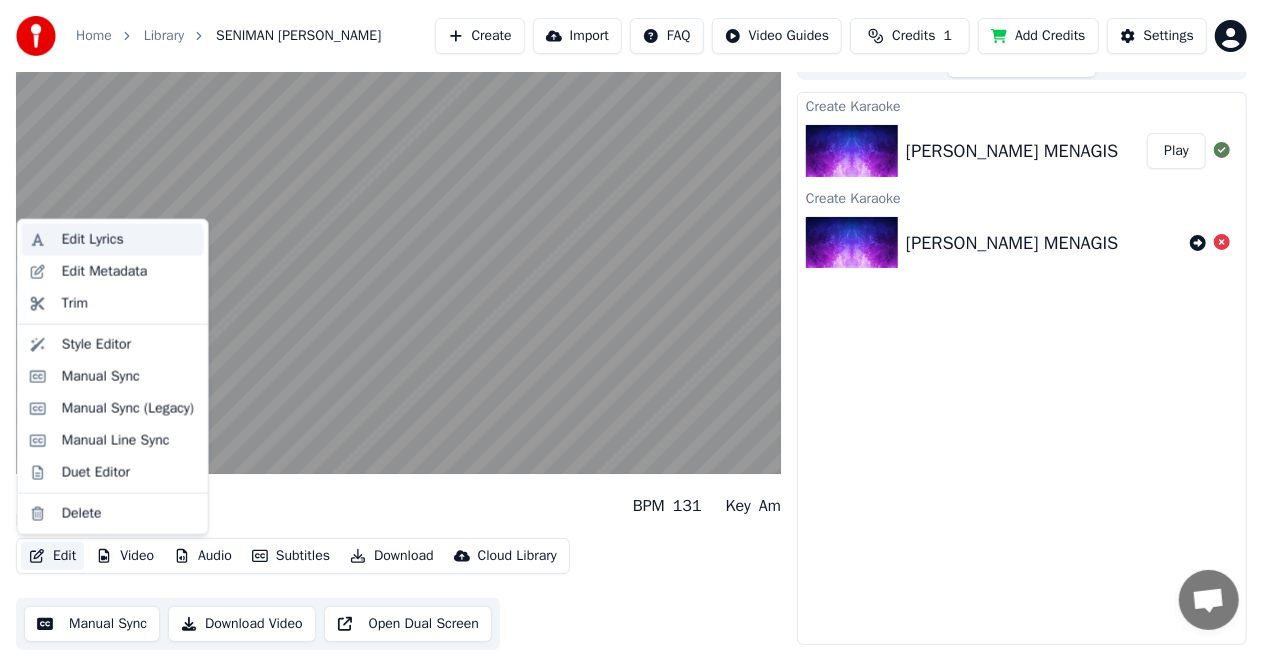 click on "Edit Lyrics" at bounding box center [93, 240] 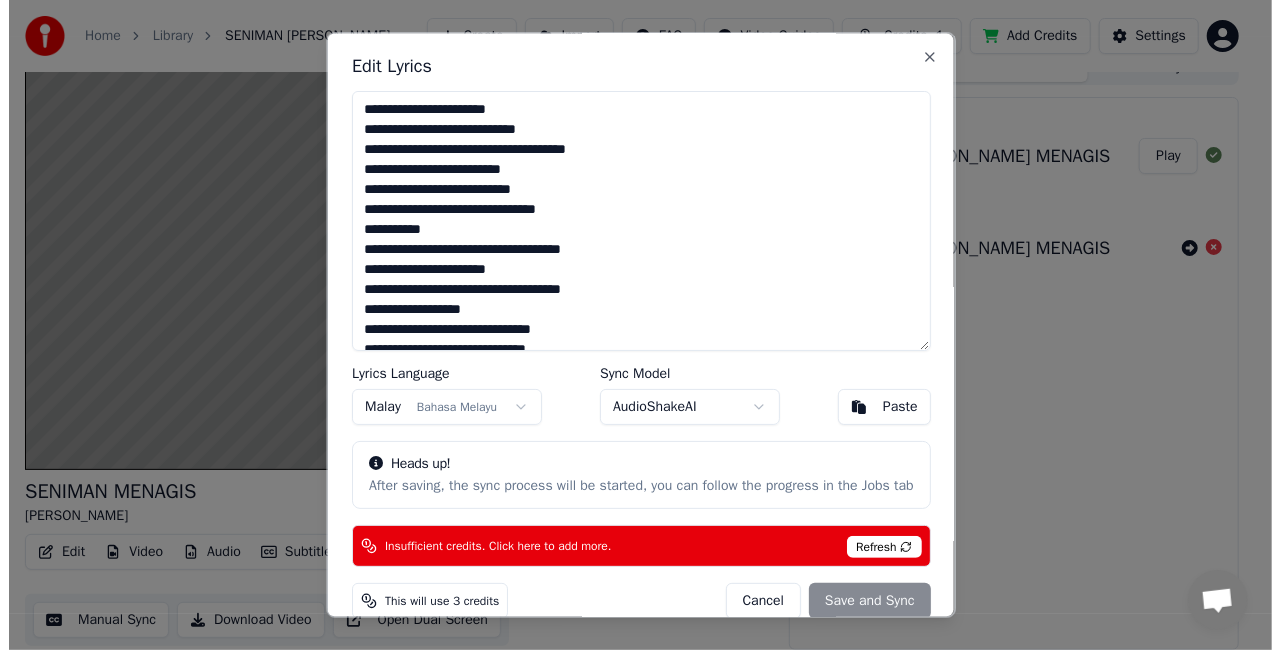 scroll, scrollTop: 38, scrollLeft: 0, axis: vertical 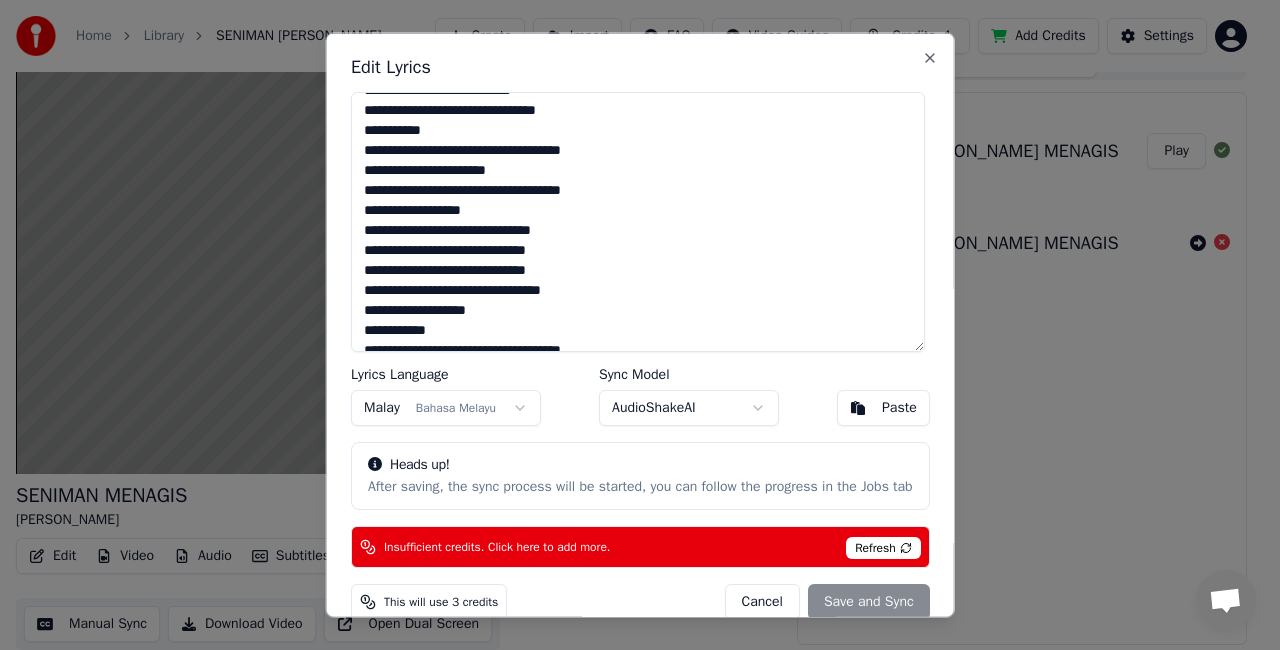 click on "**********" at bounding box center [638, 222] 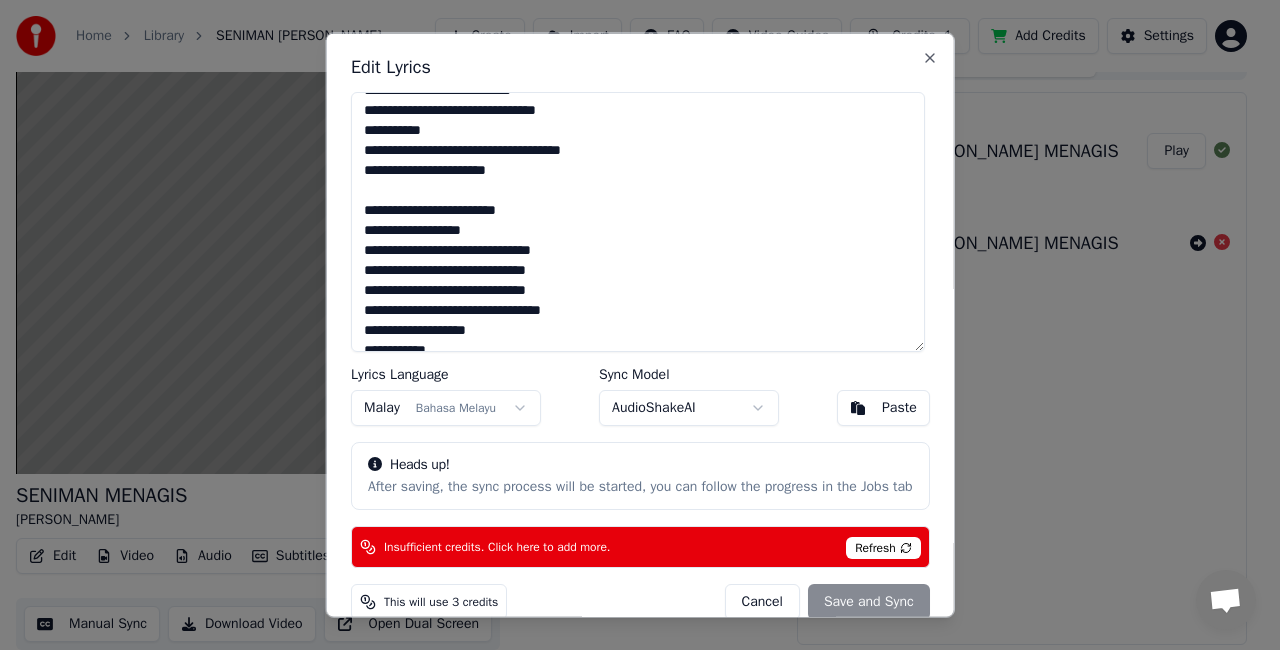 scroll, scrollTop: 197, scrollLeft: 0, axis: vertical 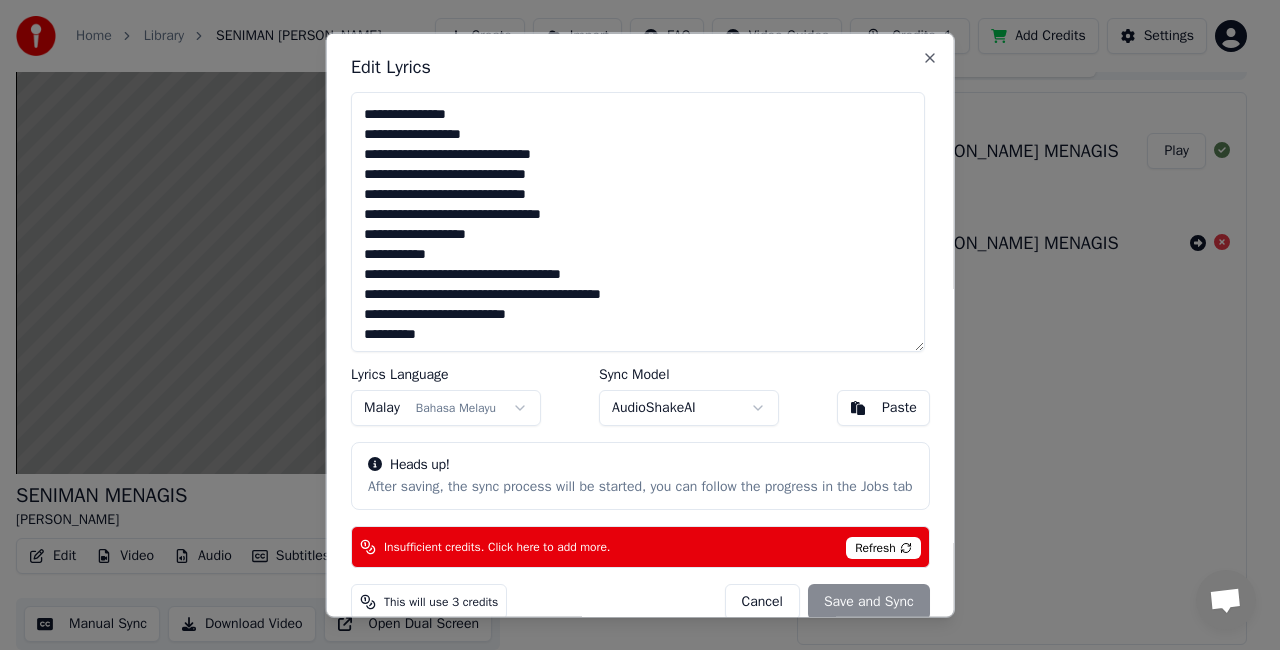click on "**********" at bounding box center (638, 222) 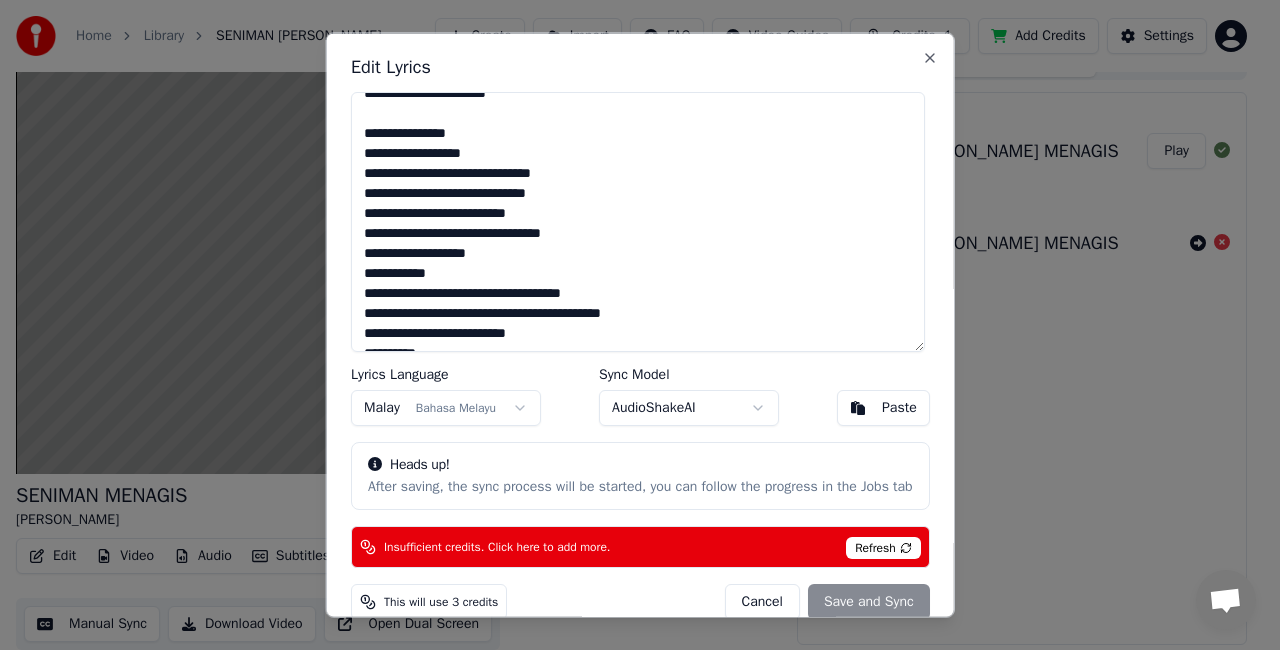 scroll, scrollTop: 197, scrollLeft: 0, axis: vertical 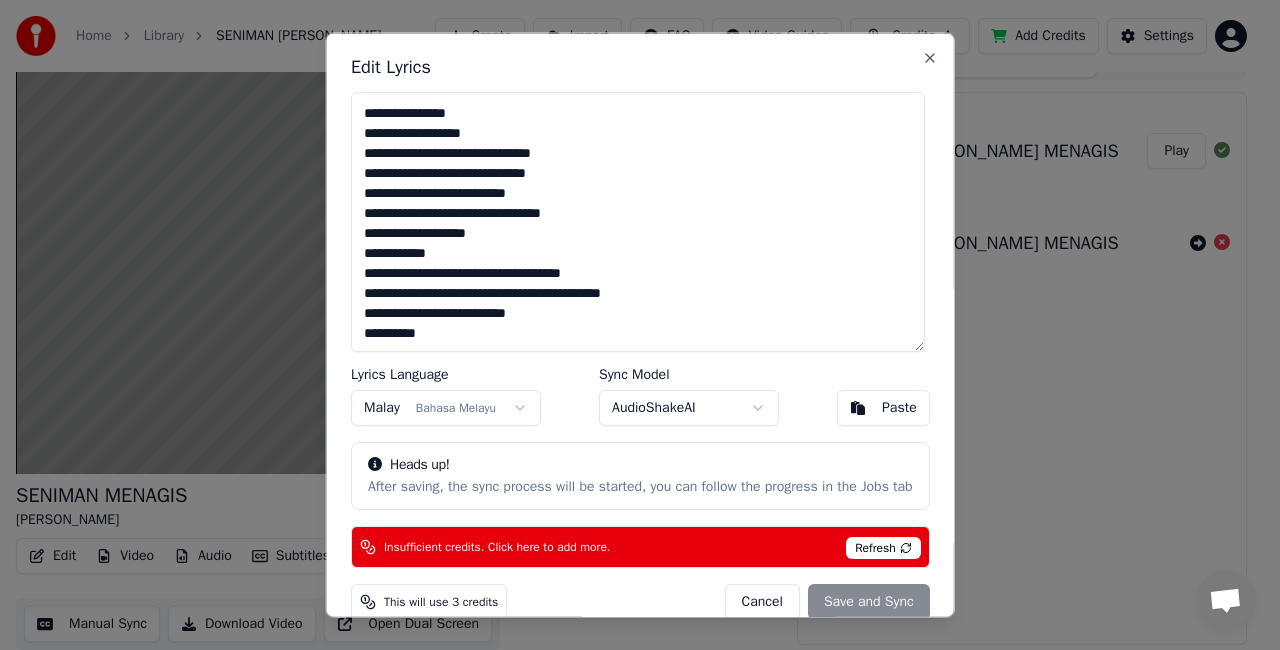 click on "**********" at bounding box center [638, 222] 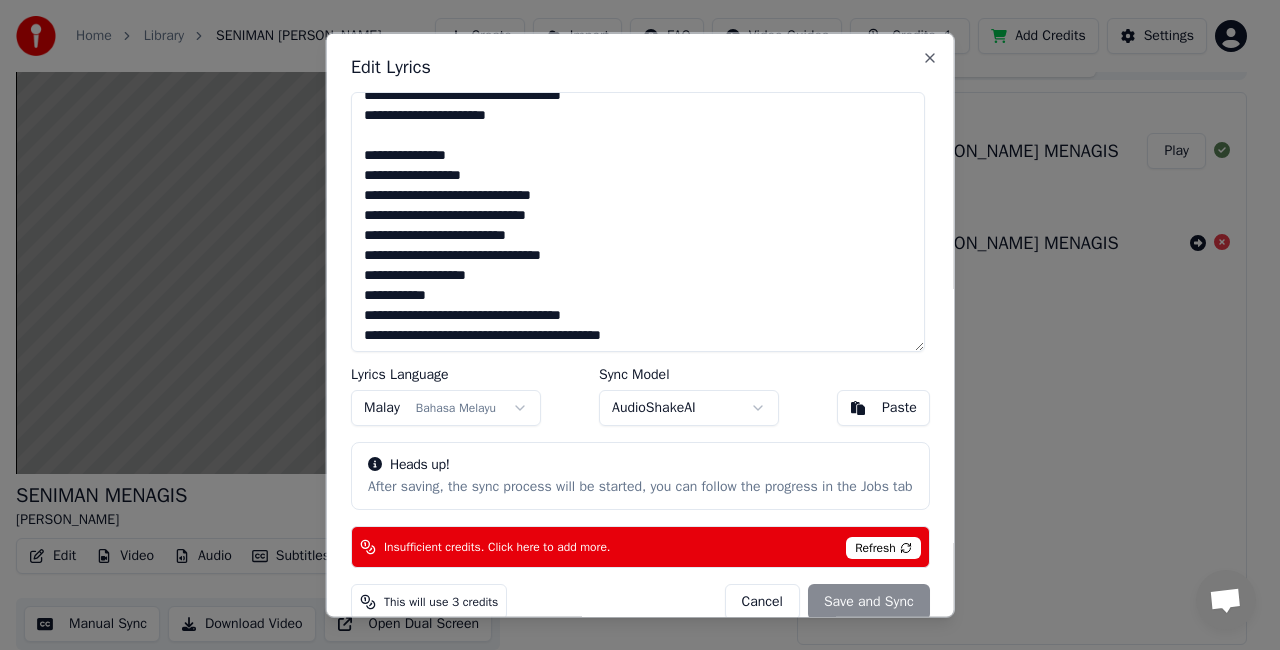 scroll, scrollTop: 196, scrollLeft: 0, axis: vertical 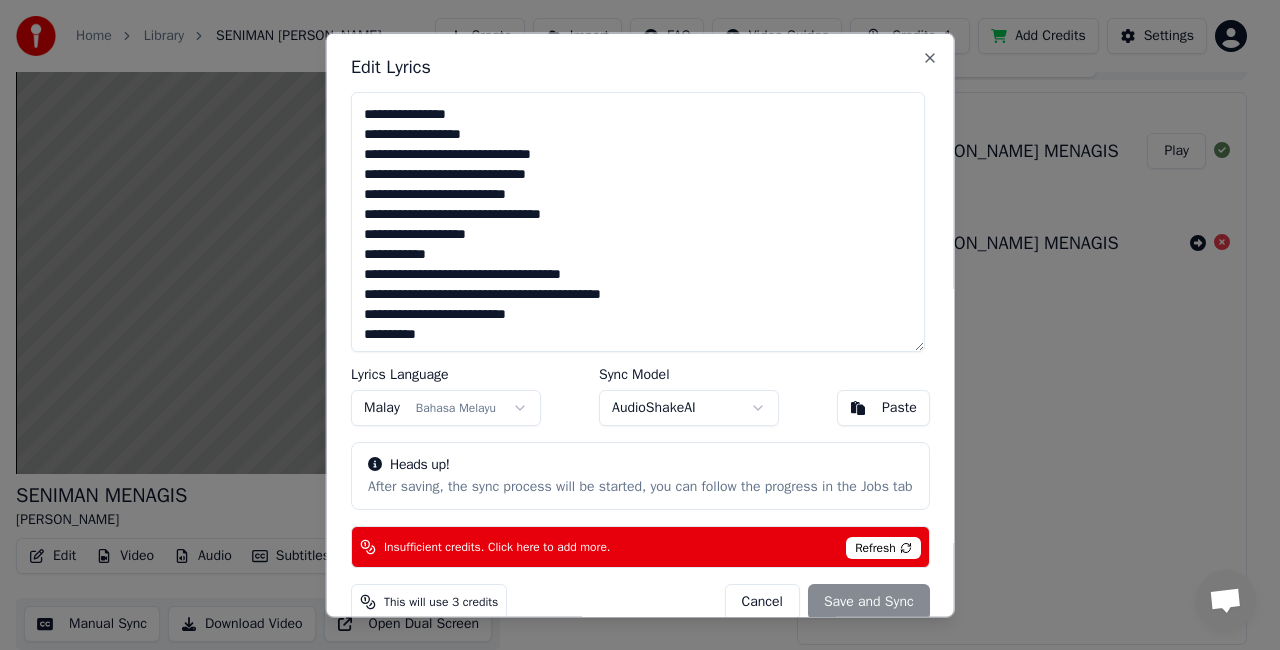 click on "Insufficient credits. Click here to add more." at bounding box center [497, 546] 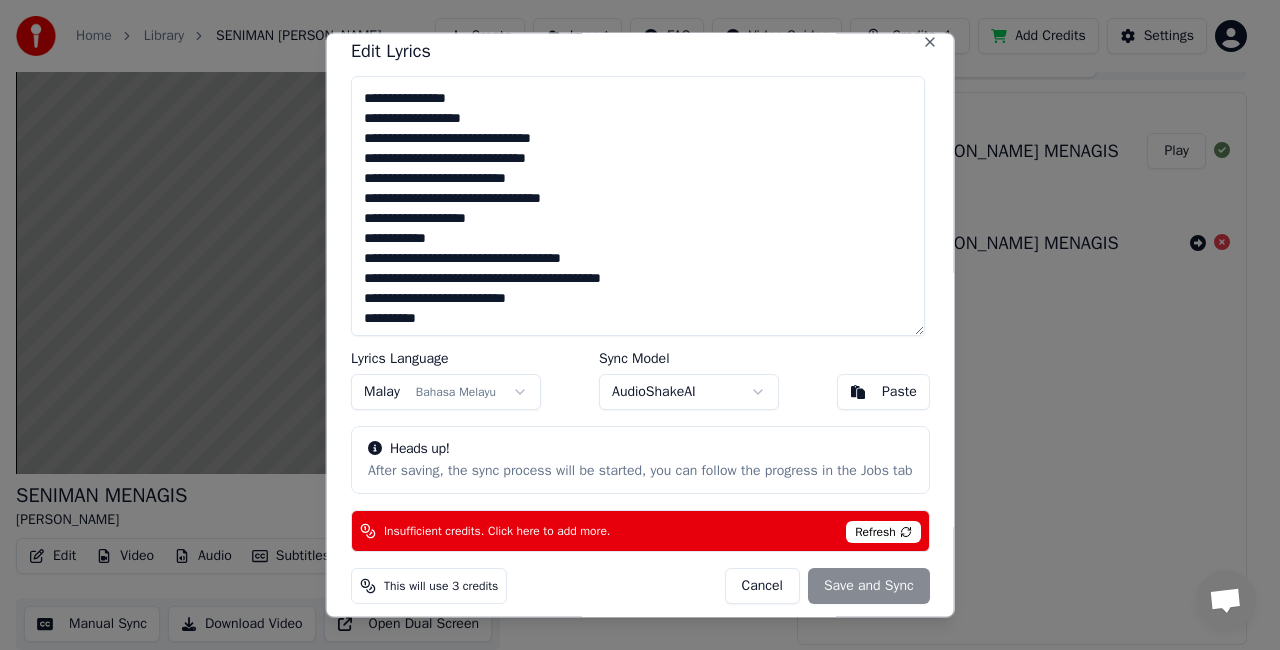 scroll, scrollTop: 45, scrollLeft: 0, axis: vertical 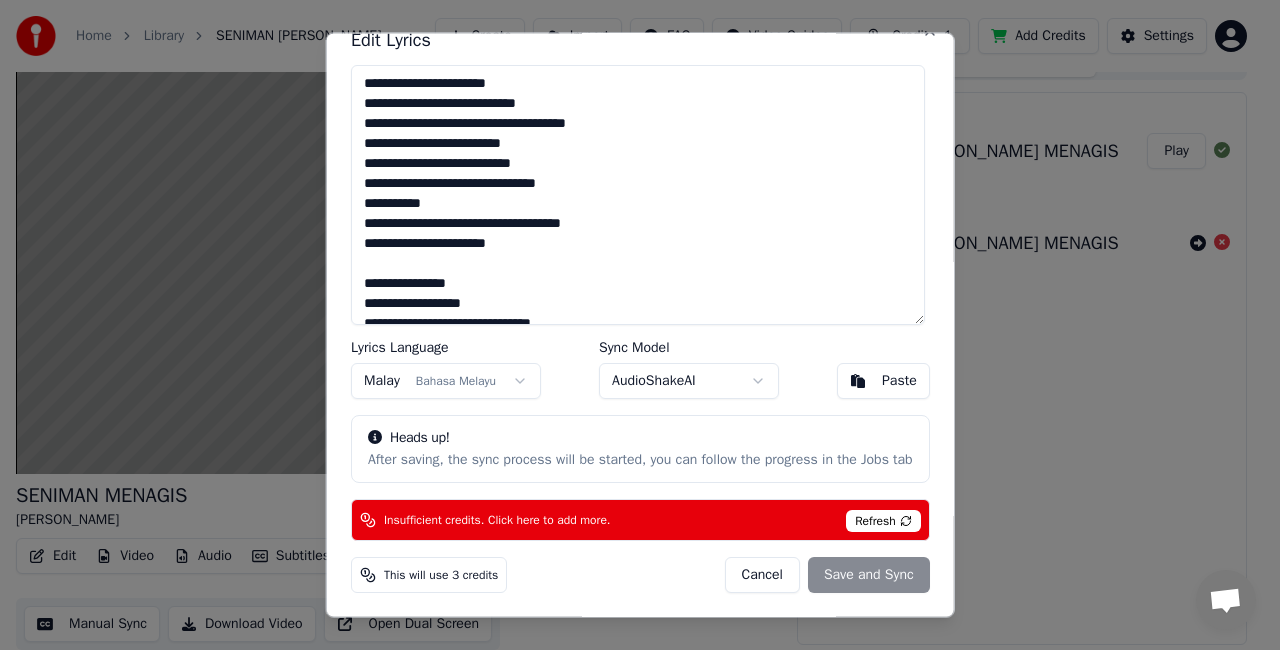 click on "**********" at bounding box center [631, 297] 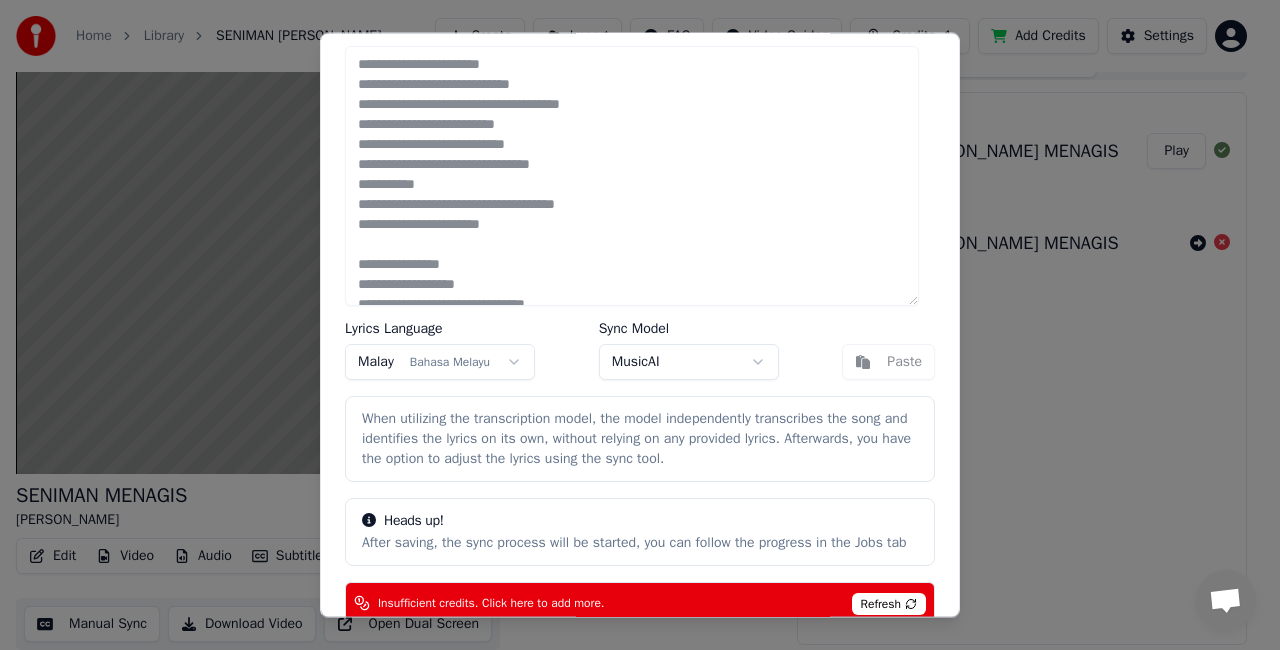 click on "**********" at bounding box center (631, 297) 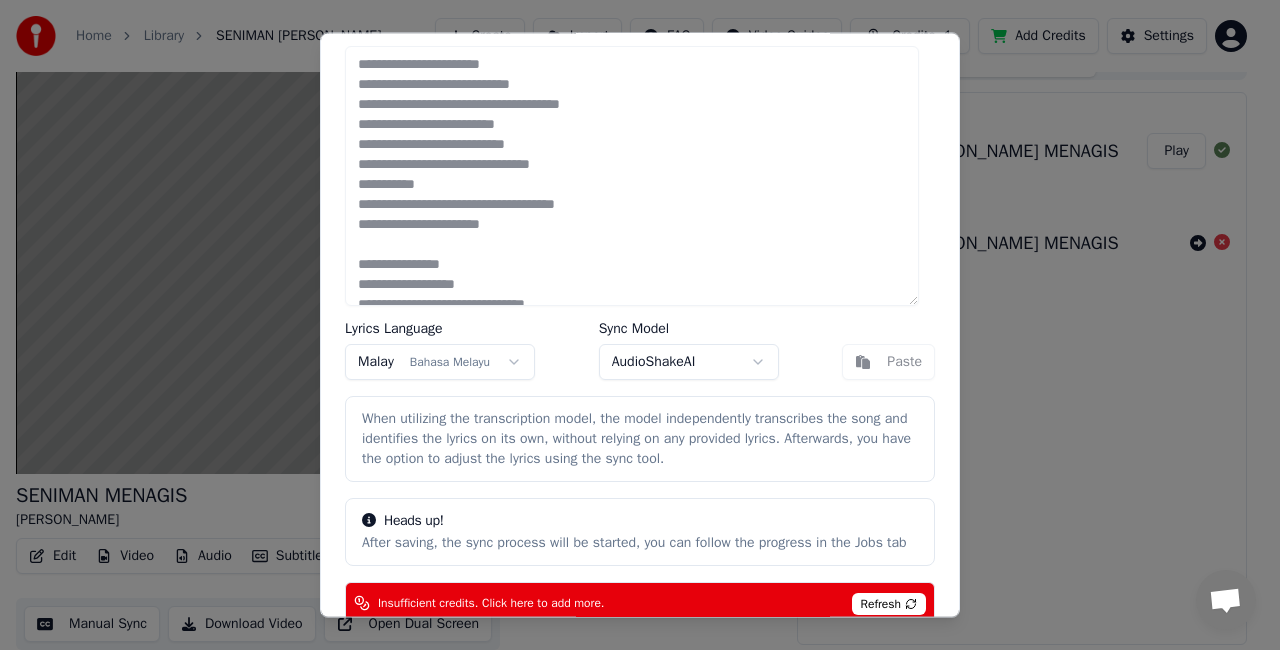 scroll, scrollTop: 196, scrollLeft: 0, axis: vertical 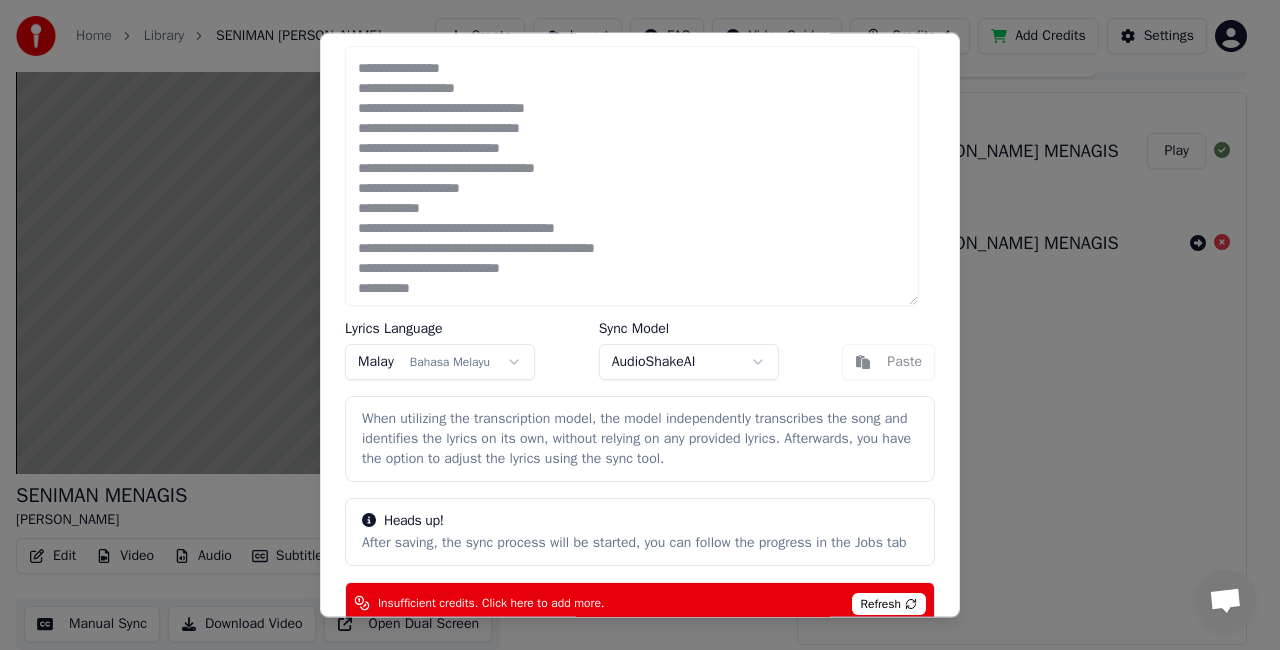 click on "**********" at bounding box center (631, 297) 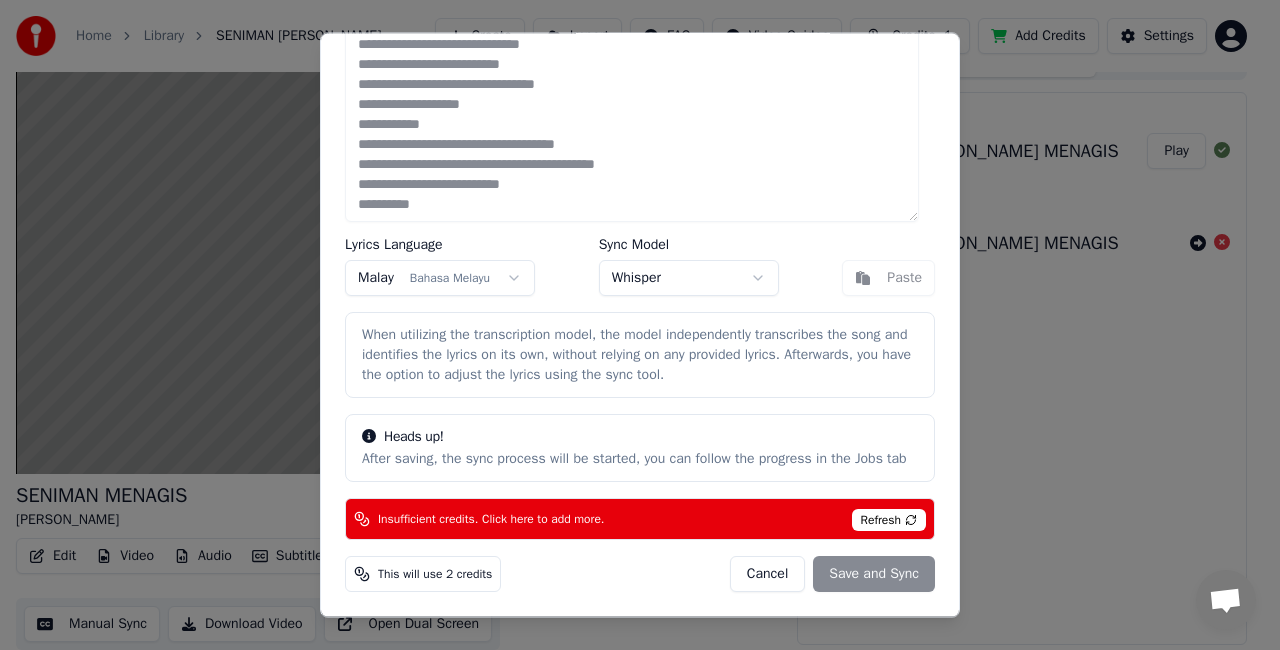 scroll, scrollTop: 146, scrollLeft: 0, axis: vertical 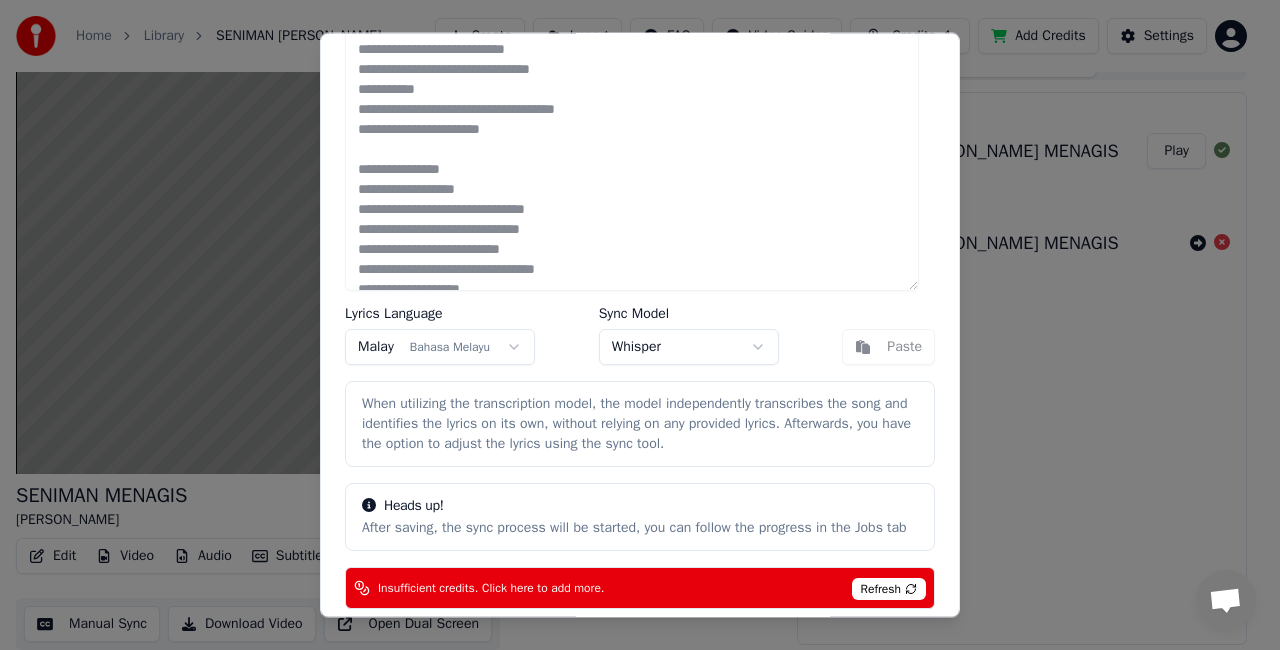 type on "**********" 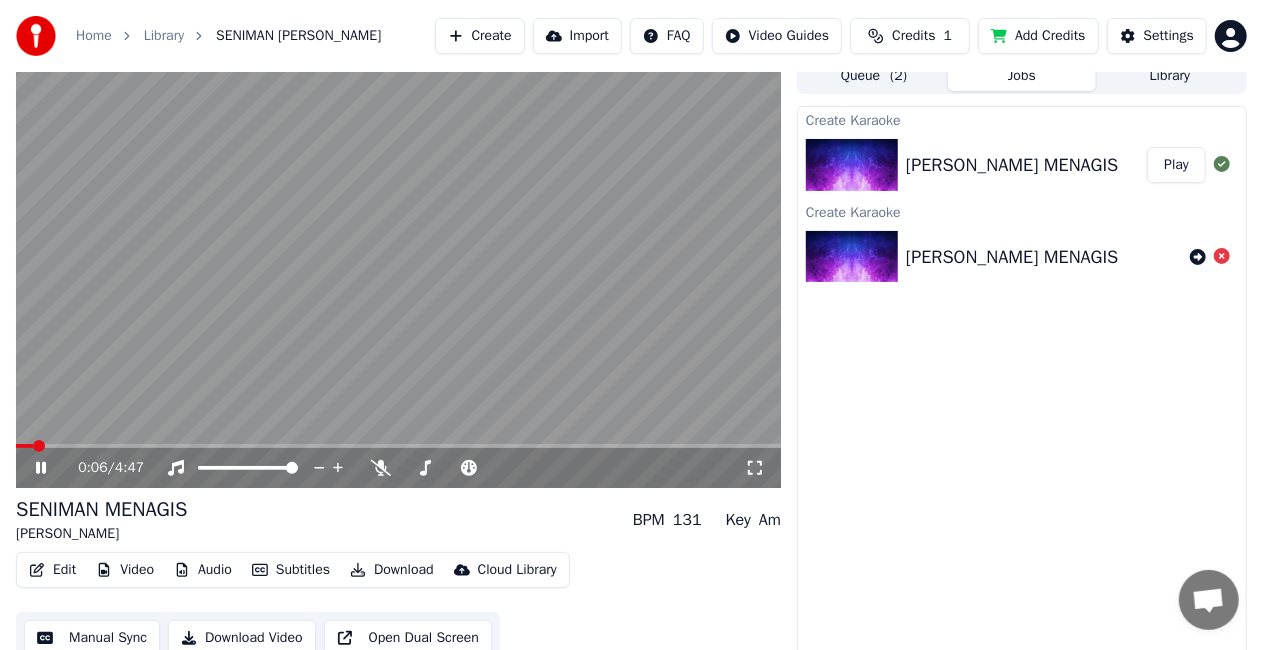 scroll, scrollTop: 0, scrollLeft: 0, axis: both 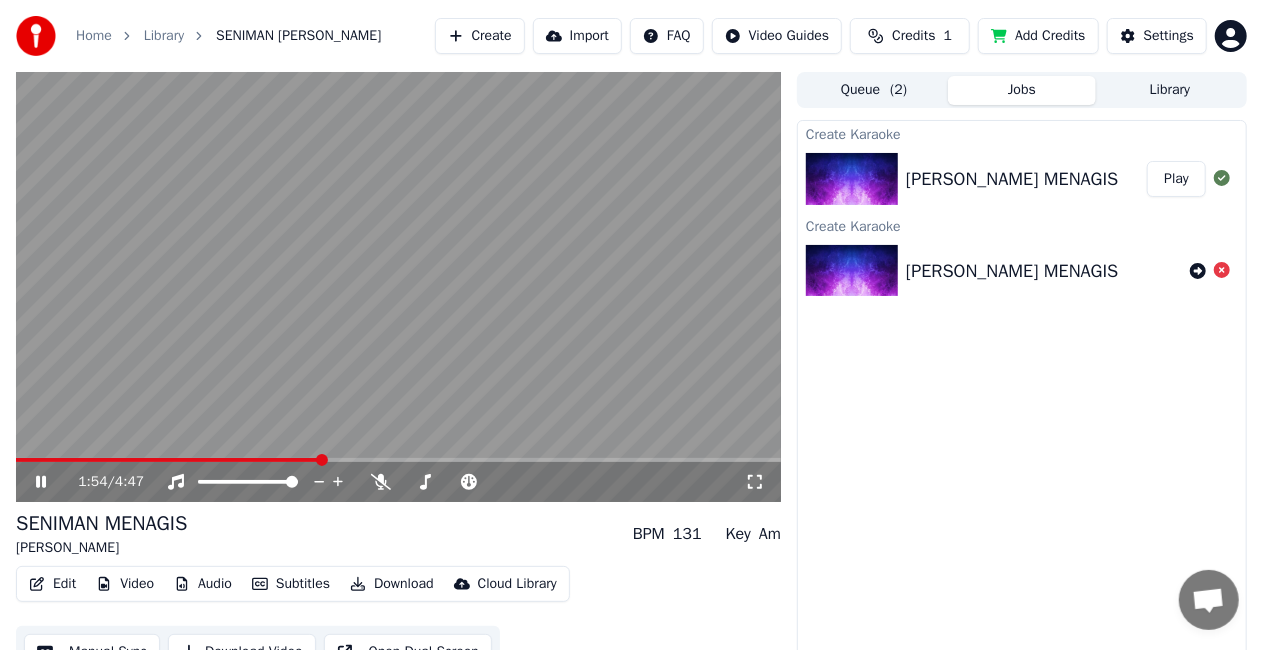 click 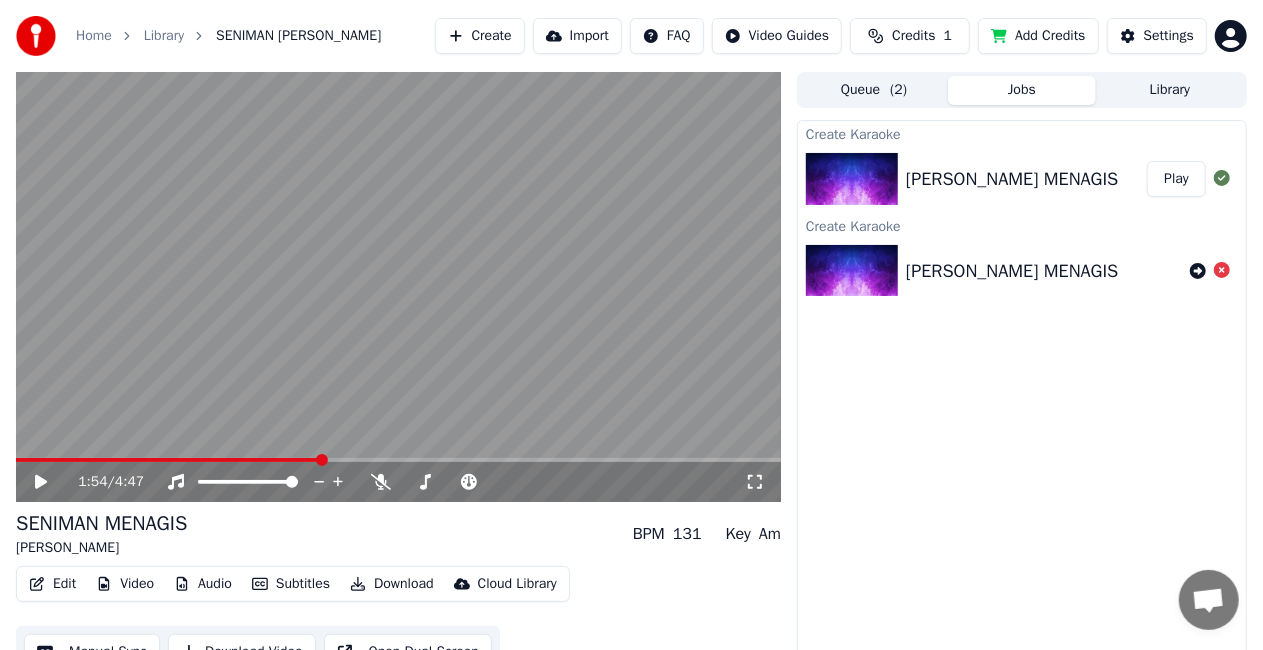click 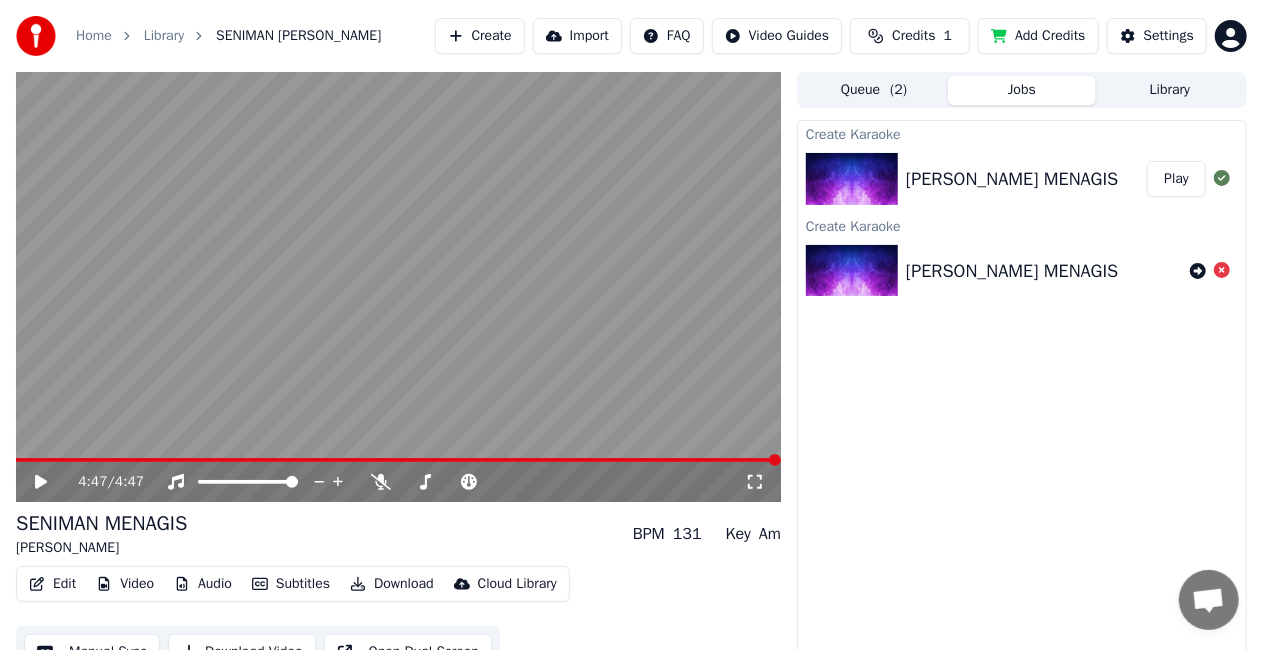 click 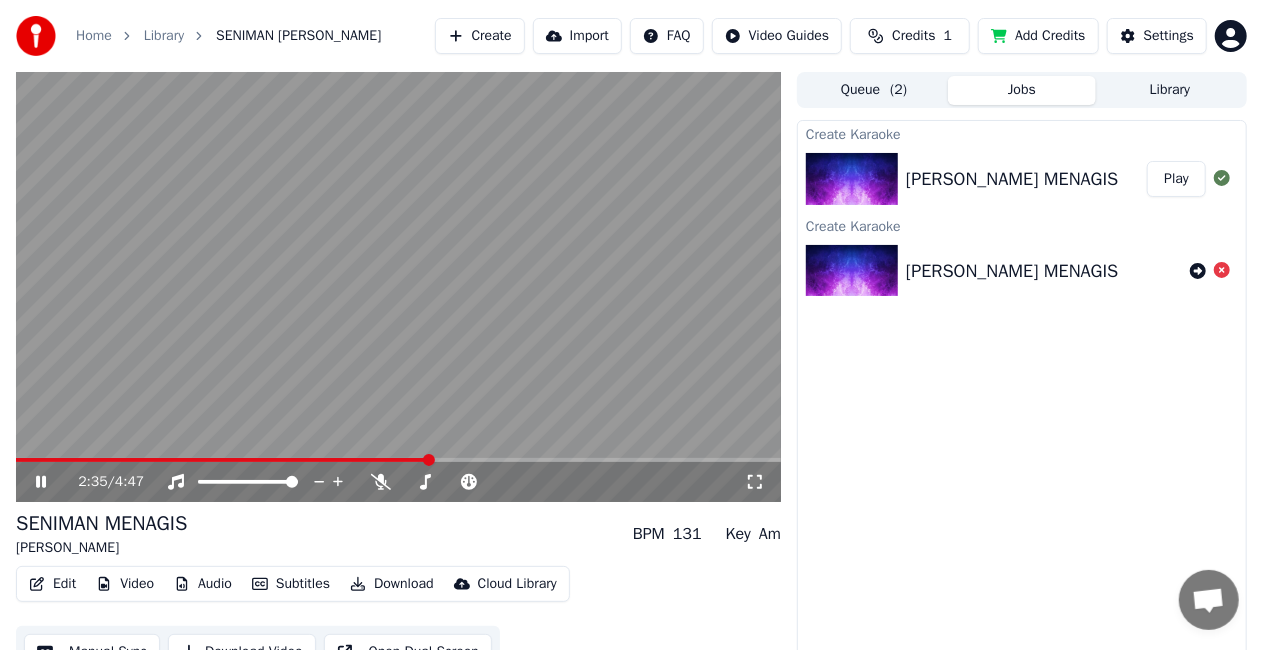click 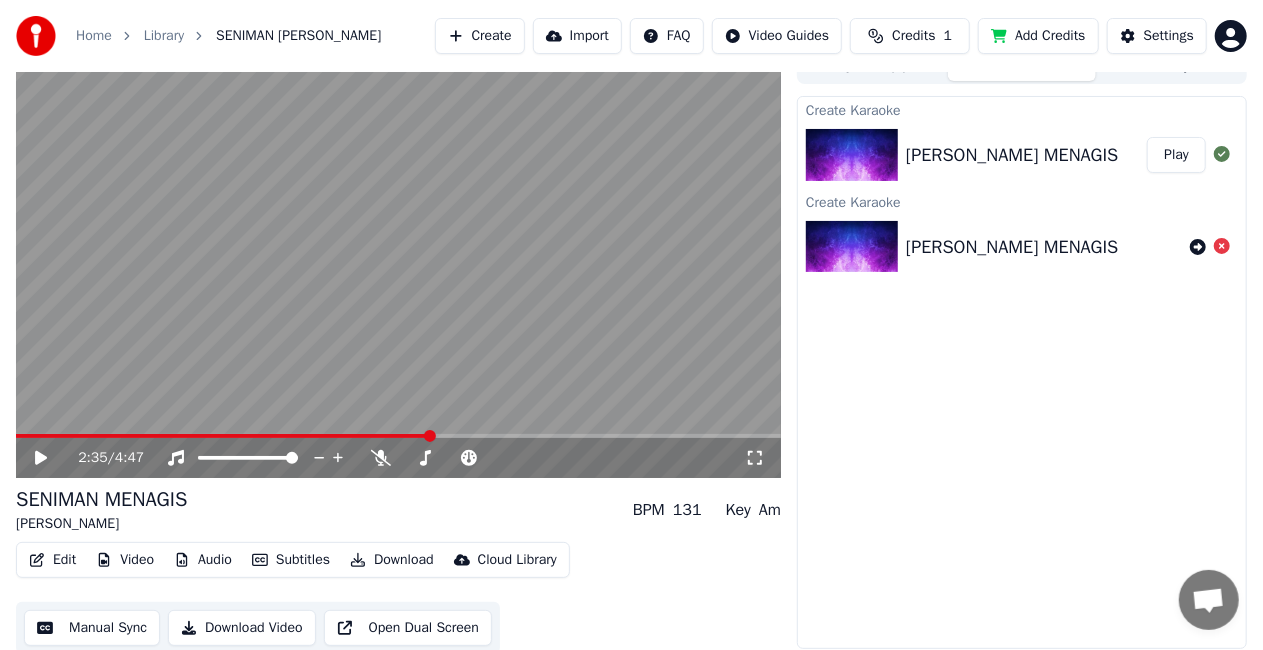scroll, scrollTop: 38, scrollLeft: 0, axis: vertical 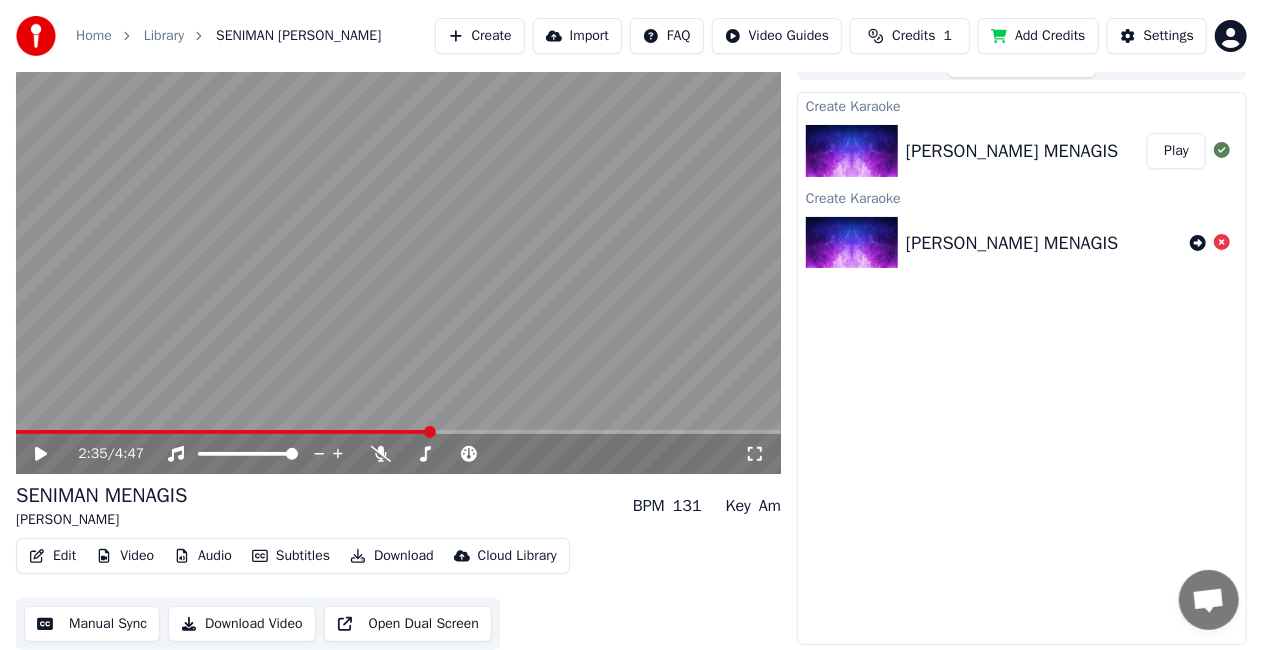 click on "Download" at bounding box center (392, 556) 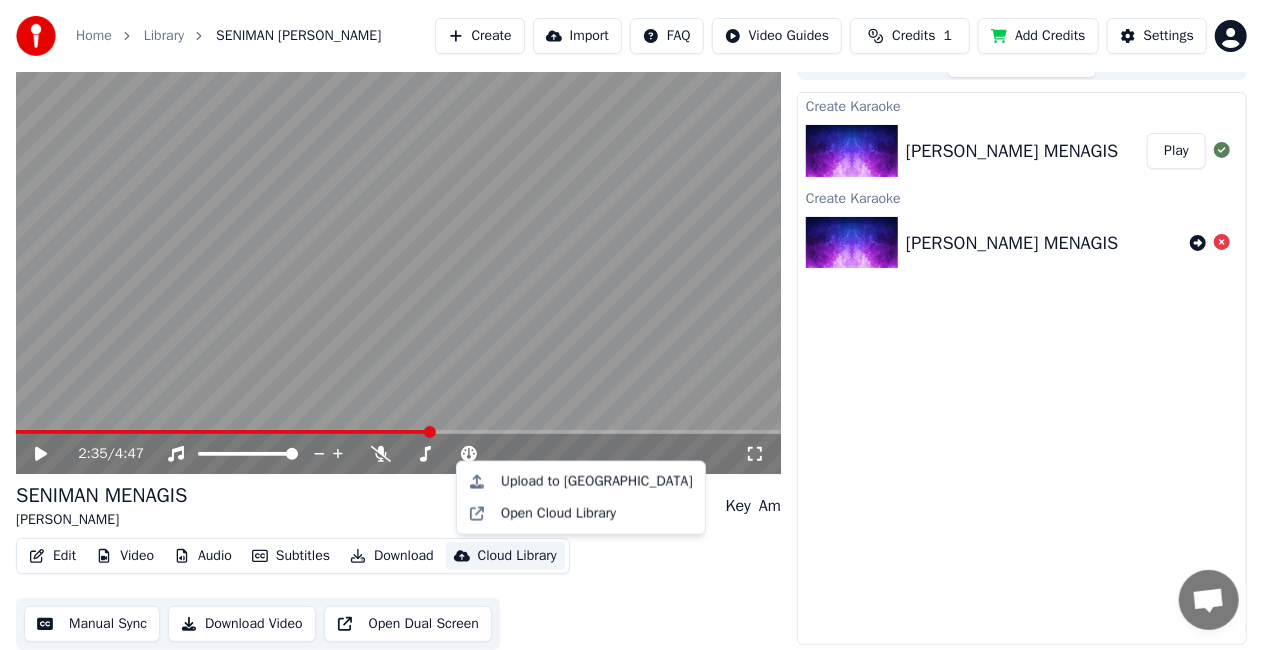 click on "Edit Video Audio Subtitles Download Cloud Library Manual Sync Download Video Open Dual Screen" at bounding box center [398, 594] 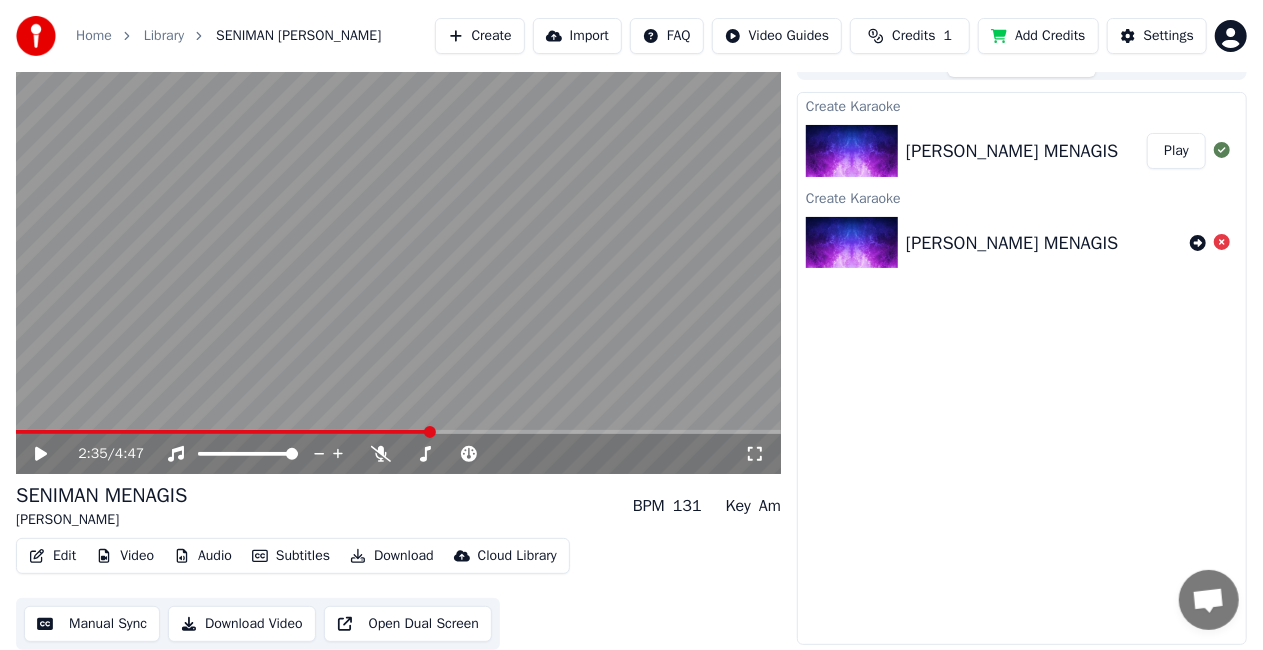 click on "Subtitles" at bounding box center (291, 556) 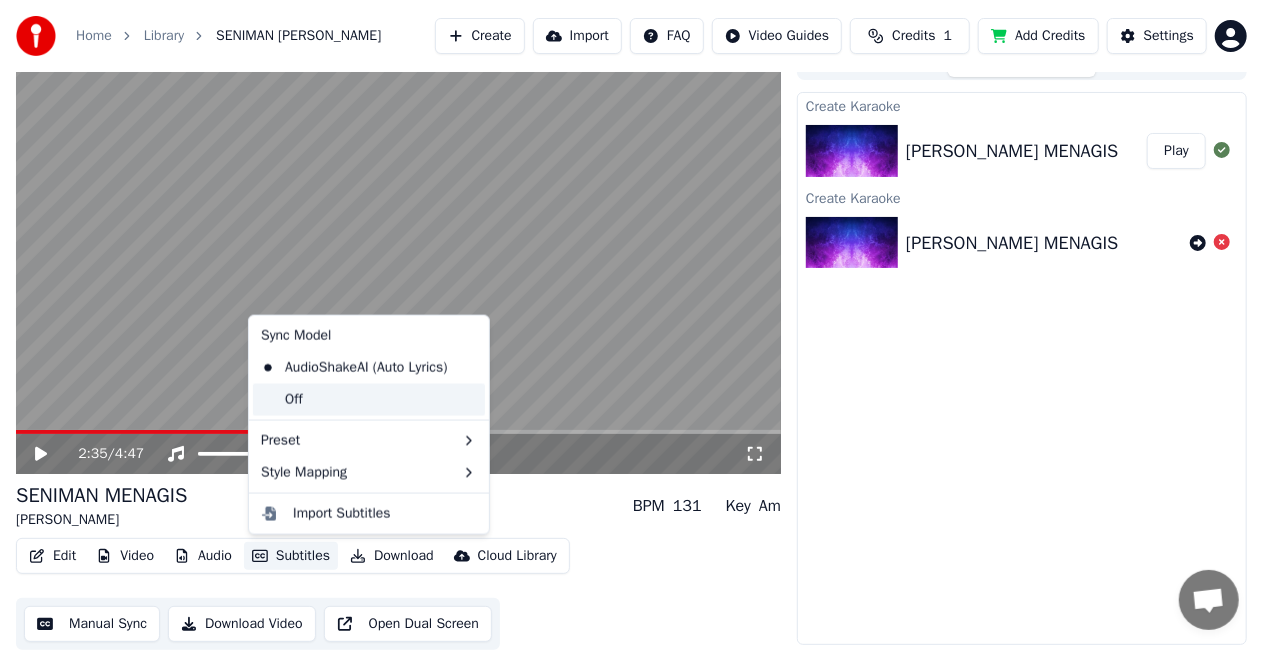 click on "Off" at bounding box center (369, 400) 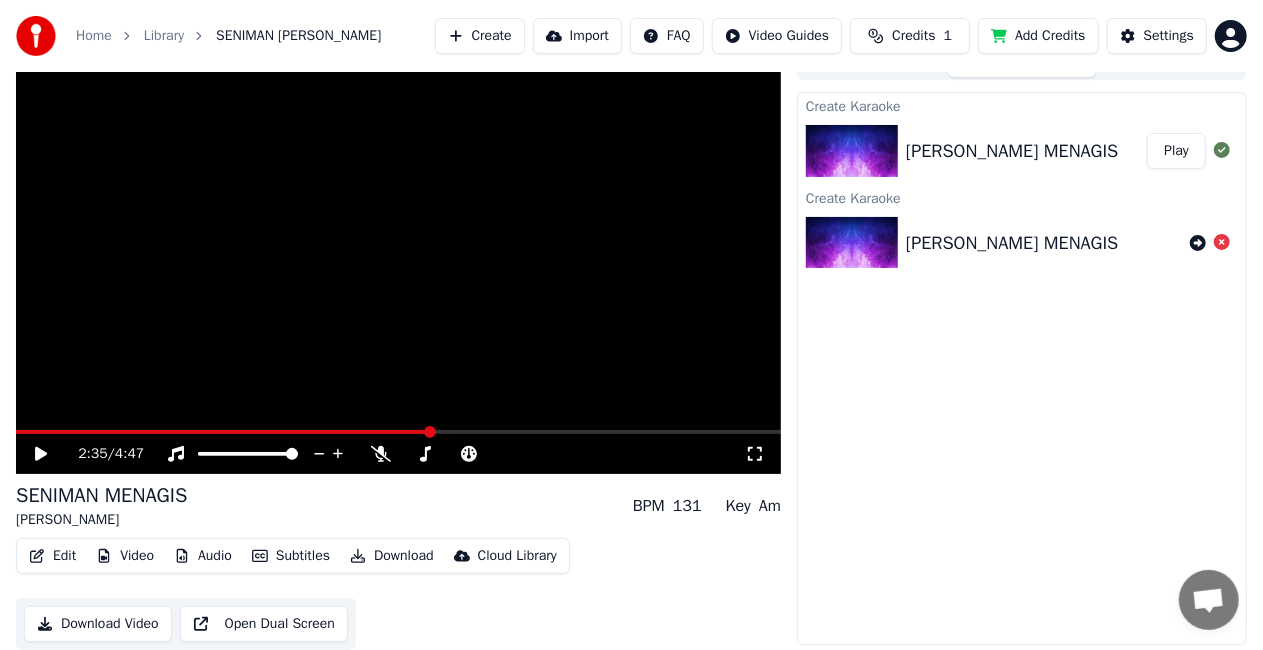 click on "Subtitles" at bounding box center (291, 556) 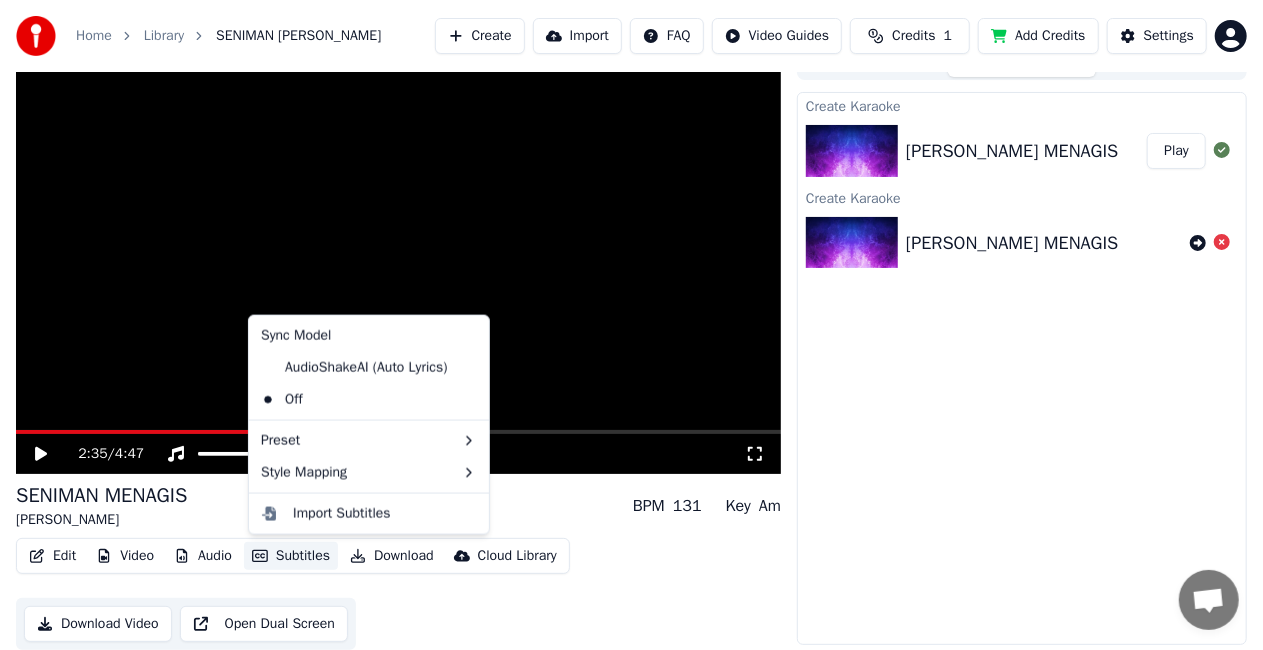 click 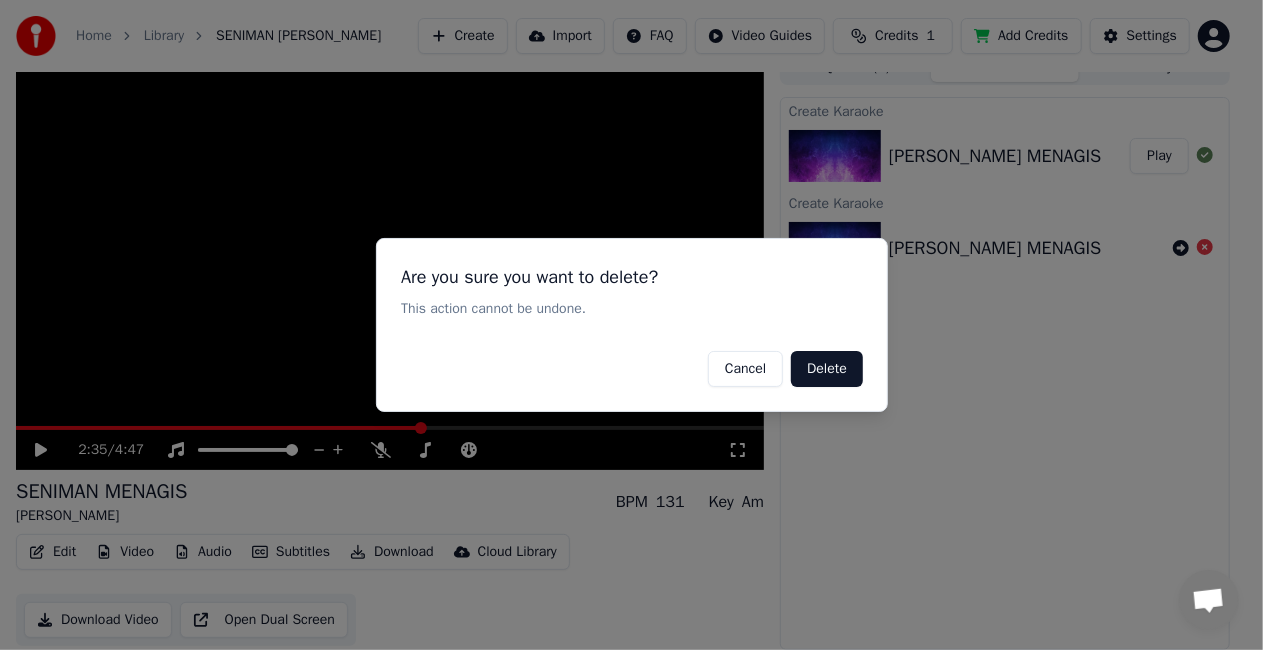 scroll, scrollTop: 38, scrollLeft: 0, axis: vertical 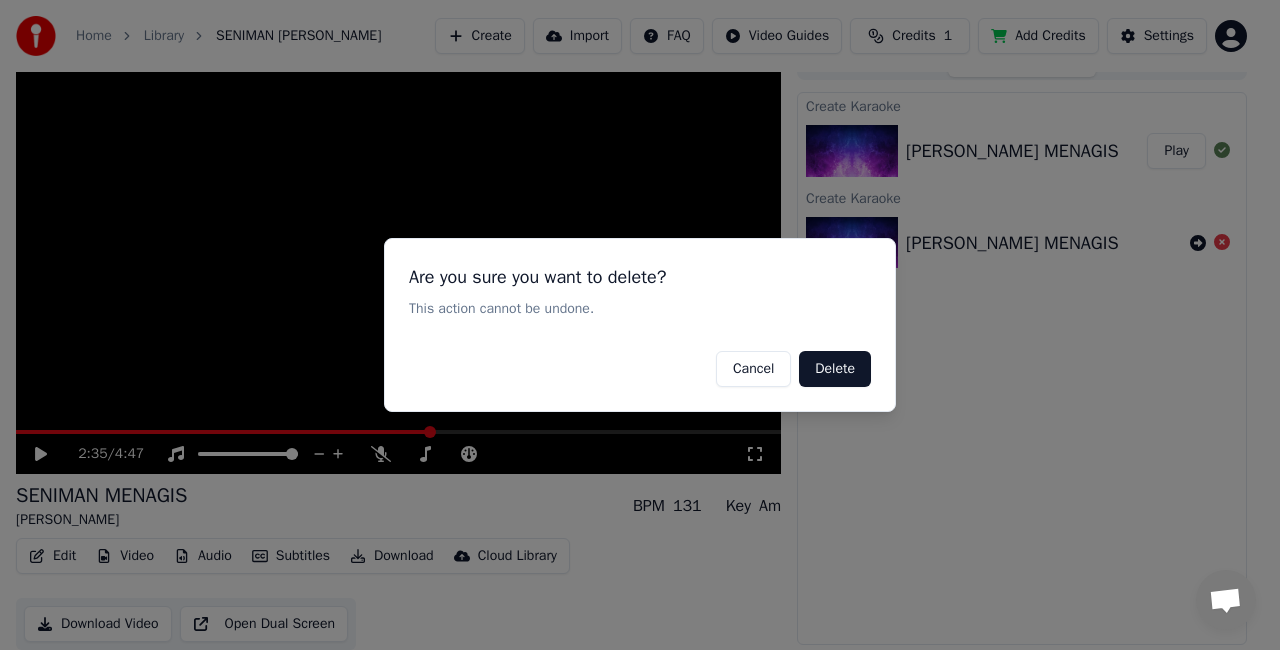 click on "Cancel" at bounding box center [753, 369] 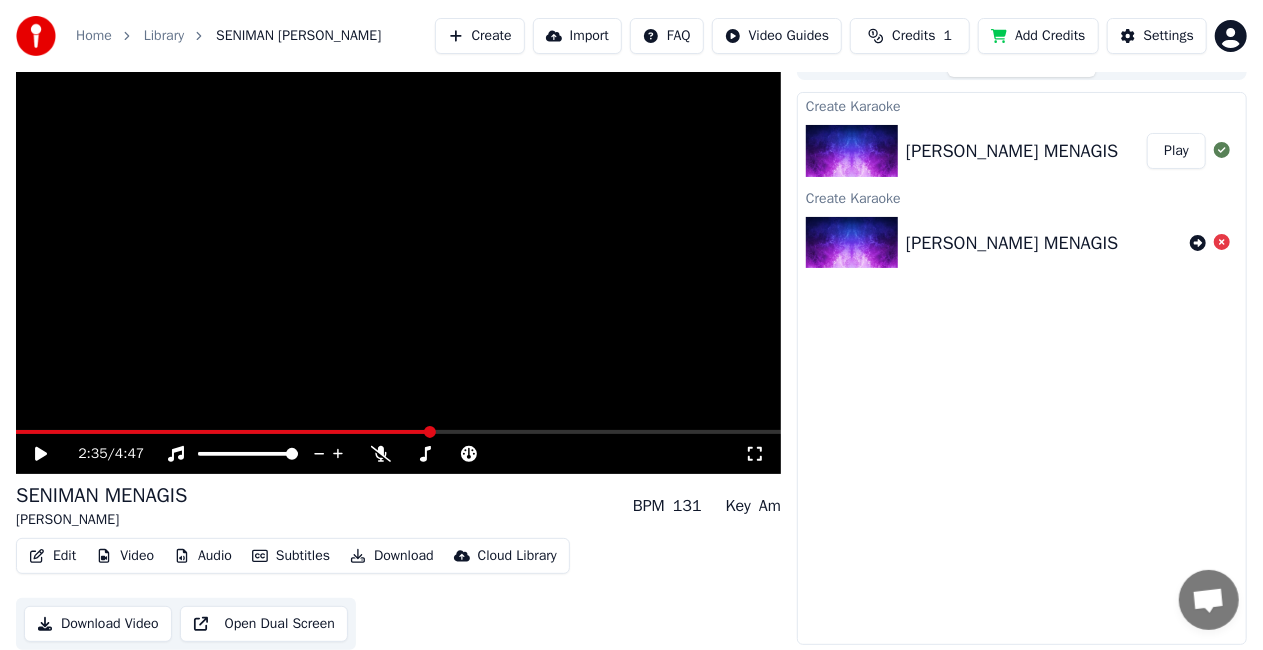 click on "Subtitles" at bounding box center [291, 556] 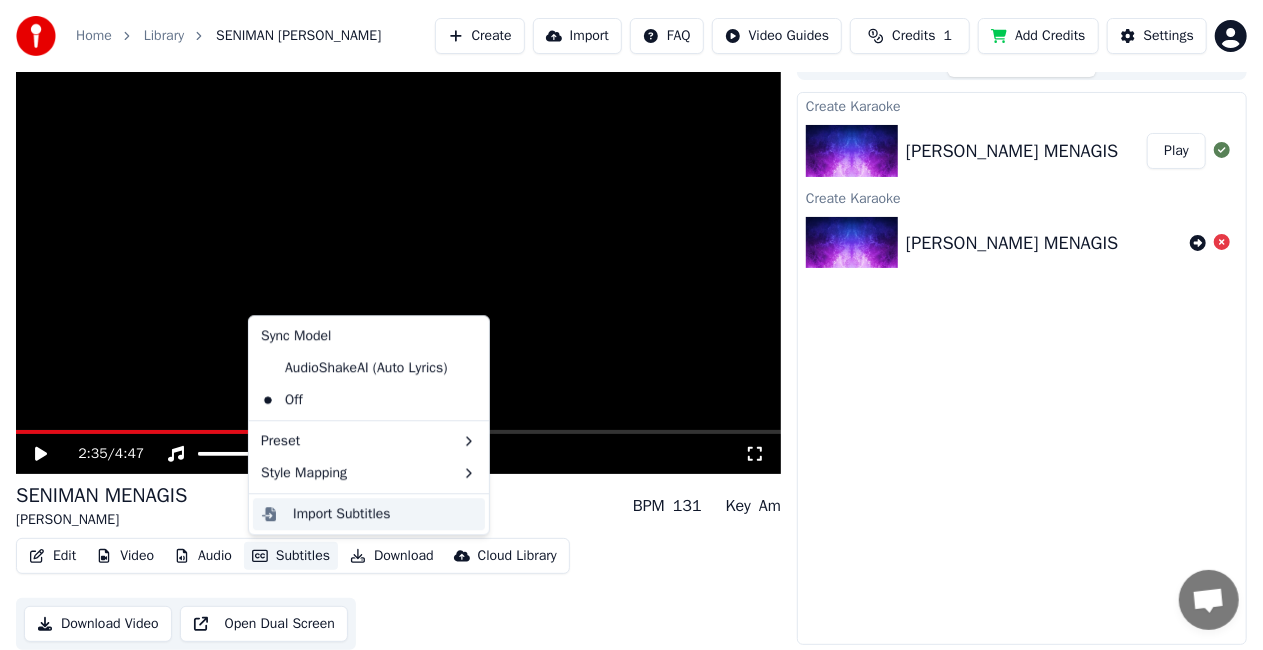 click on "Import Subtitles" at bounding box center (342, 514) 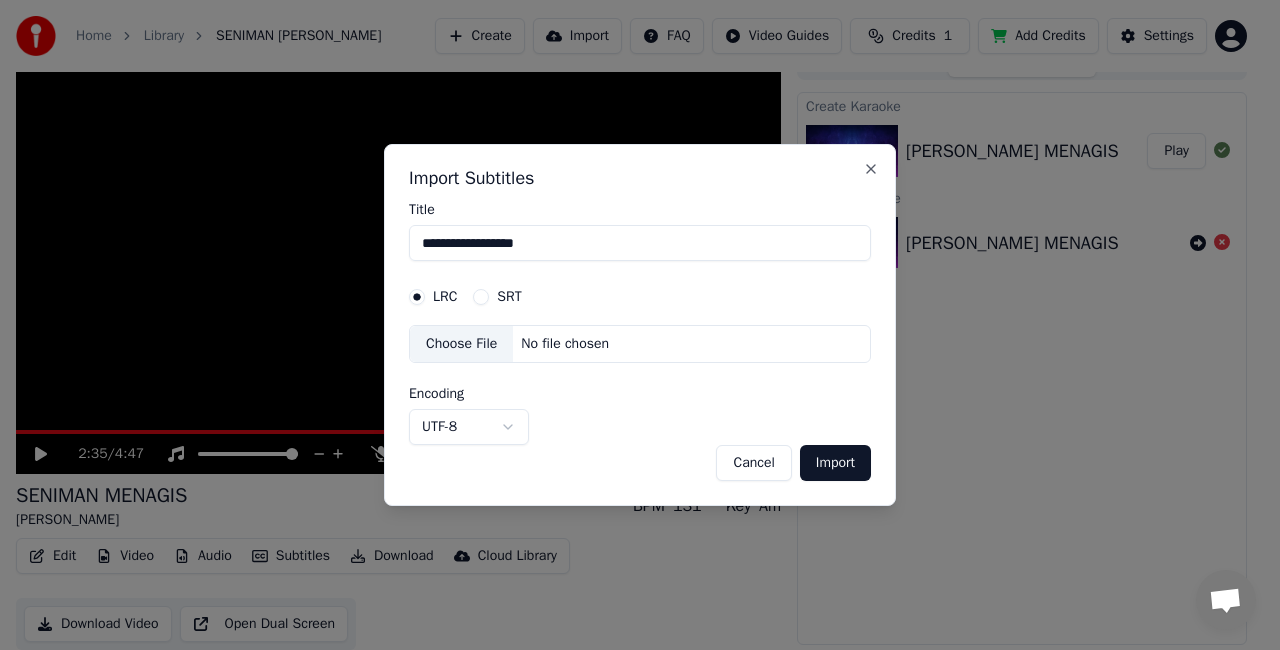 click on "SRT" at bounding box center (481, 297) 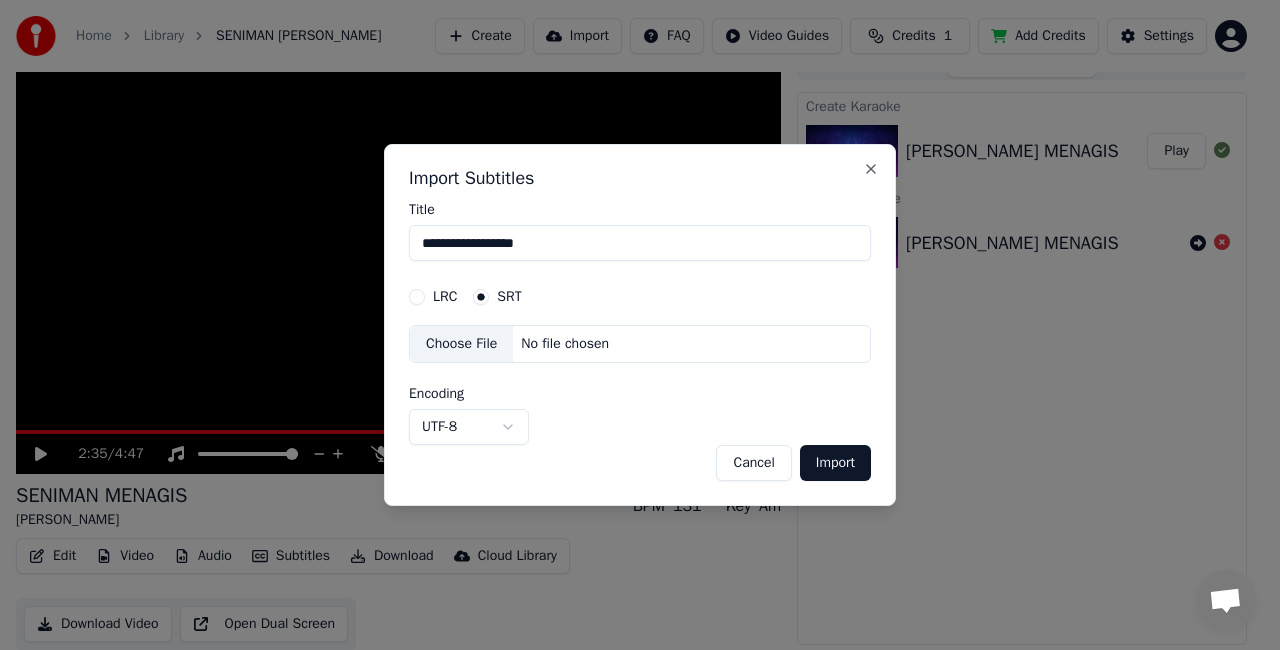 click on "Cancel" at bounding box center (753, 463) 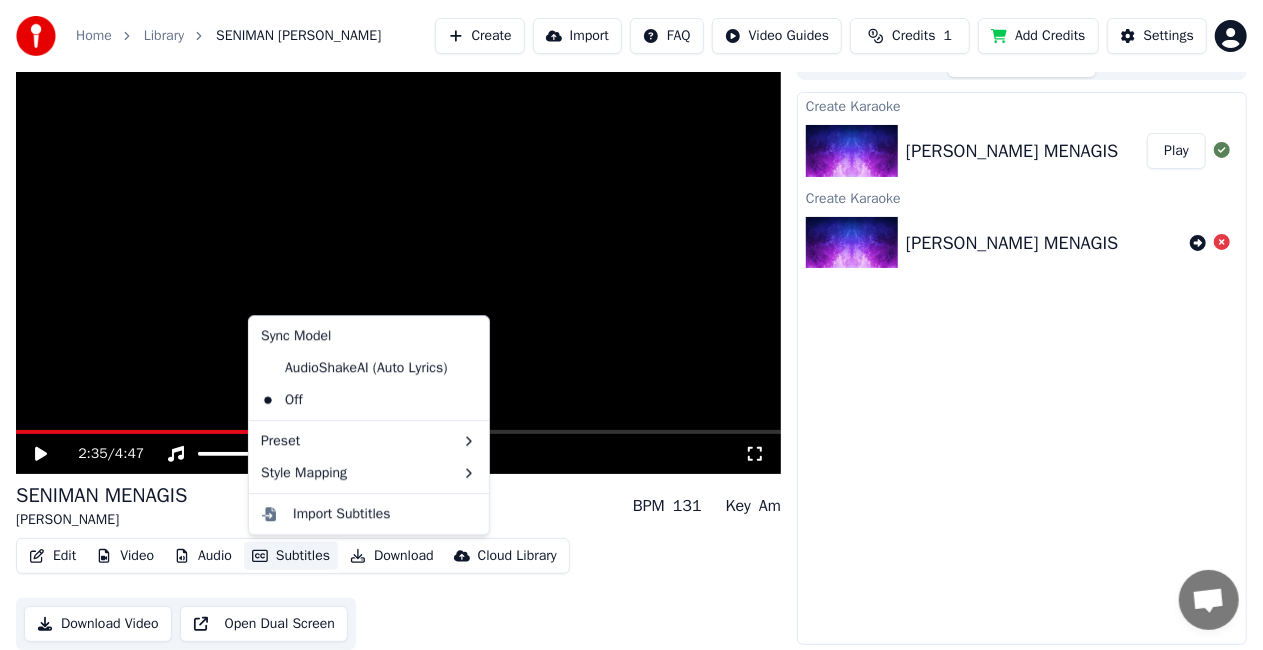 click on "Subtitles" at bounding box center [291, 556] 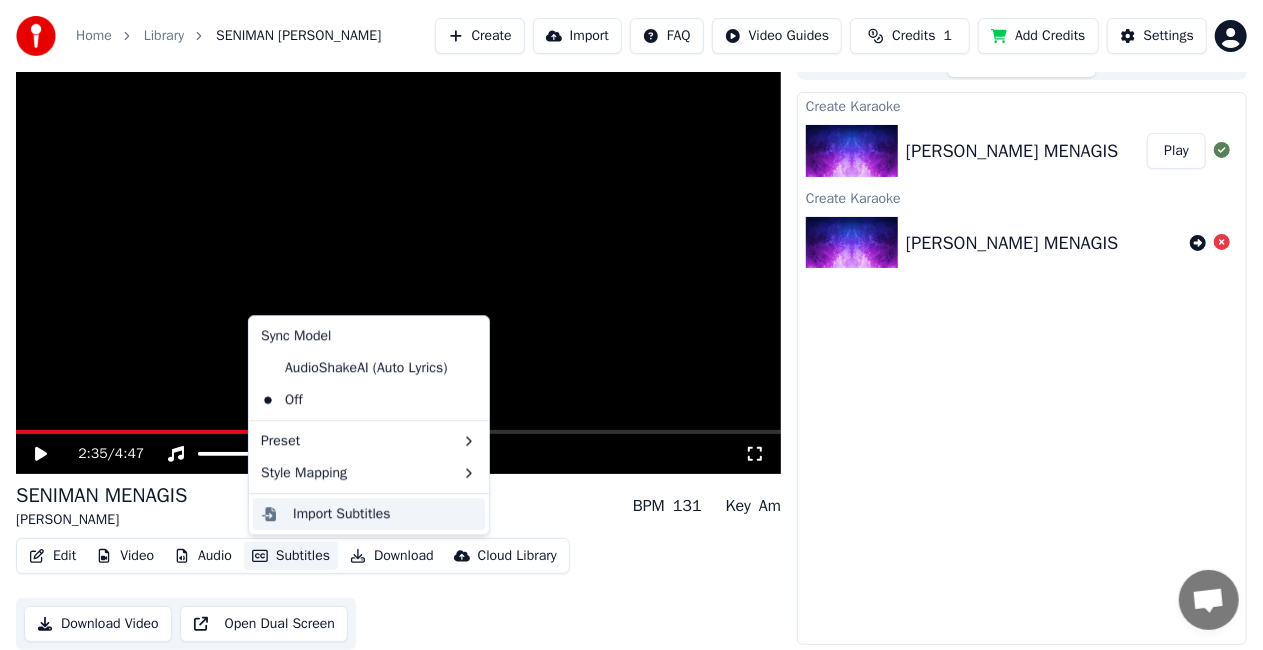 click on "Import Subtitles" at bounding box center [342, 514] 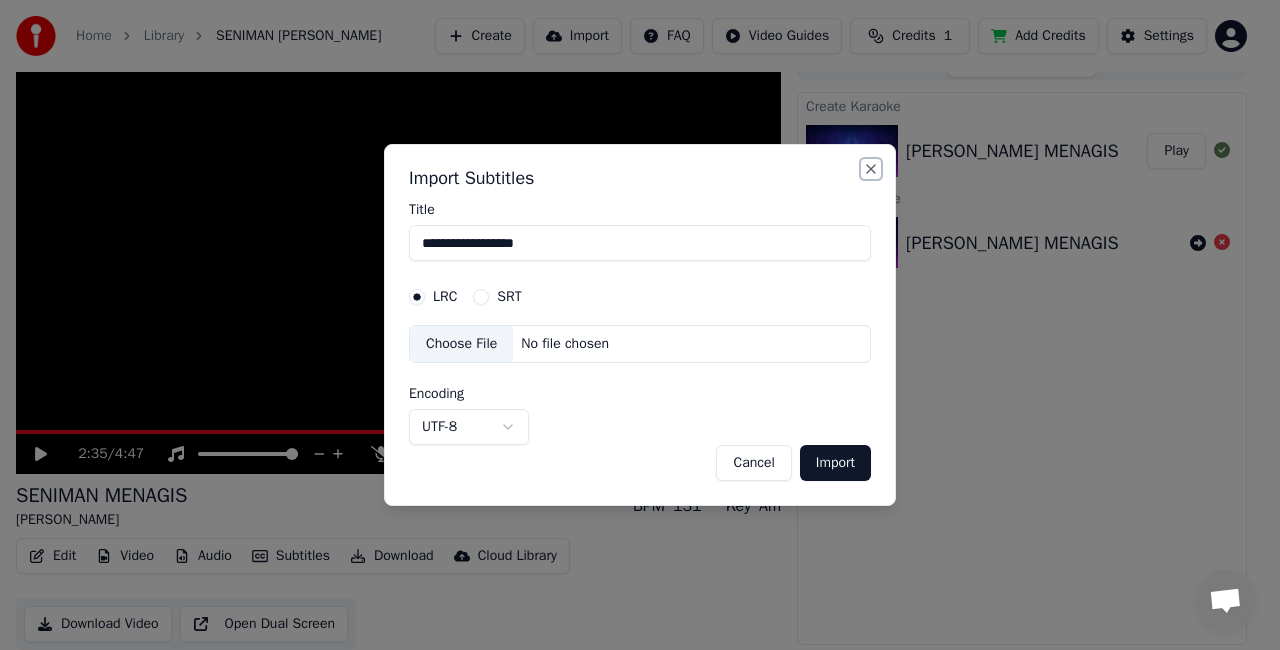 click on "Close" at bounding box center (871, 169) 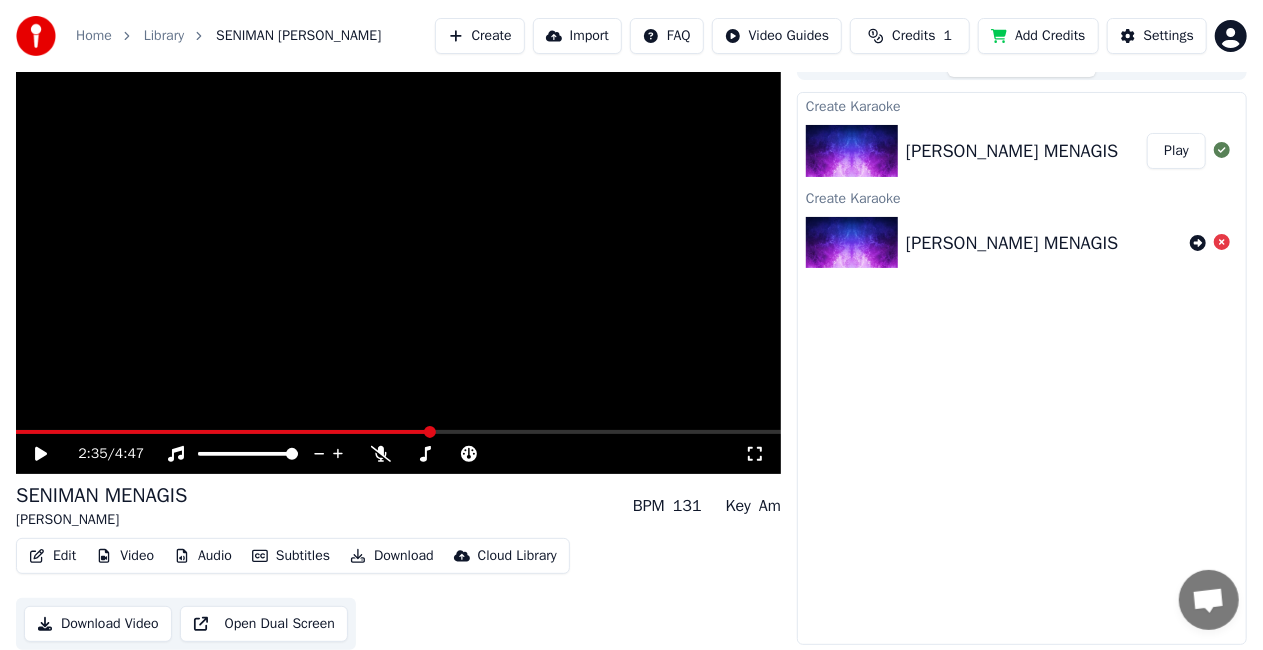 click on "Subtitles" at bounding box center [291, 556] 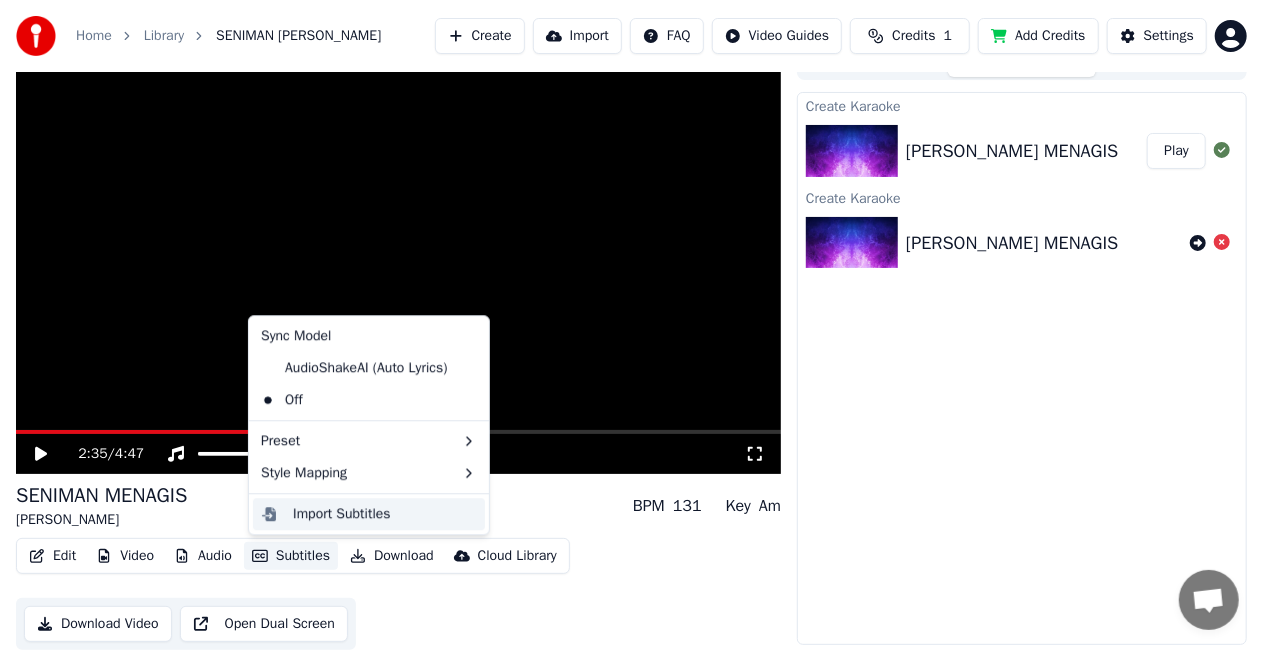 click on "Import Subtitles" at bounding box center (342, 514) 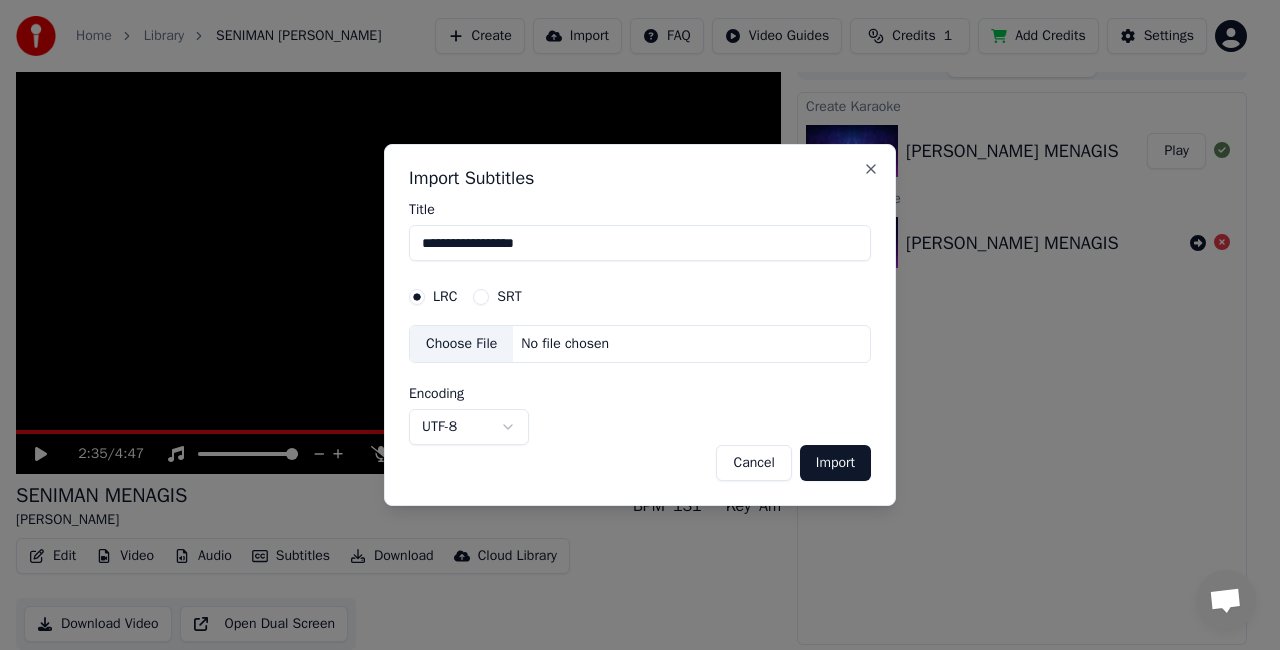 click on "Choose File" at bounding box center (461, 344) 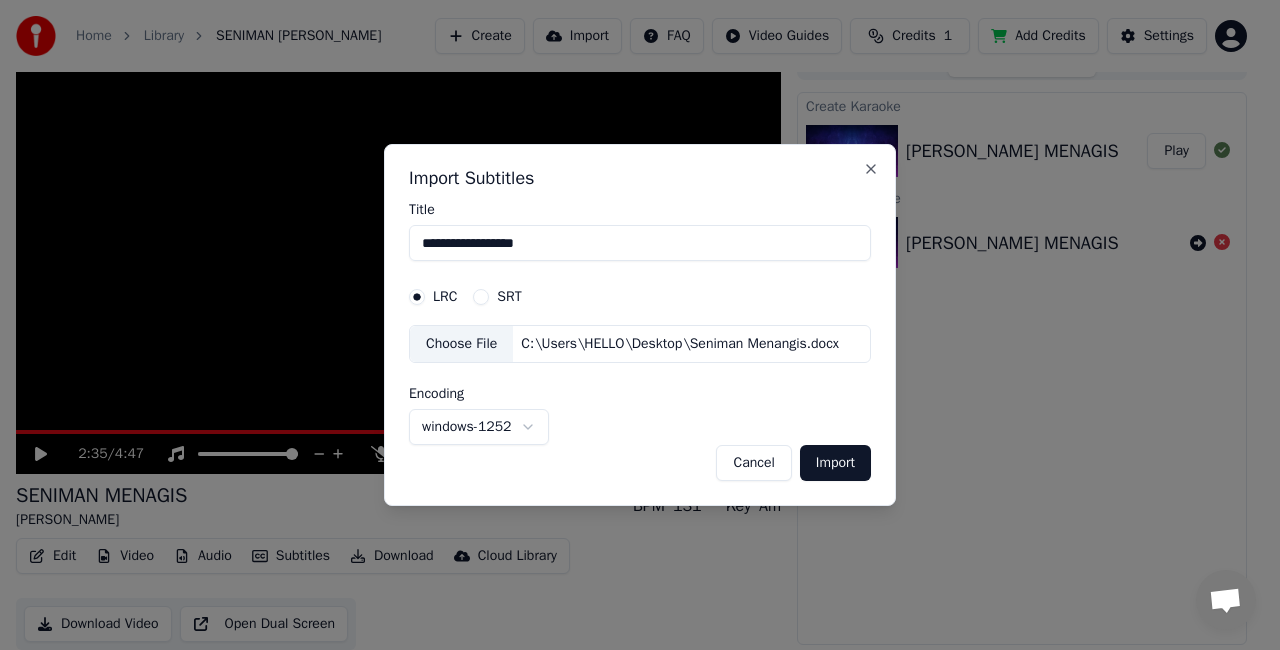 click on "Import" at bounding box center (835, 463) 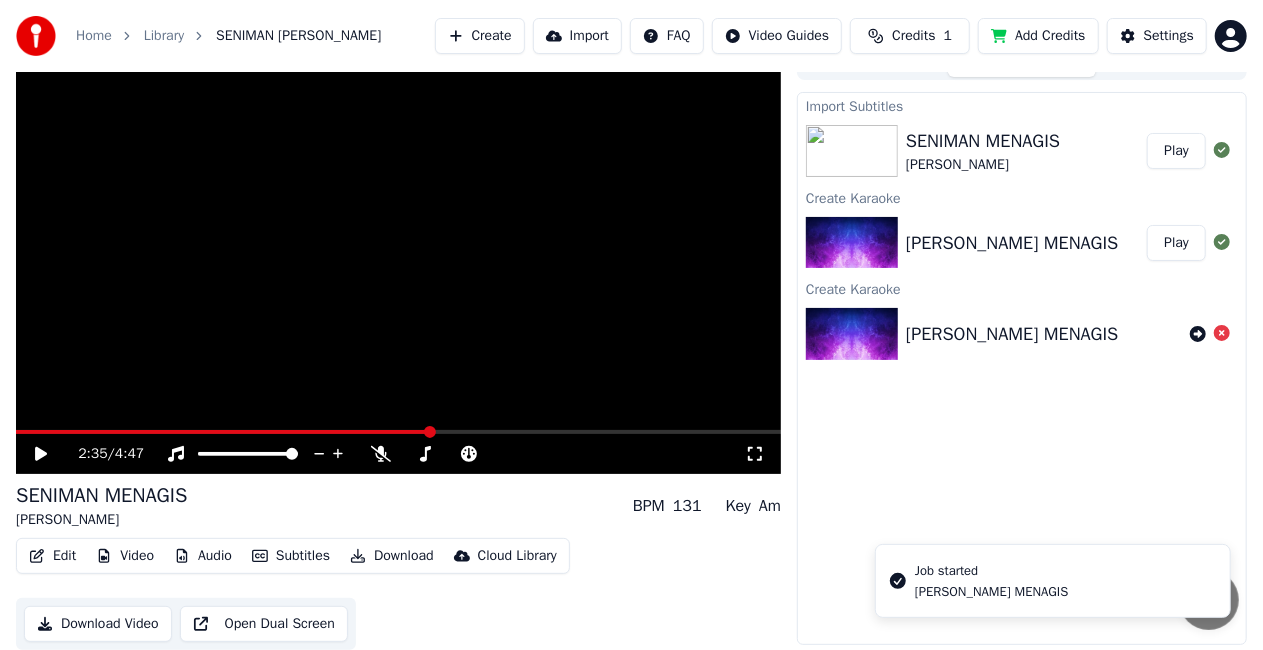 scroll, scrollTop: 38, scrollLeft: 0, axis: vertical 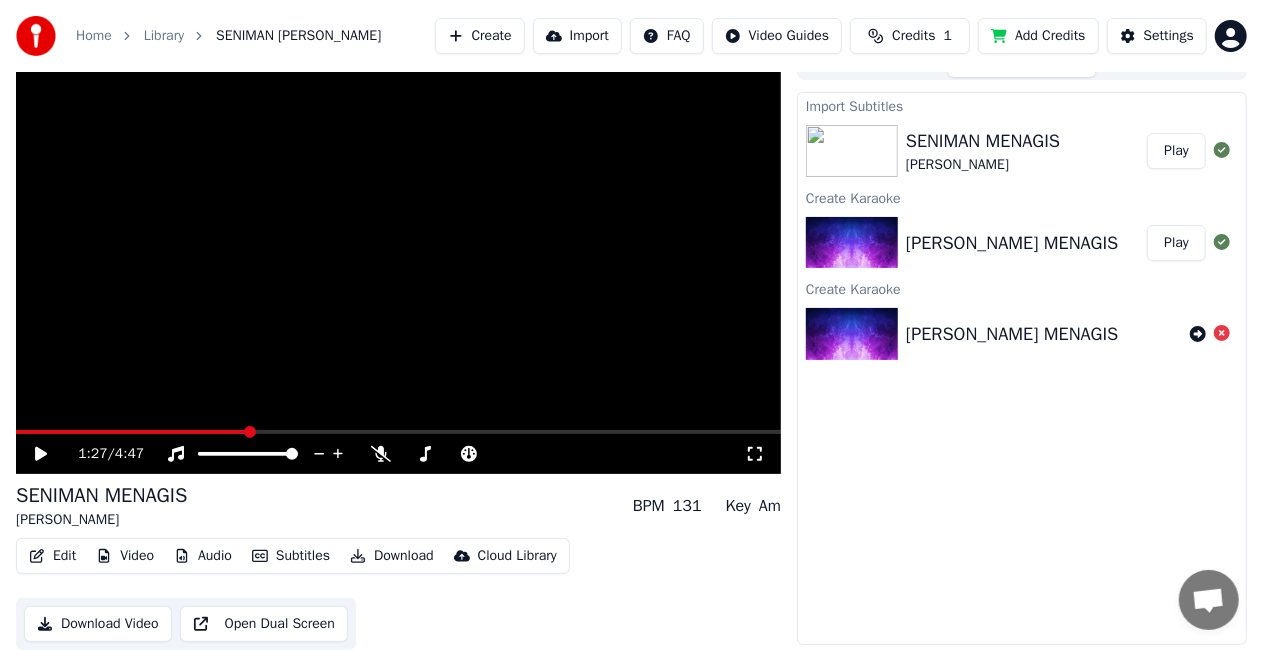 click at bounding box center [250, 432] 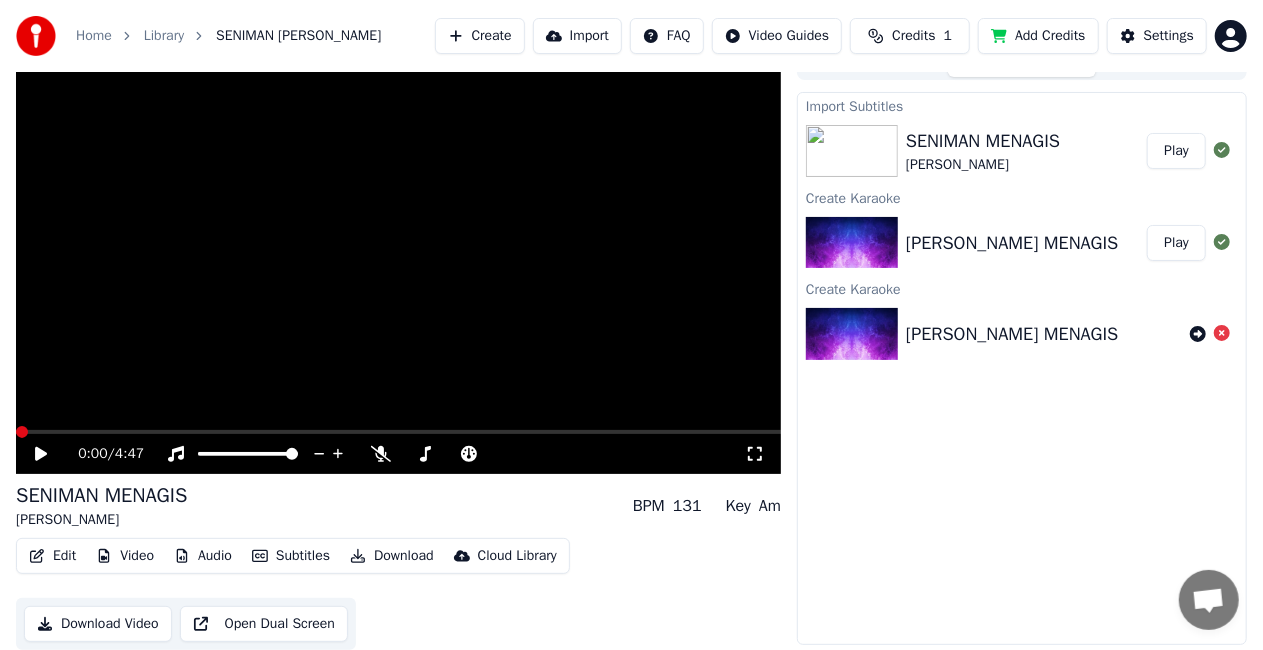 click 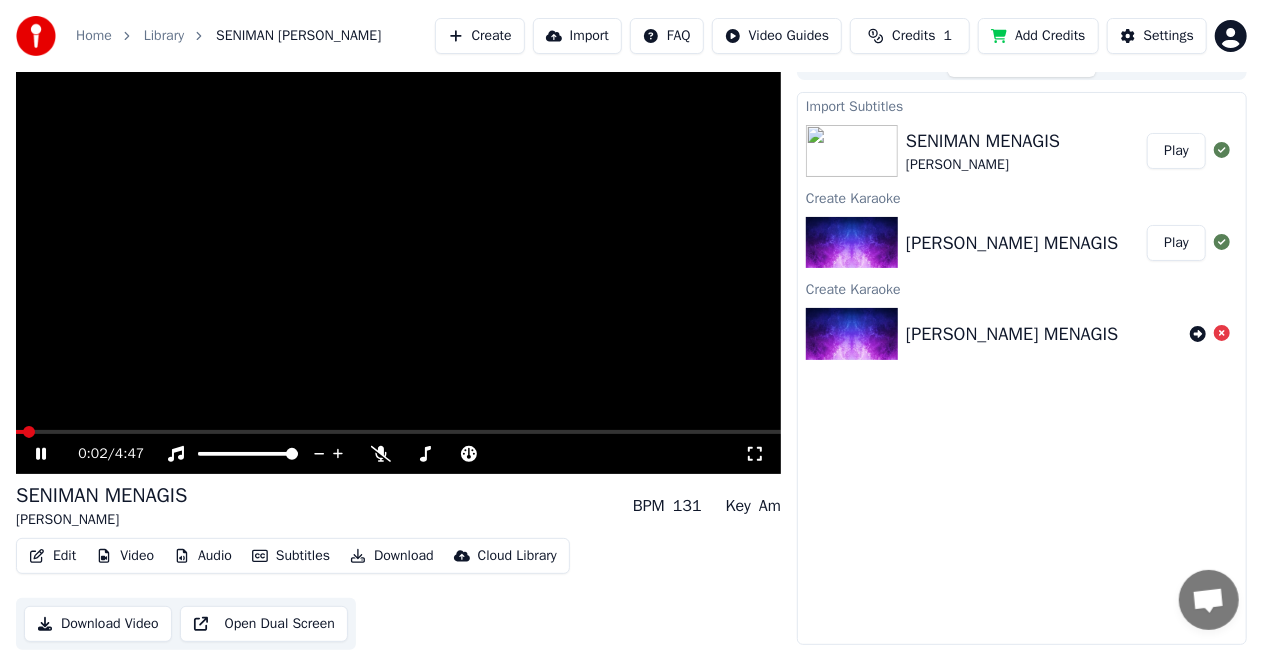 click 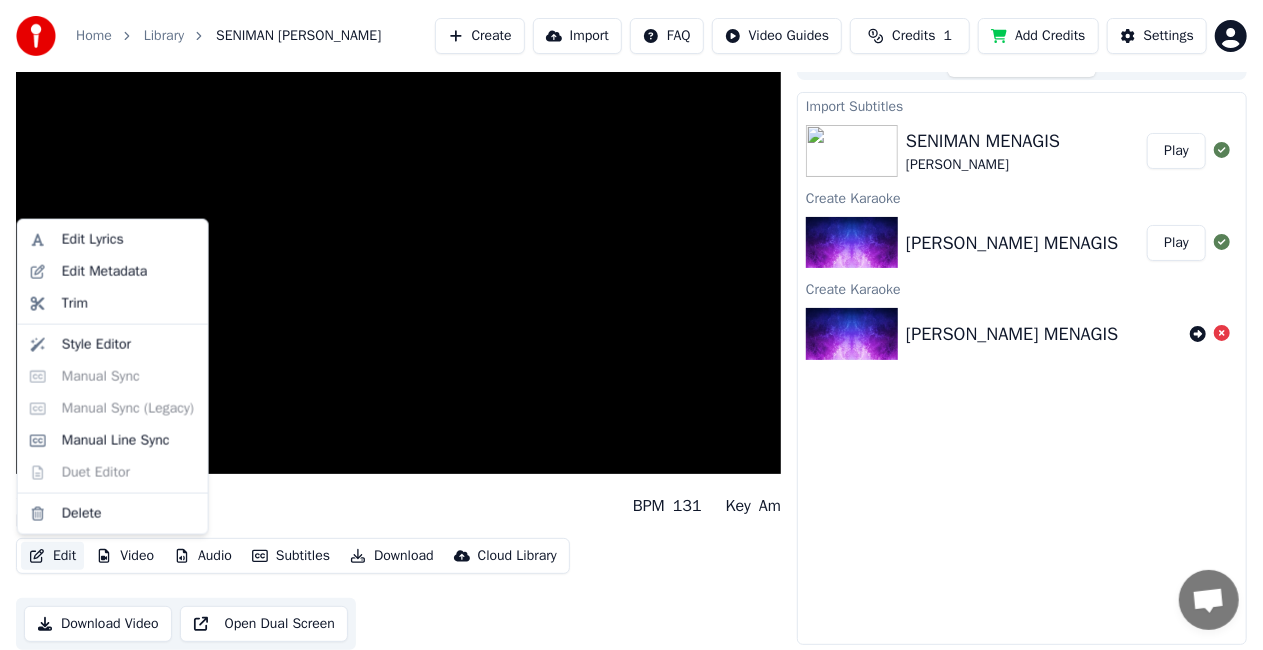click on "Edit" at bounding box center (52, 556) 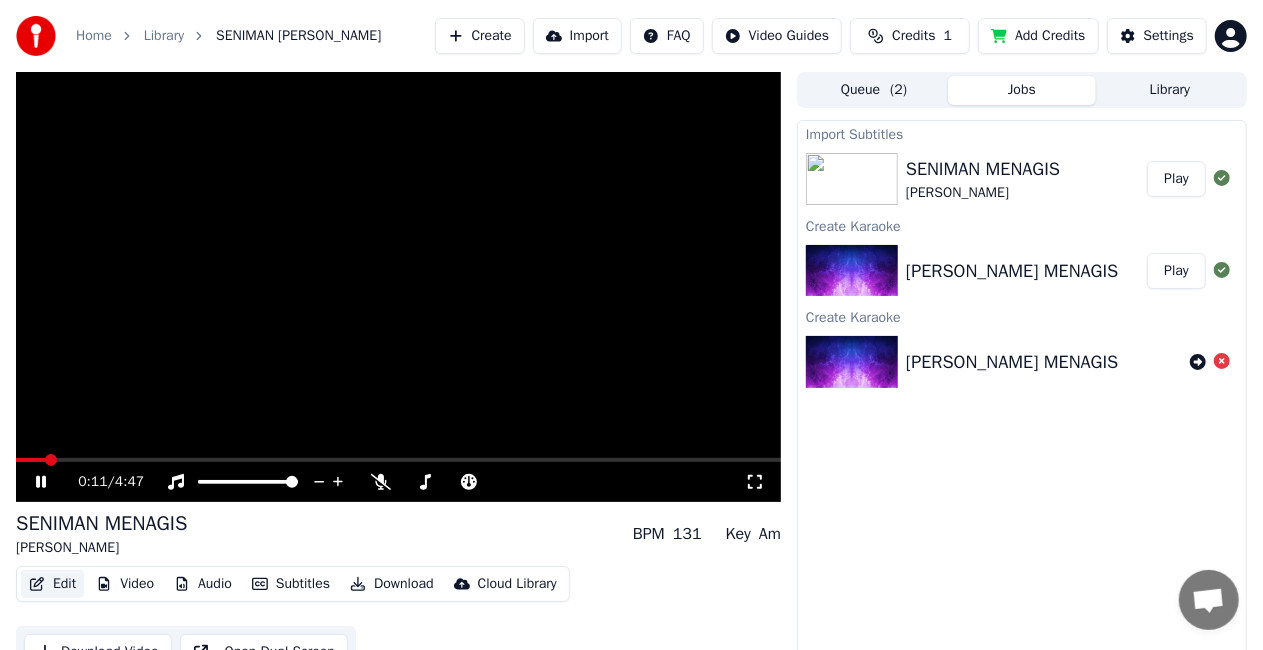 scroll, scrollTop: 38, scrollLeft: 0, axis: vertical 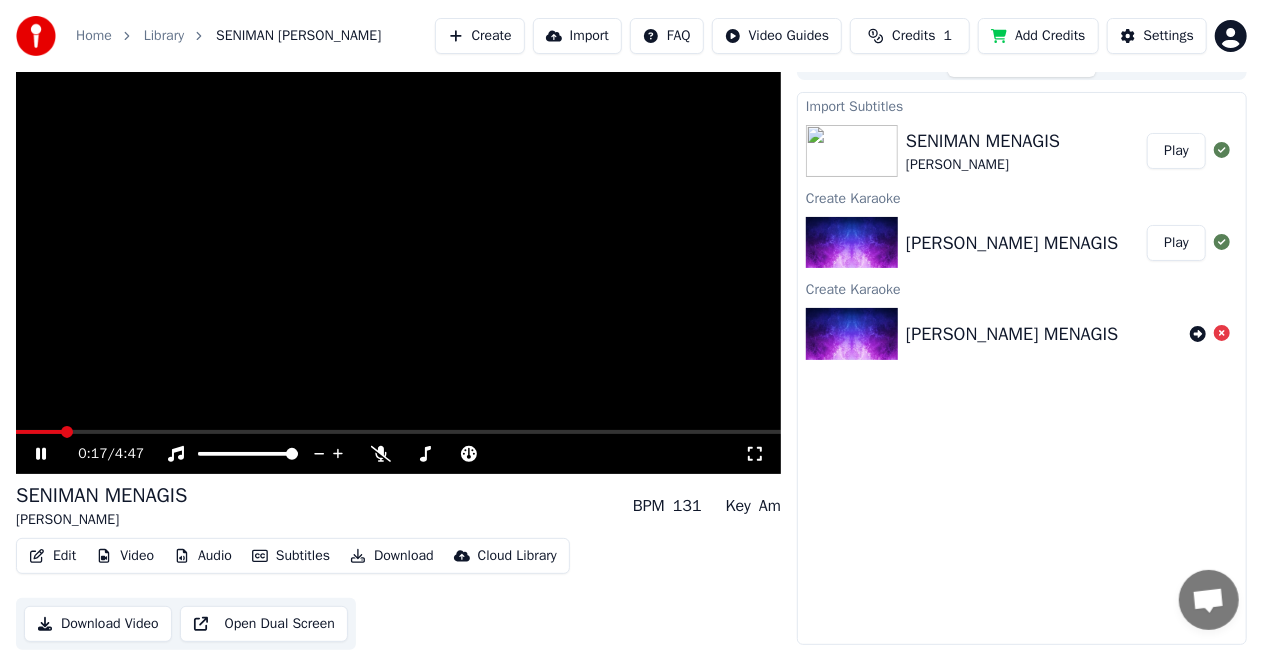 click on "1" at bounding box center (948, 36) 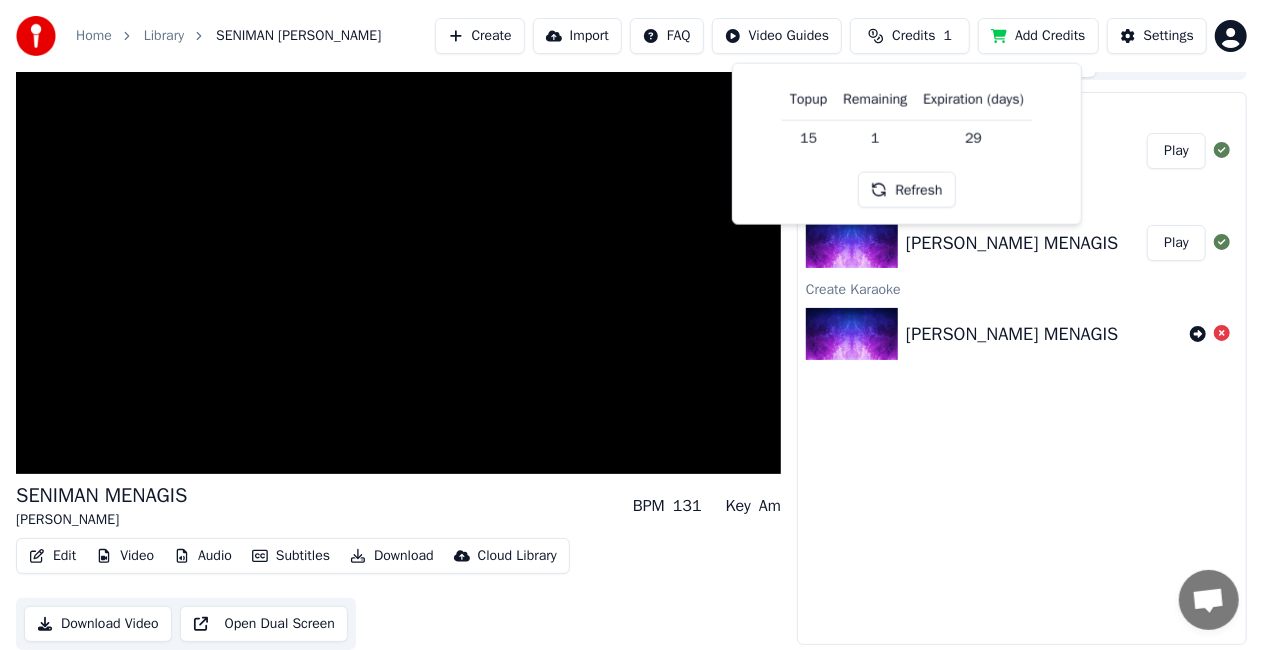 click on "Import Subtitles SENIMAN MENAGIS [PERSON_NAME] Play Create Karaoke [PERSON_NAME] MENAGIS Play Create Karaoke [PERSON_NAME] MENAGIS" at bounding box center [1022, 368] 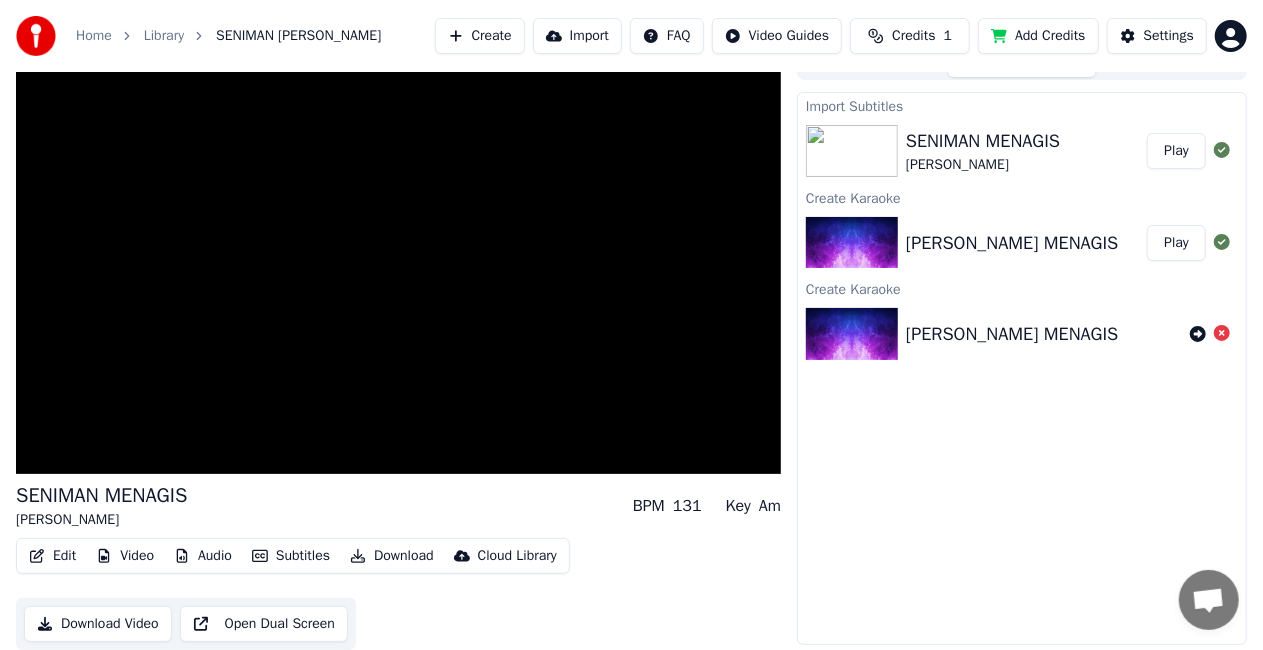 click on "Subtitles" at bounding box center (291, 556) 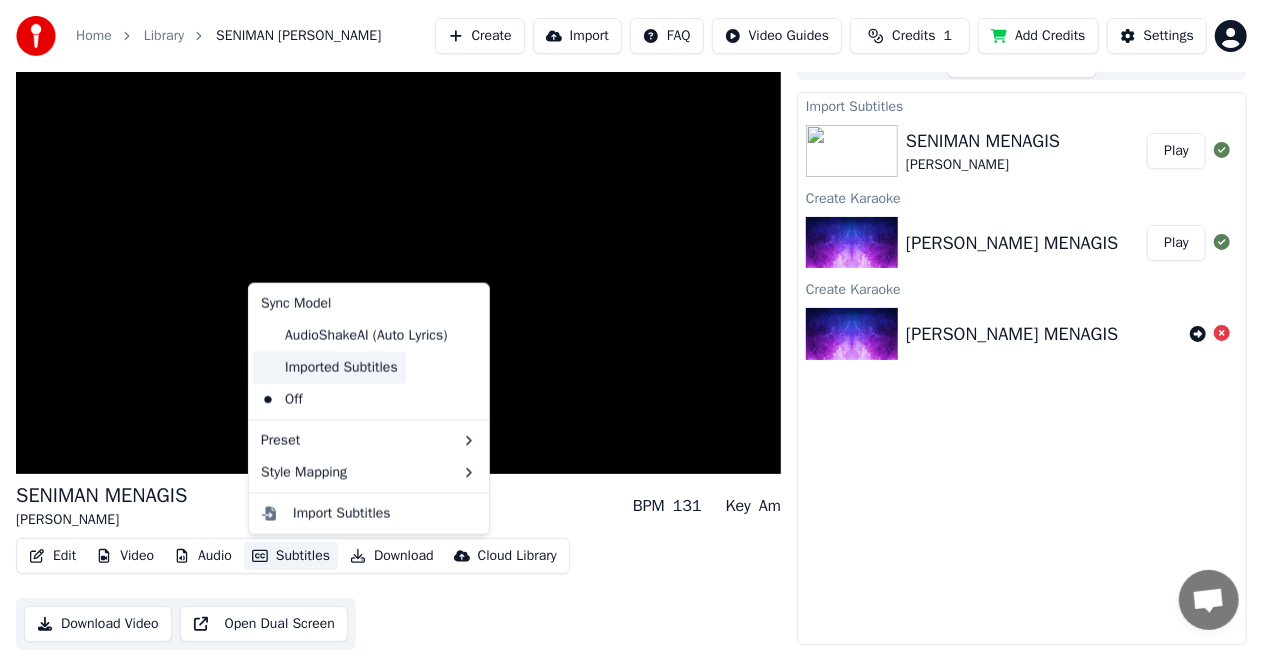 click on "Imported Subtitles" at bounding box center (329, 368) 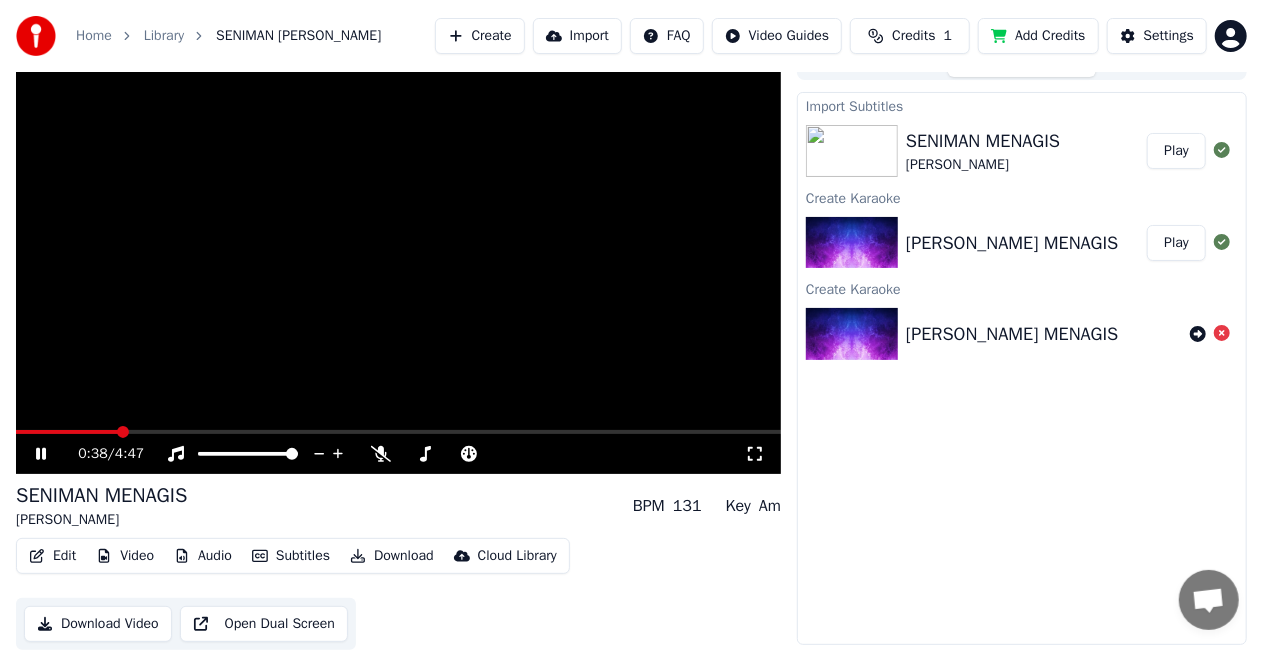 click on "Subtitles" at bounding box center [291, 556] 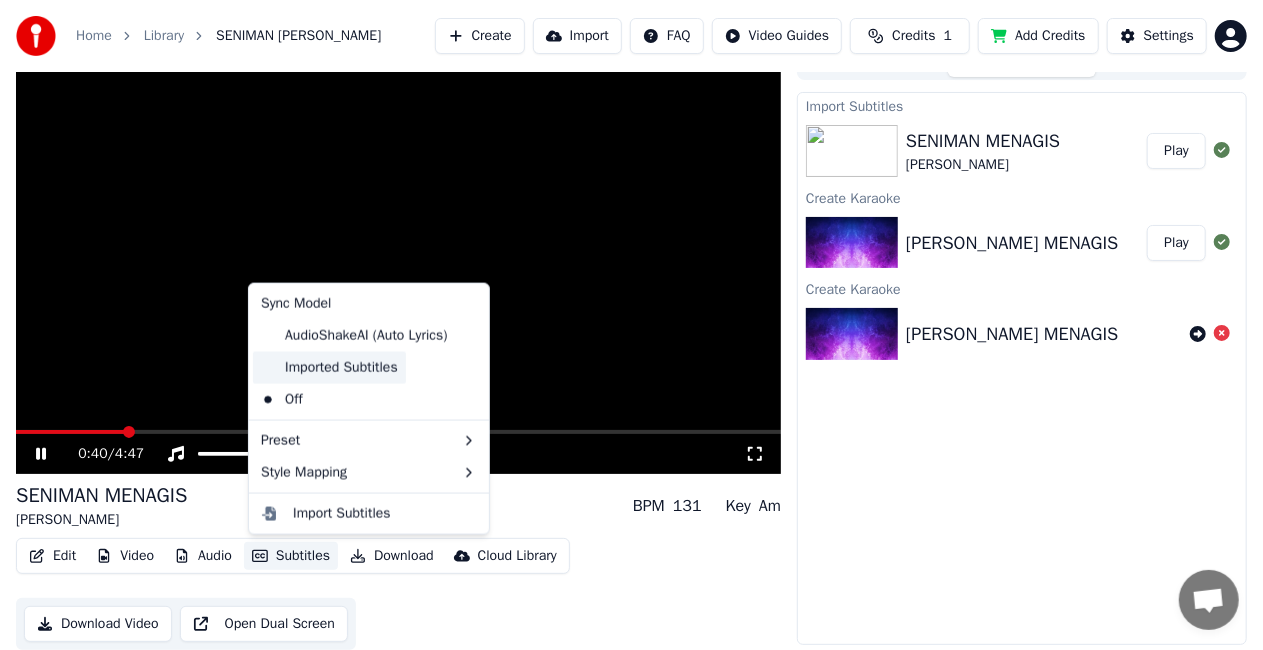 click on "Imported Subtitles" at bounding box center (329, 368) 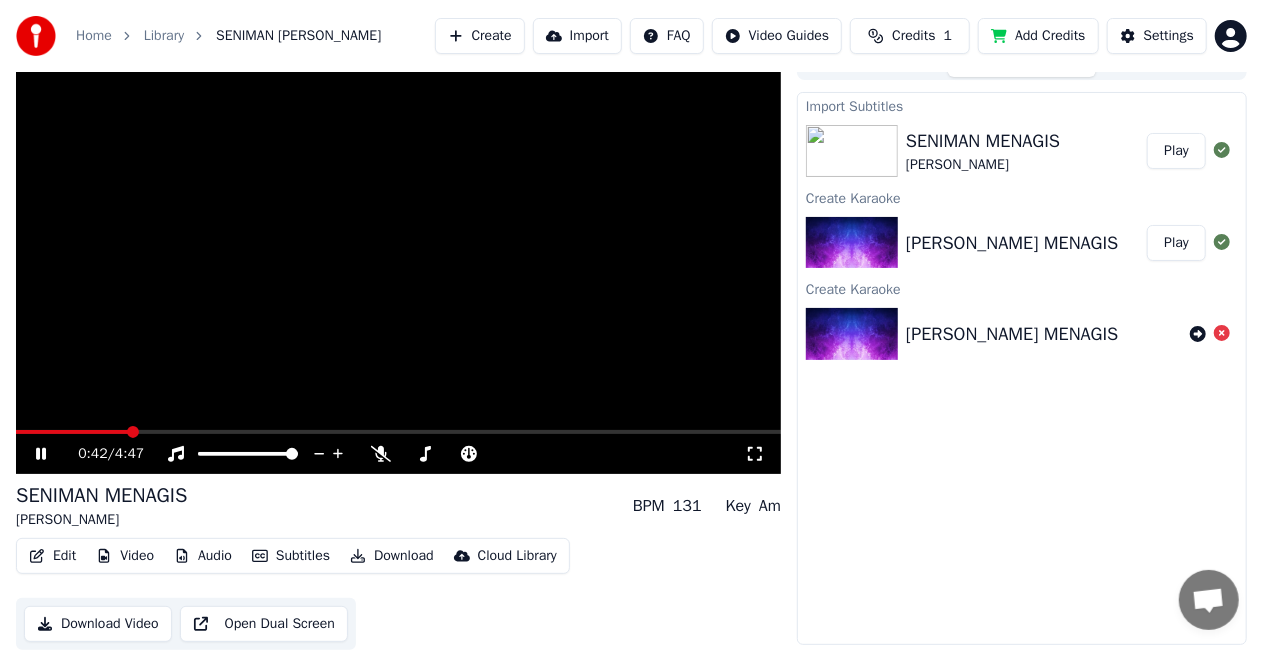click on "Subtitles" at bounding box center (291, 556) 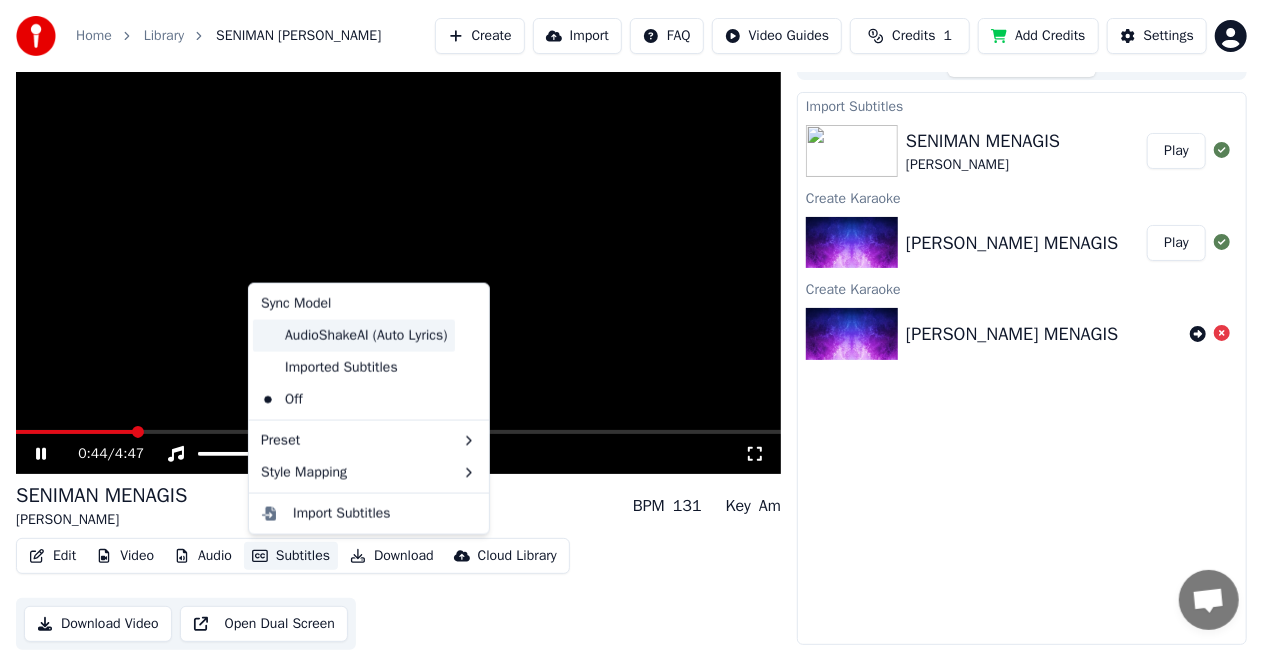 click on "AudioShakeAI (Auto Lyrics)" at bounding box center (354, 336) 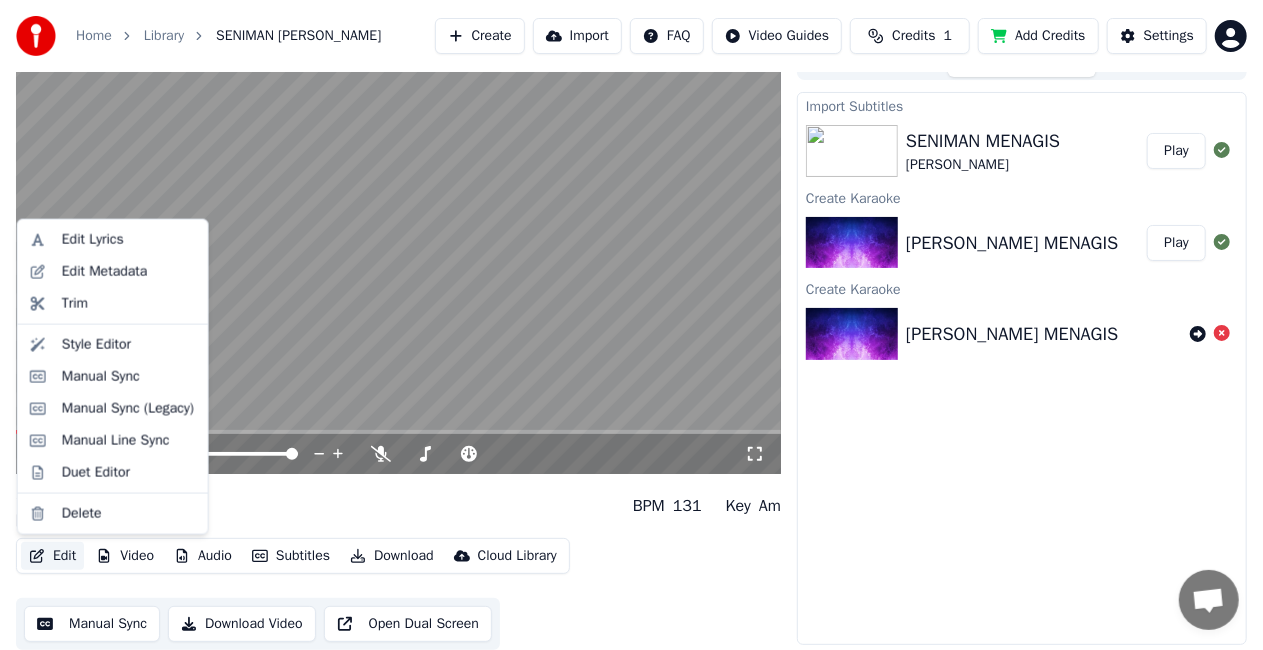 click on "Edit" at bounding box center (52, 556) 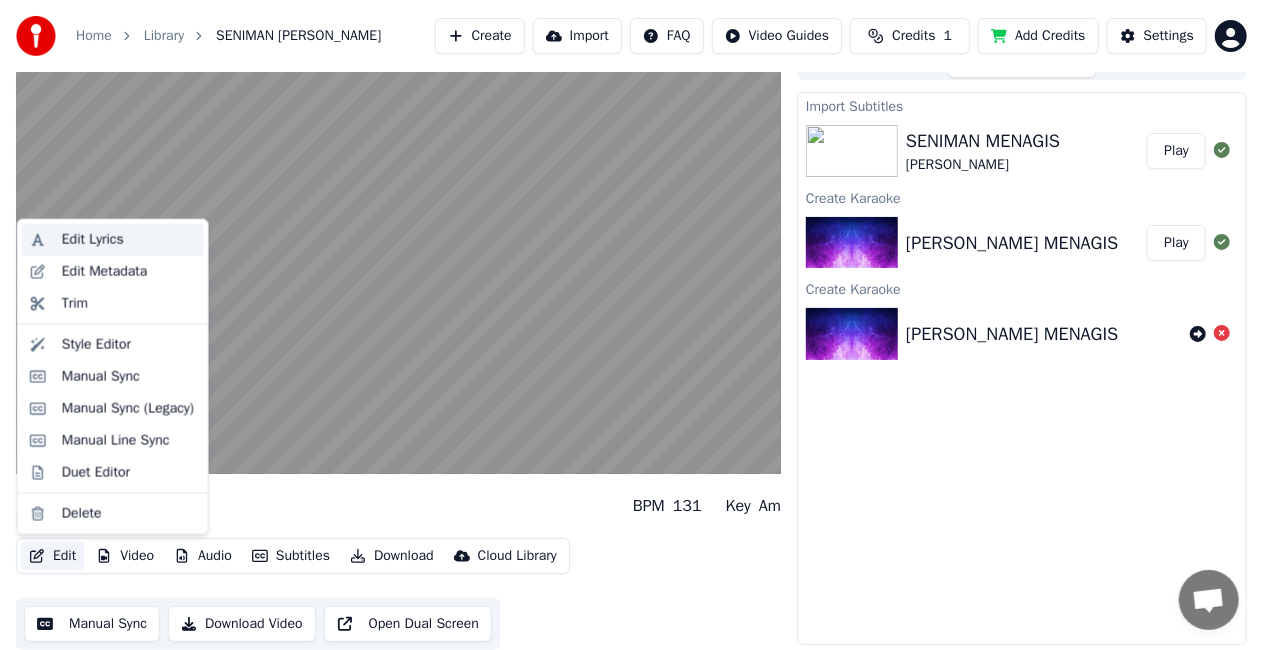 click on "Edit Lyrics" at bounding box center [93, 240] 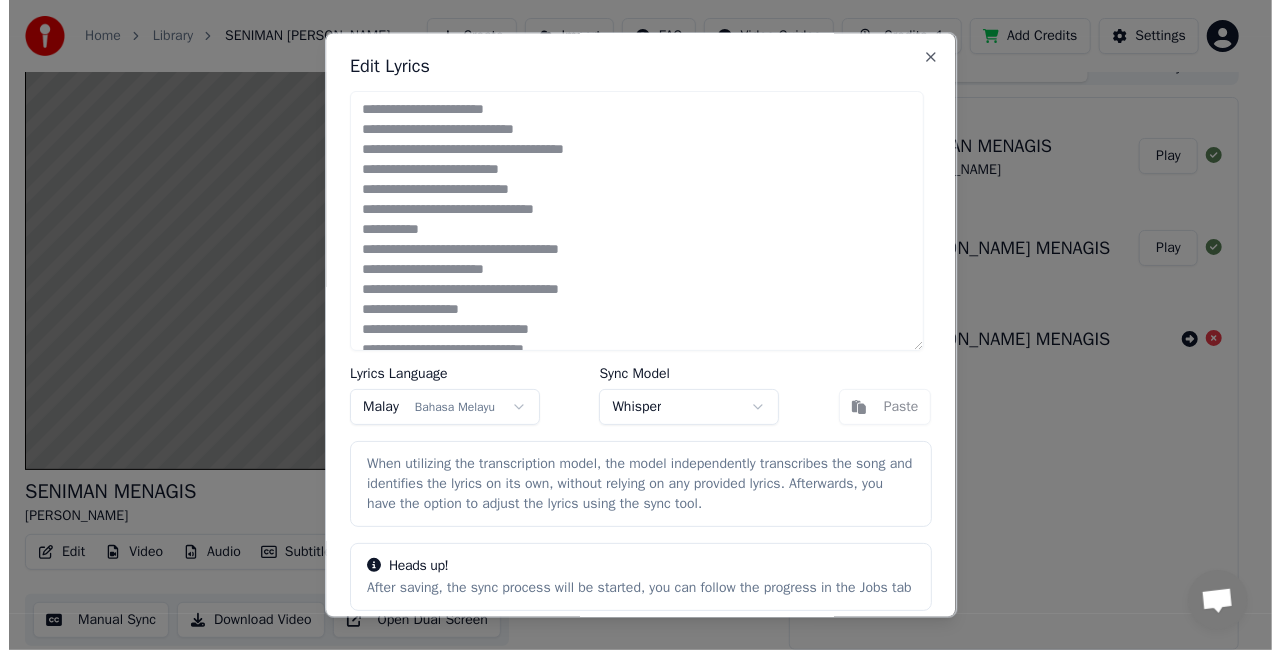 scroll, scrollTop: 38, scrollLeft: 0, axis: vertical 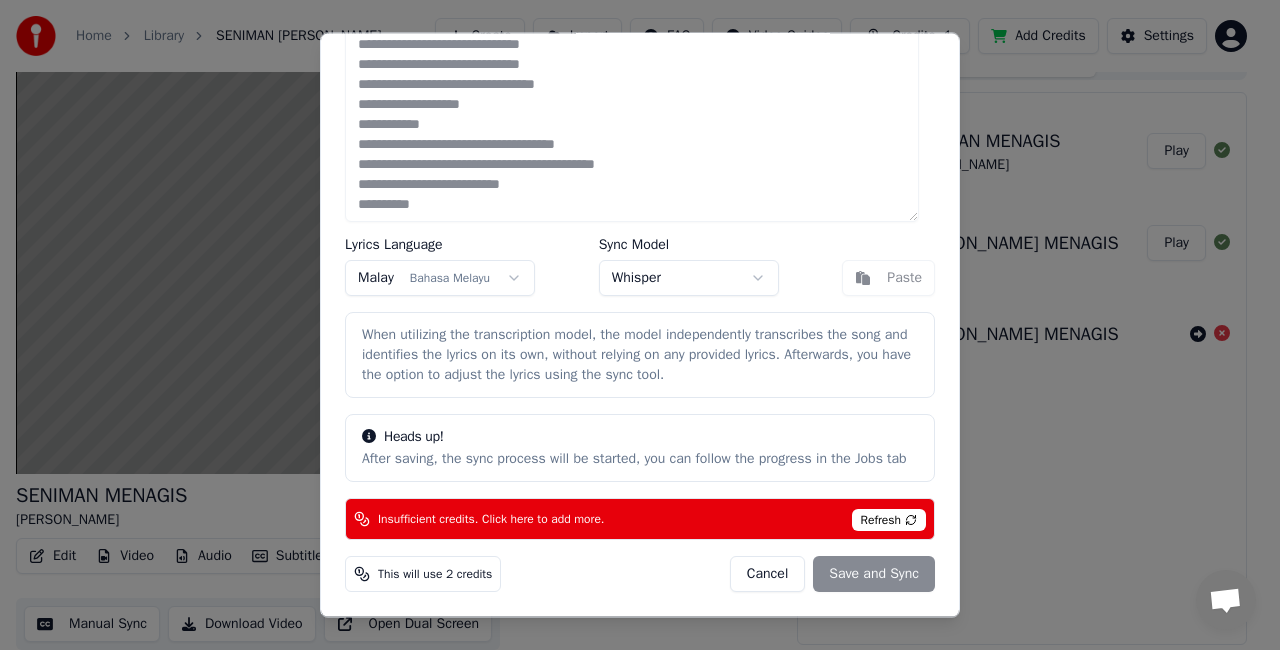click on "Refresh" at bounding box center [889, 520] 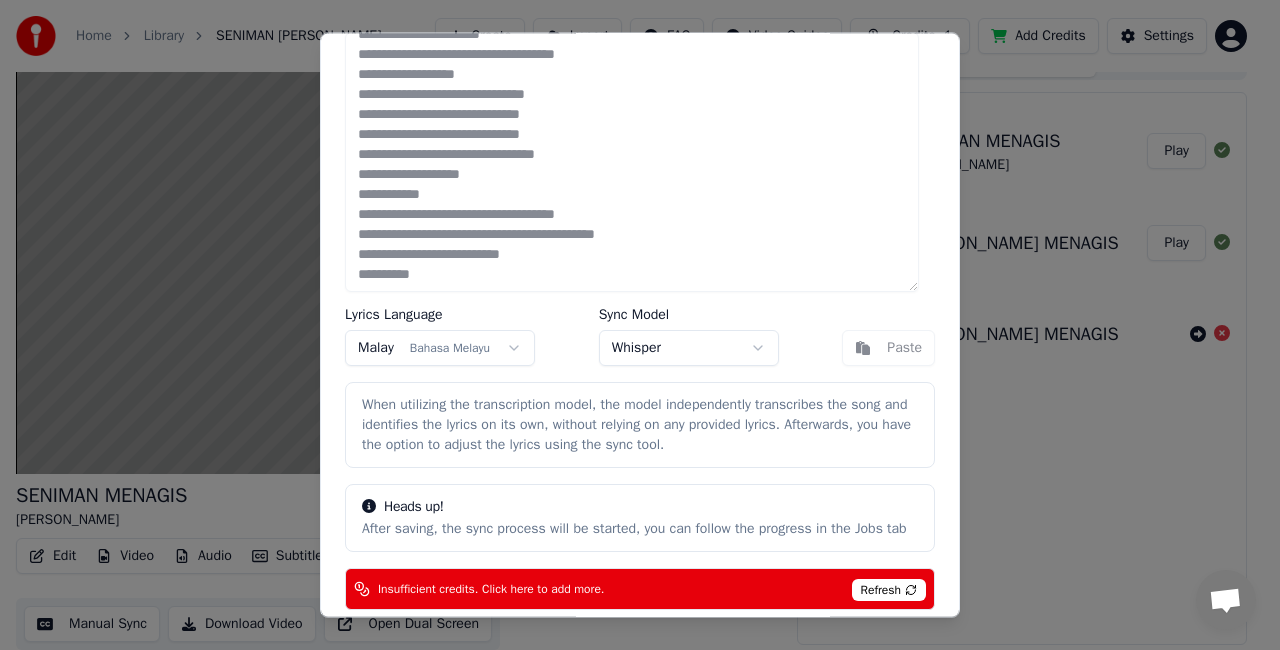 scroll, scrollTop: 0, scrollLeft: 0, axis: both 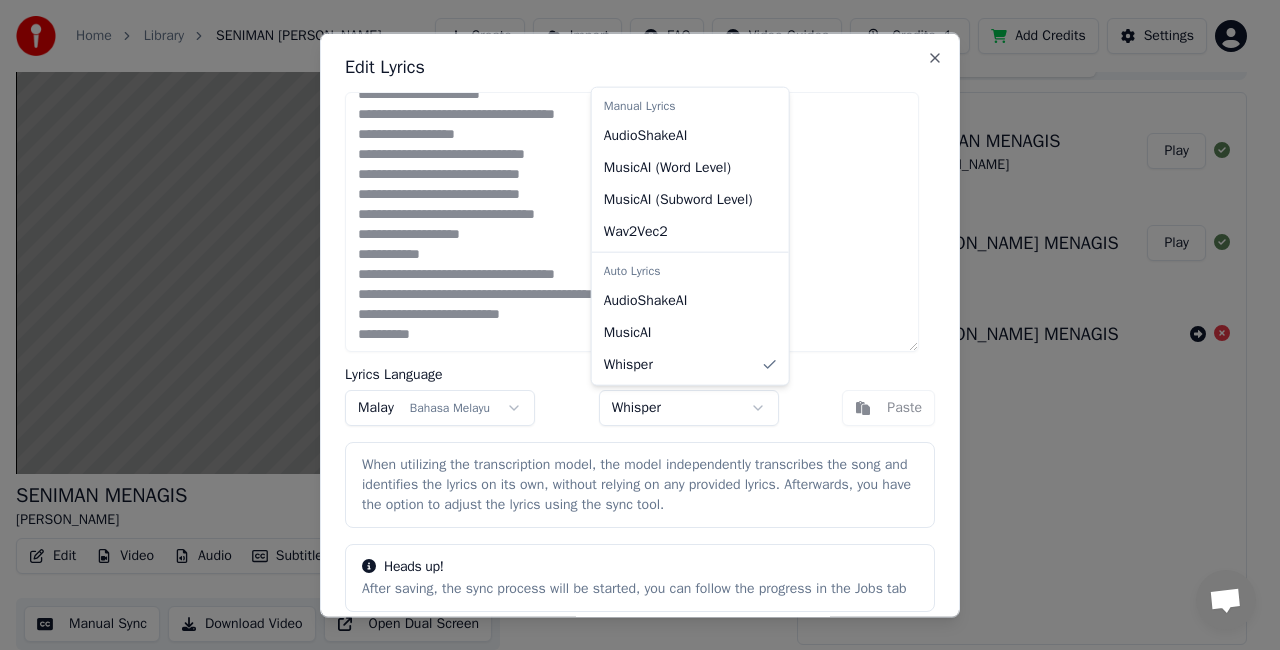 click on "Home Library [PERSON_NAME] Create Import FAQ Video Guides Credits 1 Add Credits Settings SENIMAN MENAGIS Dato'Jamal Abdillah BPM 131 Key Am Edit Video Audio Subtitles Download Cloud Library Manual Sync Download Video Open Dual Screen Queue ( 2 ) Jobs Library Import Subtitles SENIMAN MENAGIS Dato'Jamal Abdillah Play Create Karaoke [PERSON_NAME] MENAGIS Play Create Karaoke [PERSON_NAME] MENAGIS Edit Lyrics Lyrics Language Malay Bahasa Melayu Sync Model Whisper Paste When utilizing the transcription model, the model independently transcribes the song and identifies the lyrics on its own, without relying on any provided lyrics. Afterwards, you have the option to adjust the lyrics using the sync tool. Heads up! After saving, the sync process will be started, you can follow the progress in the Jobs tab Insufficient credits. Click here to add more. Refresh This will use 2 credits Cancel Save and Sync Close Manual Lyrics AudioShakeAI MusicAI ( Word Level ) )" at bounding box center (631, 297) 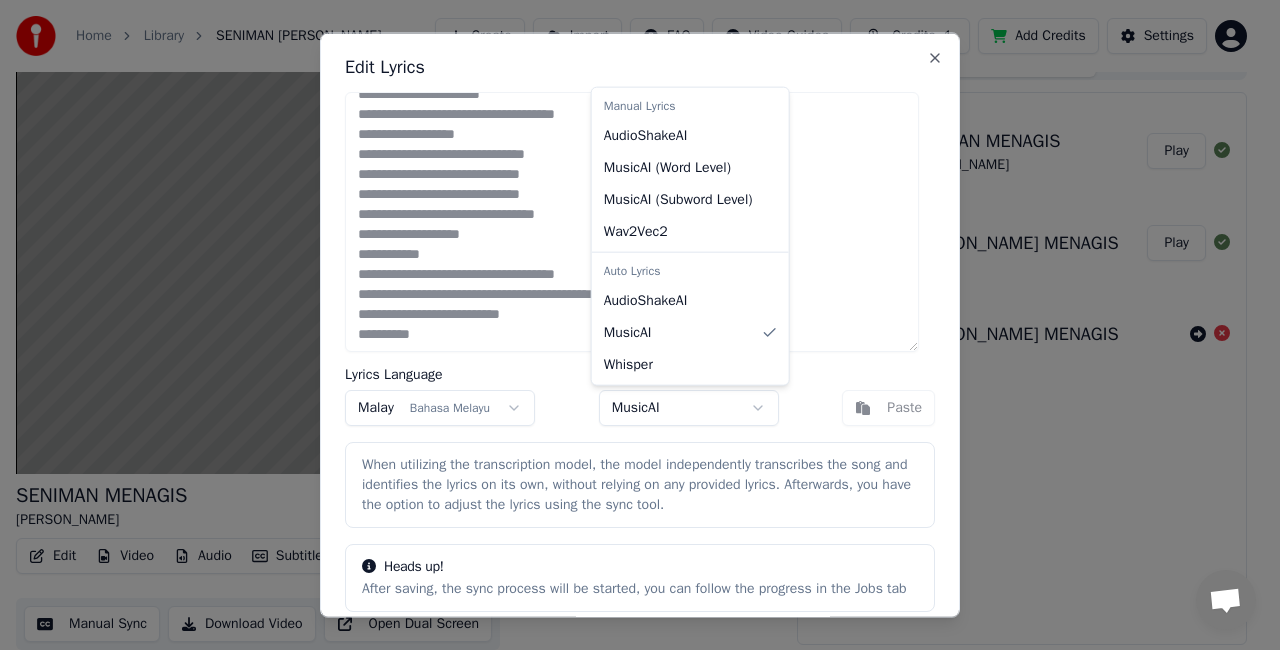 click on "Home Library [PERSON_NAME] Create Import FAQ Video Guides Credits 1 Add Credits Settings SENIMAN MENAGIS Dato'Jamal Abdillah BPM 131 Key Am Edit Video Audio Subtitles Download Cloud Library Manual Sync Download Video Open Dual Screen Queue ( 2 ) Jobs Library Import Subtitles SENIMAN MENAGIS Dato'Jamal Abdillah Play Create Karaoke [PERSON_NAME] MENAGIS Play Create Karaoke [PERSON_NAME] MENAGIS Edit Lyrics Lyrics Language Malay Bahasa Melayu Sync Model MusicAI Paste When utilizing the transcription model, the model independently transcribes the song and identifies the lyrics on its own, without relying on any provided lyrics. Afterwards, you have the option to adjust the lyrics using the sync tool. Heads up! After saving, the sync process will be started, you can follow the progress in the Jobs tab Insufficient credits. Click here to add more. Refresh This will use 20 credits Cancel Save and Sync Close Manual Lyrics AudioShakeAI MusicAI ( Word Level ) )" at bounding box center (631, 297) 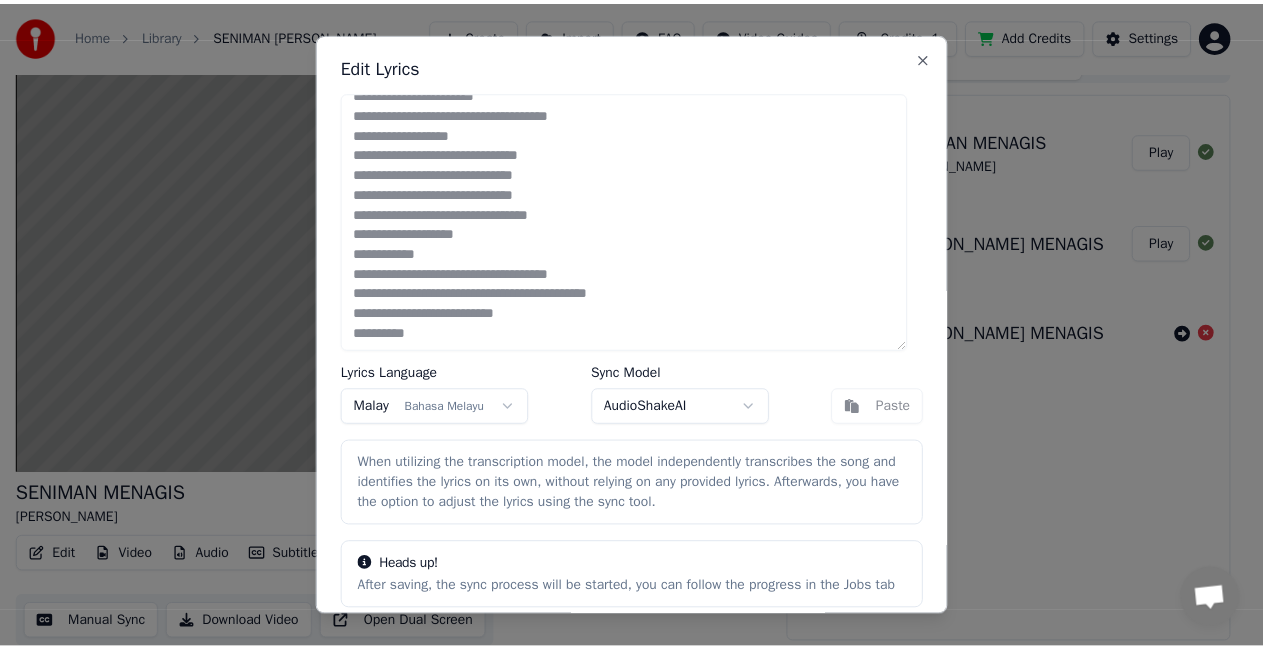 scroll, scrollTop: 0, scrollLeft: 0, axis: both 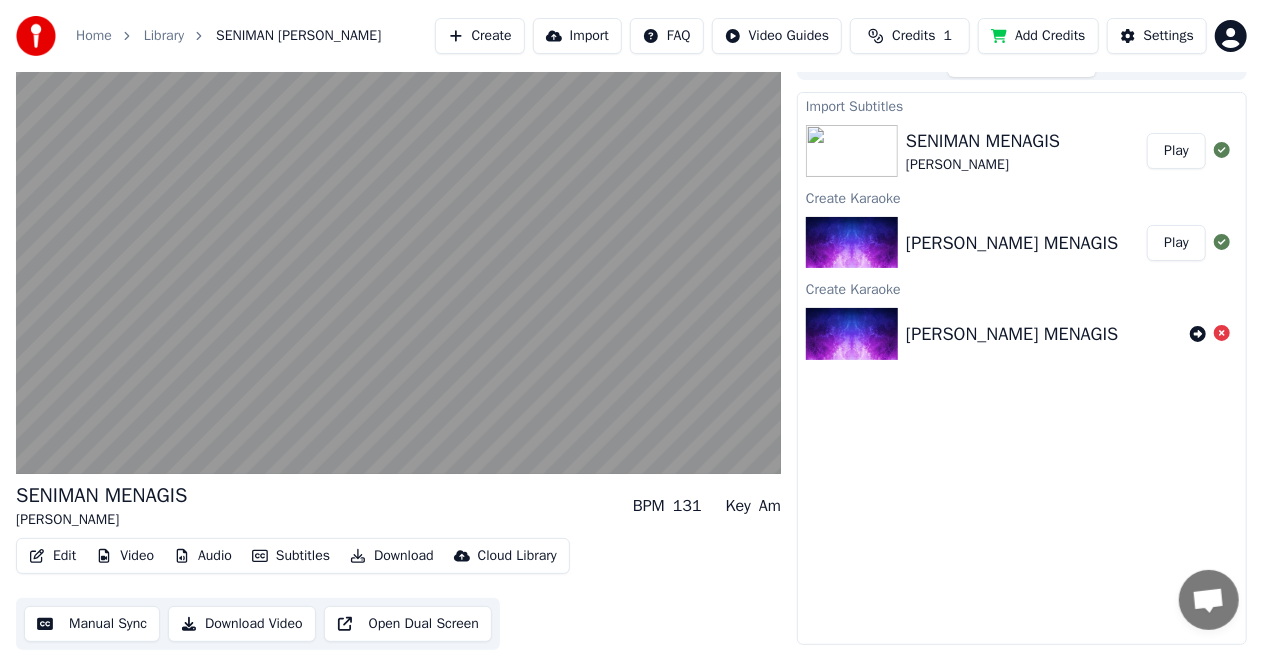 click on "Edit" at bounding box center [52, 556] 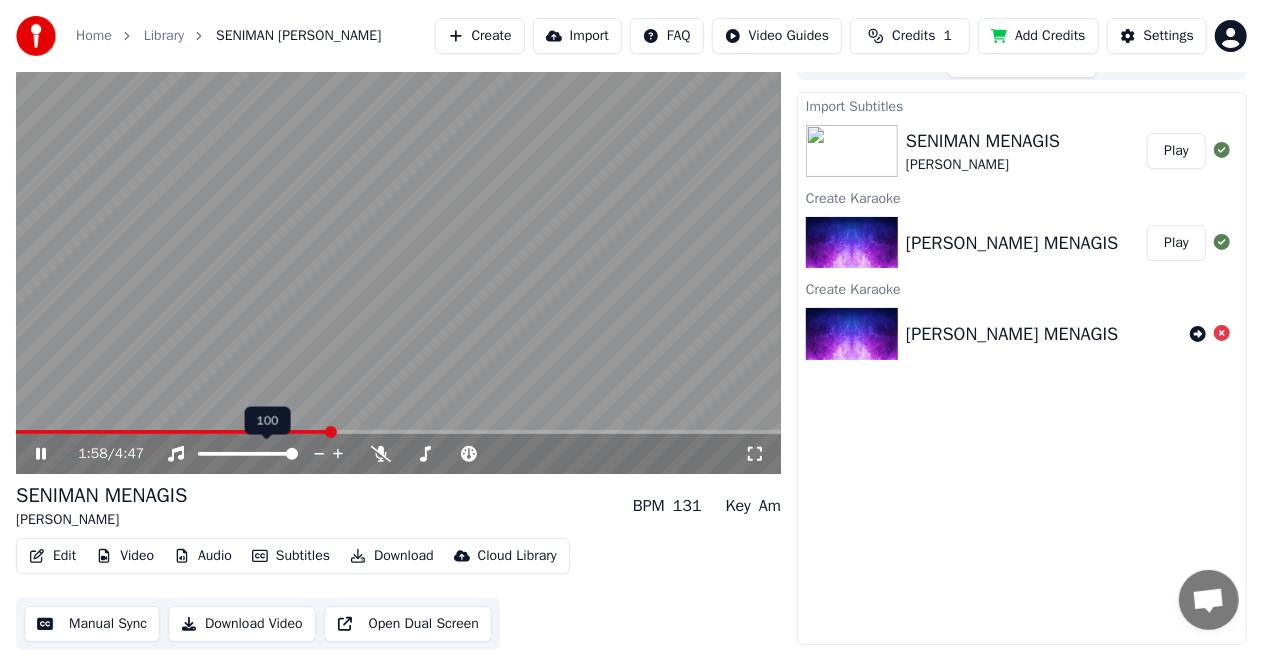 click at bounding box center [398, 432] 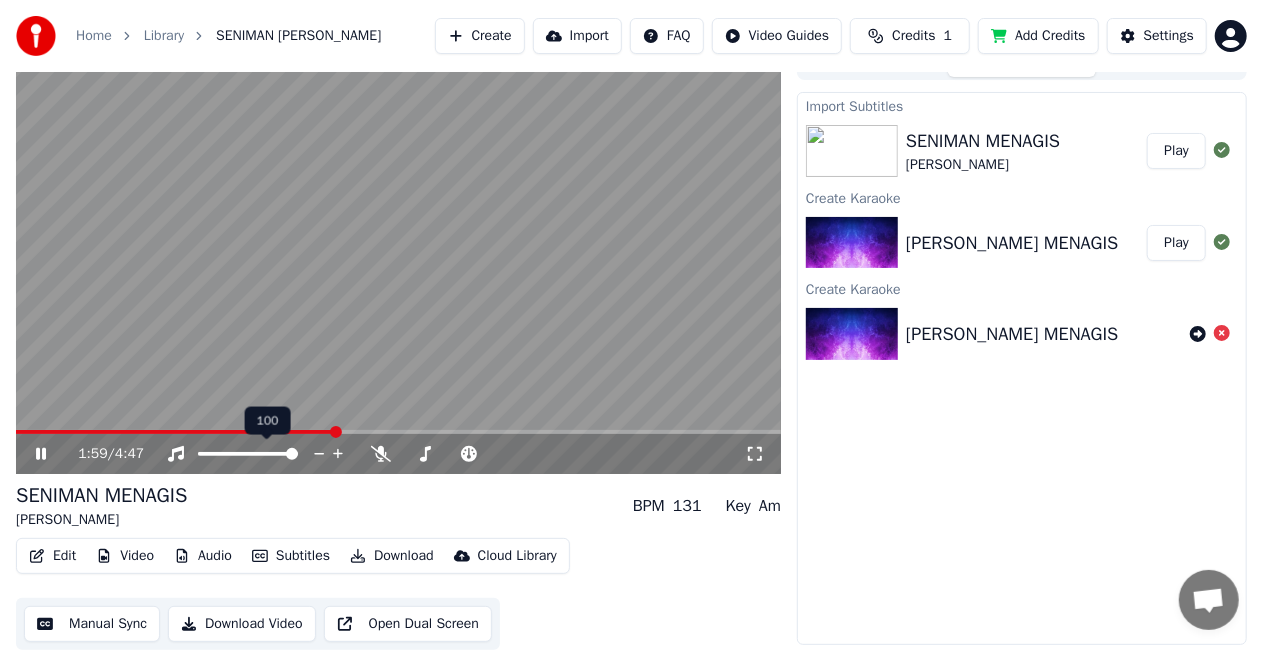 click at bounding box center (292, 454) 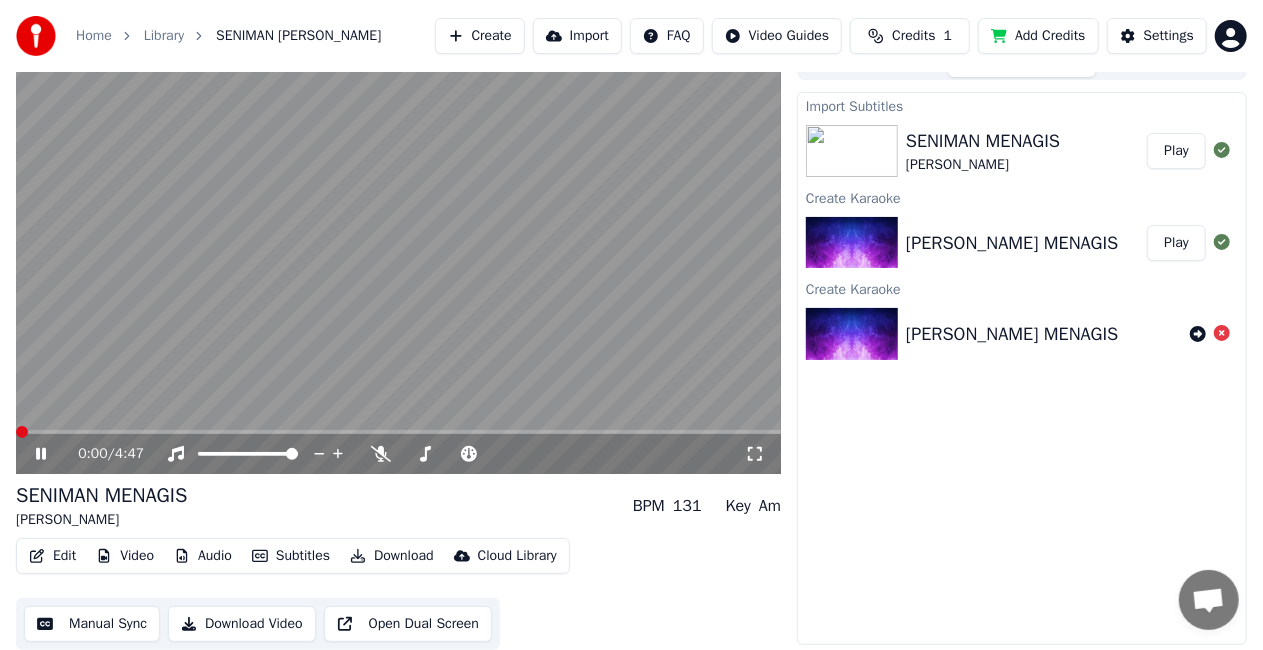 click at bounding box center (22, 432) 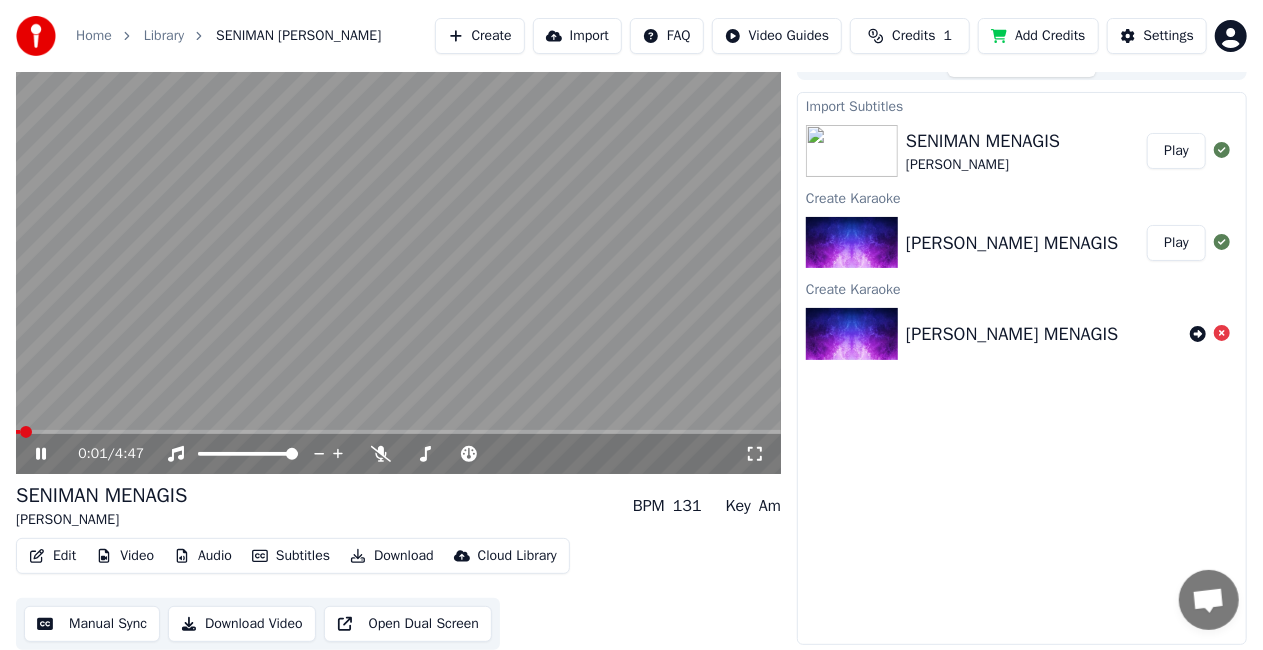 click on "Download" at bounding box center (392, 556) 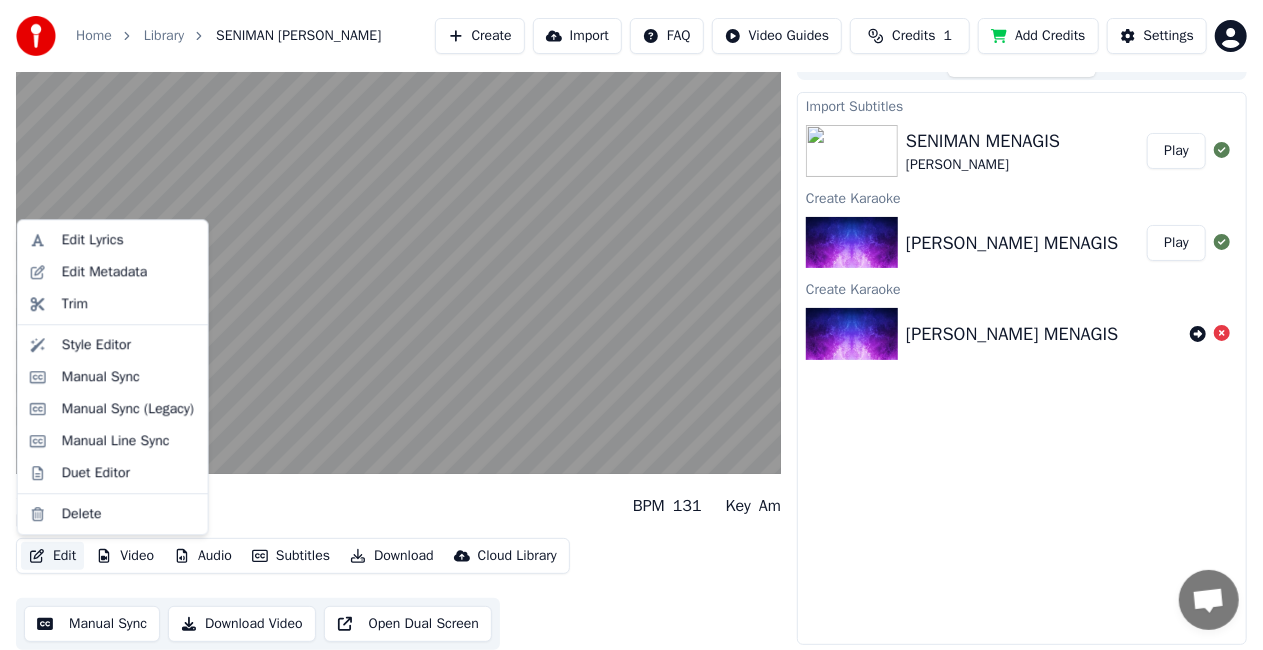 click on "Edit" at bounding box center [52, 556] 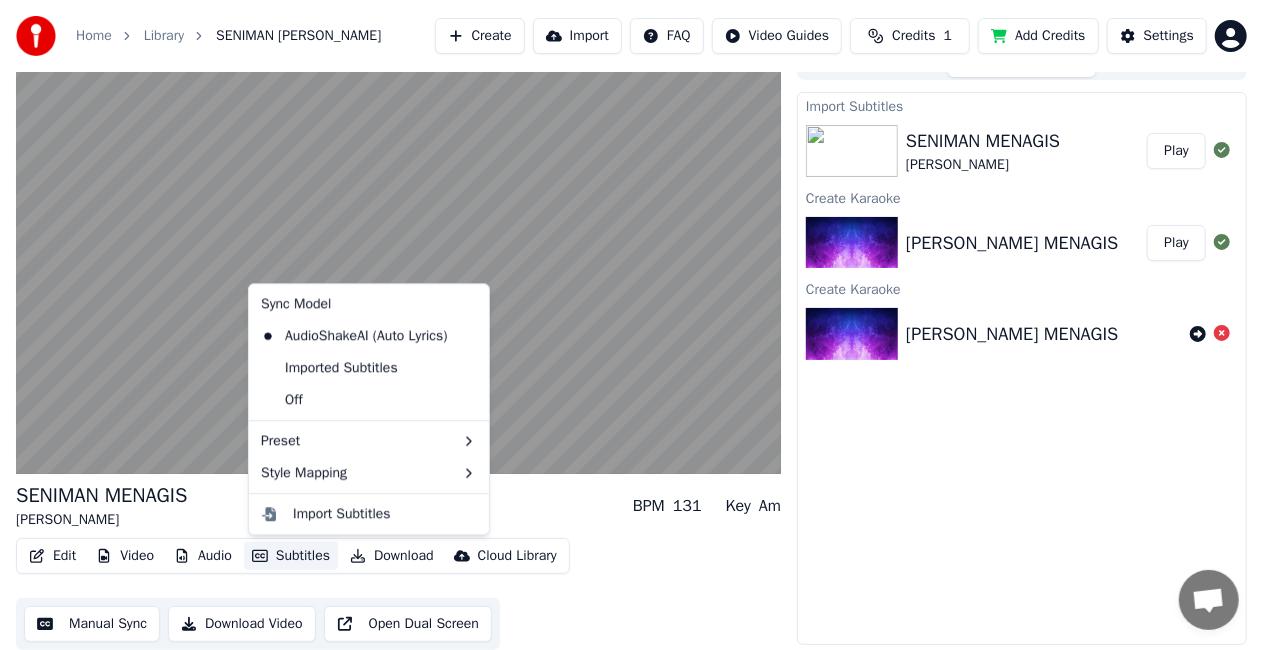 click on "Subtitles" at bounding box center [291, 556] 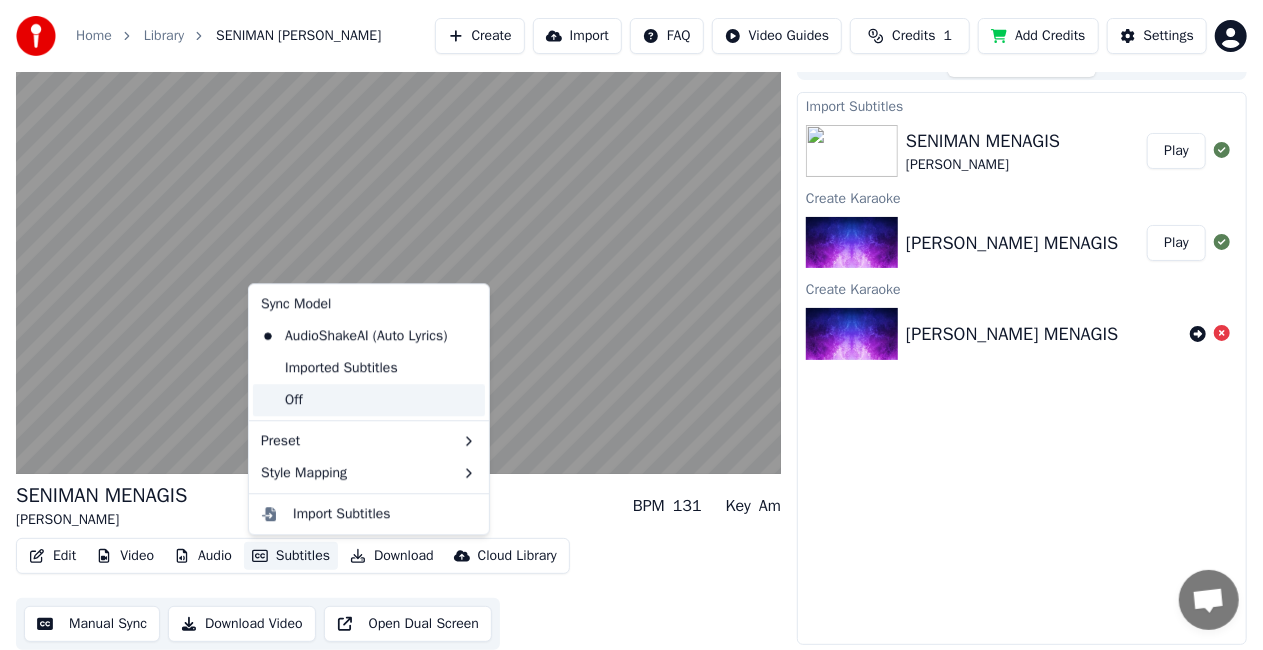 click on "Off" at bounding box center [369, 400] 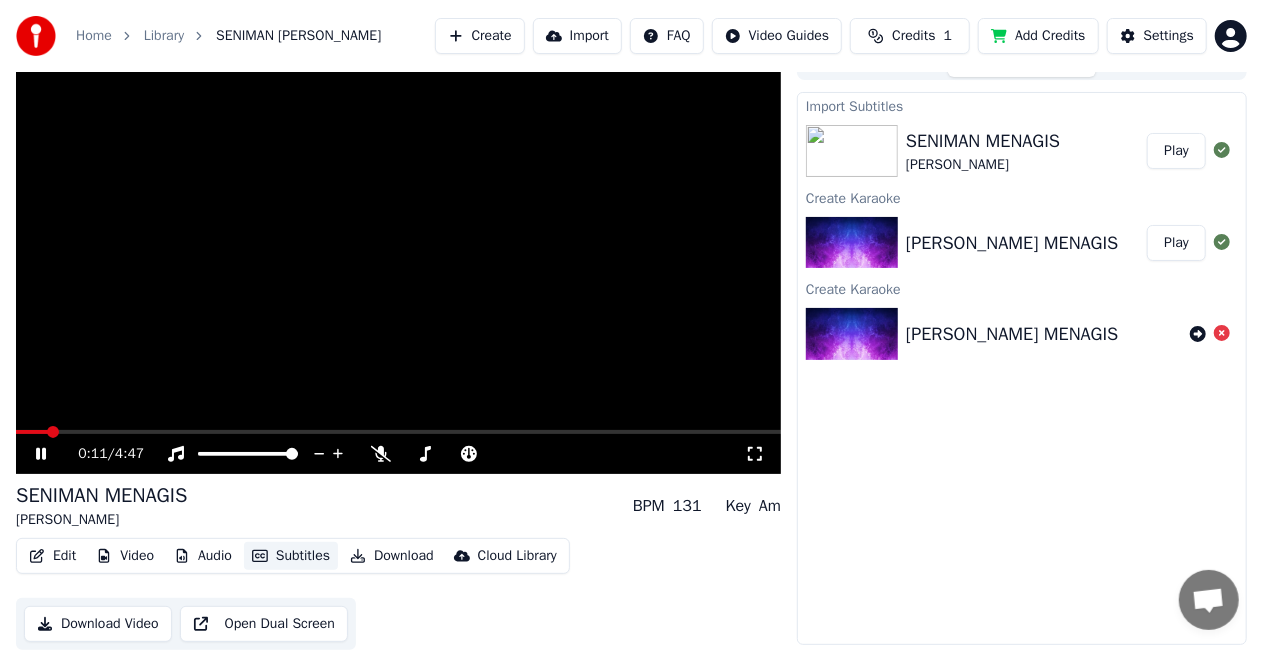 scroll, scrollTop: 38, scrollLeft: 0, axis: vertical 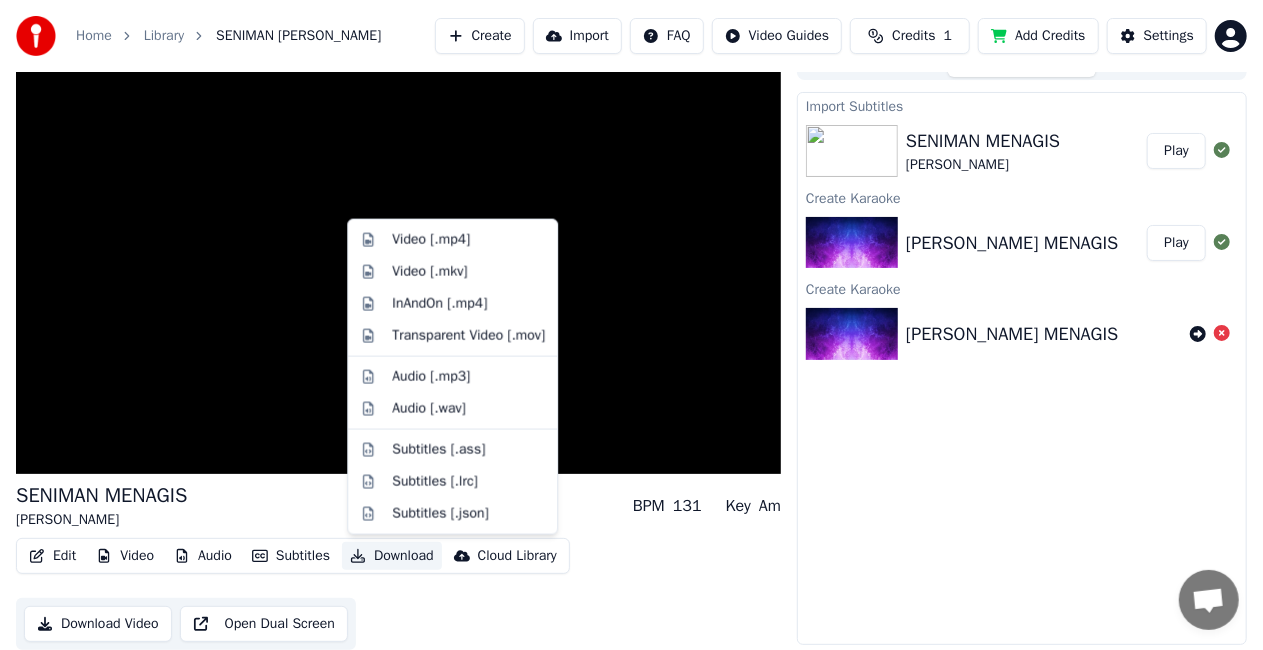 click on "Download" at bounding box center (392, 556) 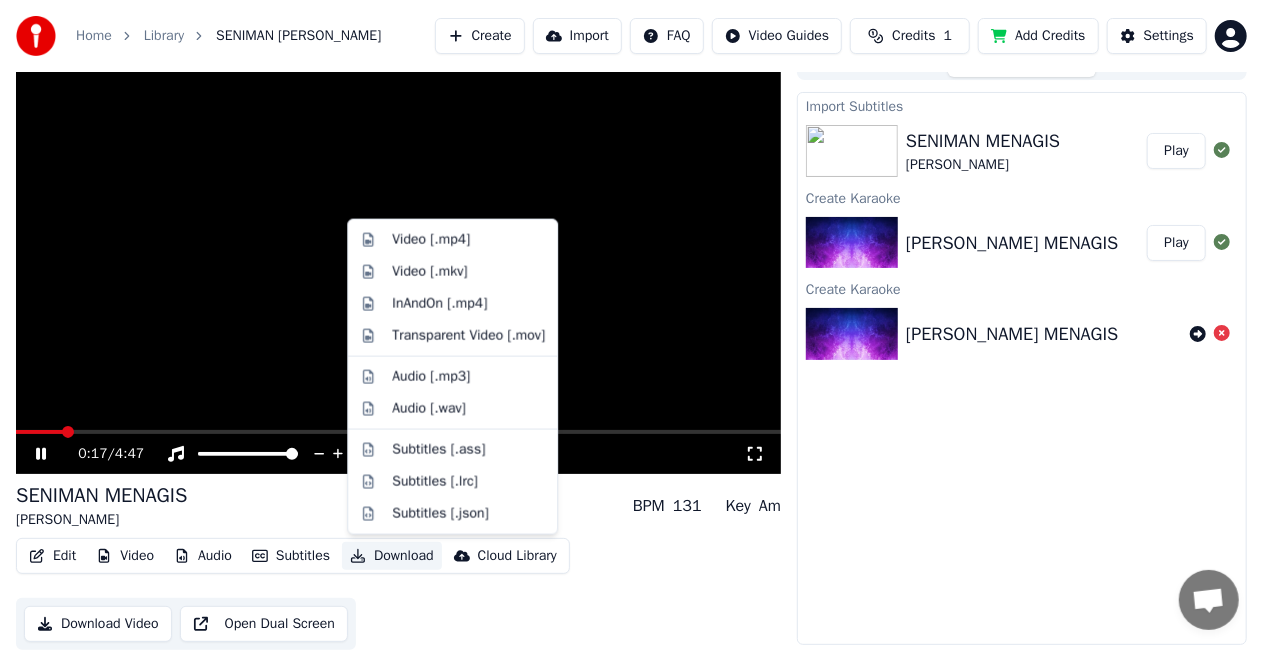 click on "[PERSON_NAME]" at bounding box center [983, 165] 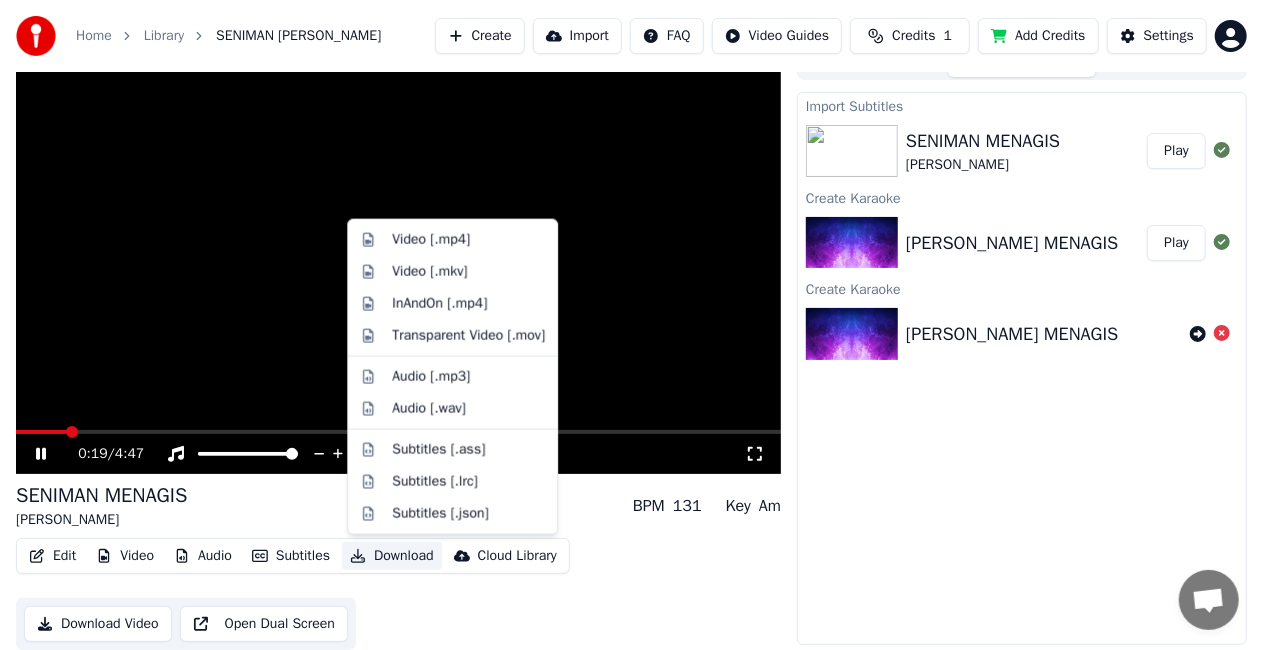 click on "Download" at bounding box center (392, 556) 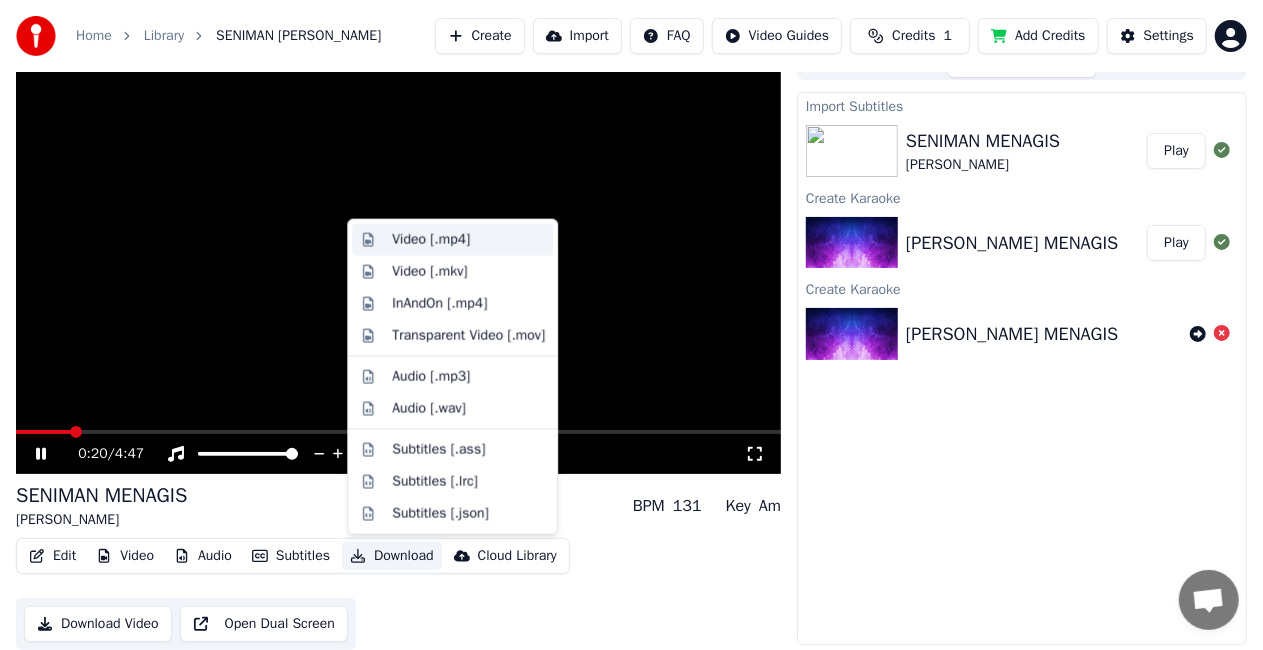 click on "Video [.mp4]" at bounding box center [452, 240] 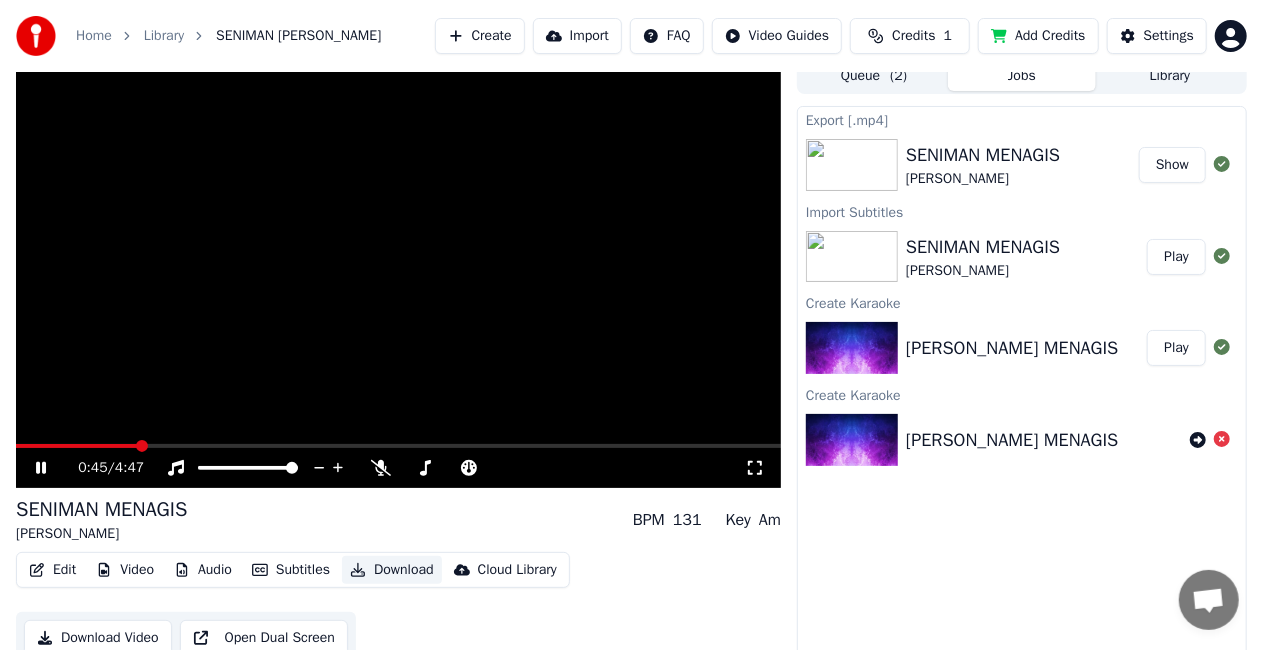 scroll, scrollTop: 0, scrollLeft: 0, axis: both 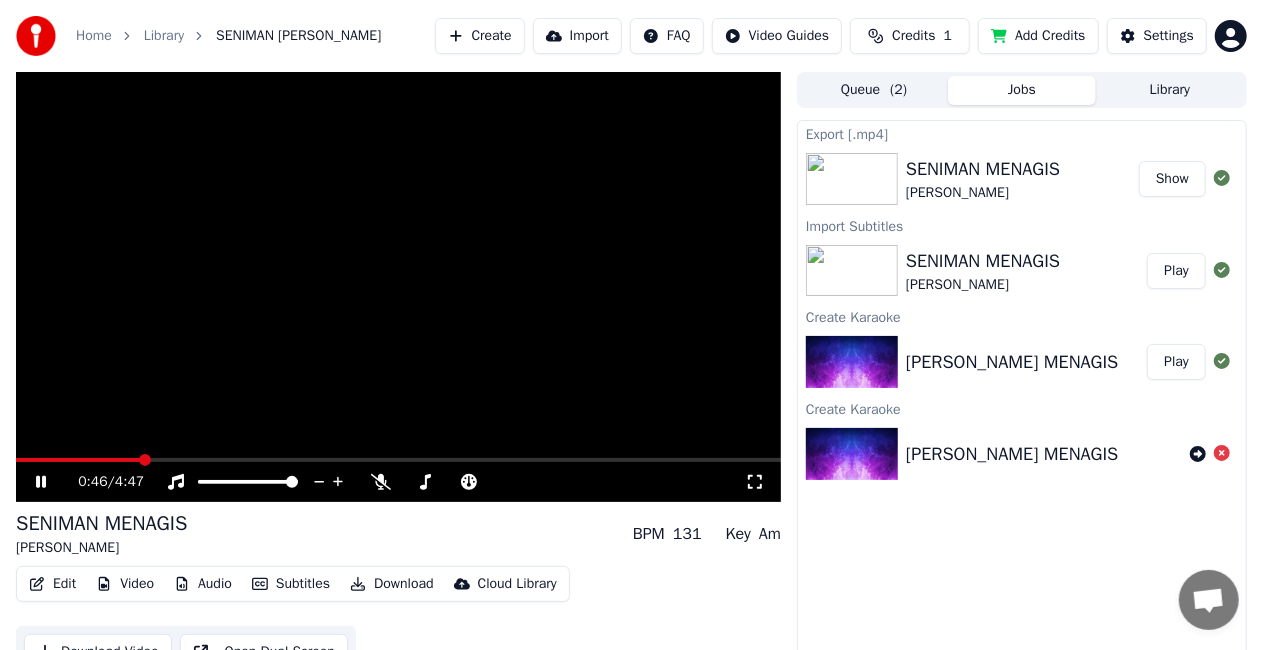 click on "Show" at bounding box center [1172, 179] 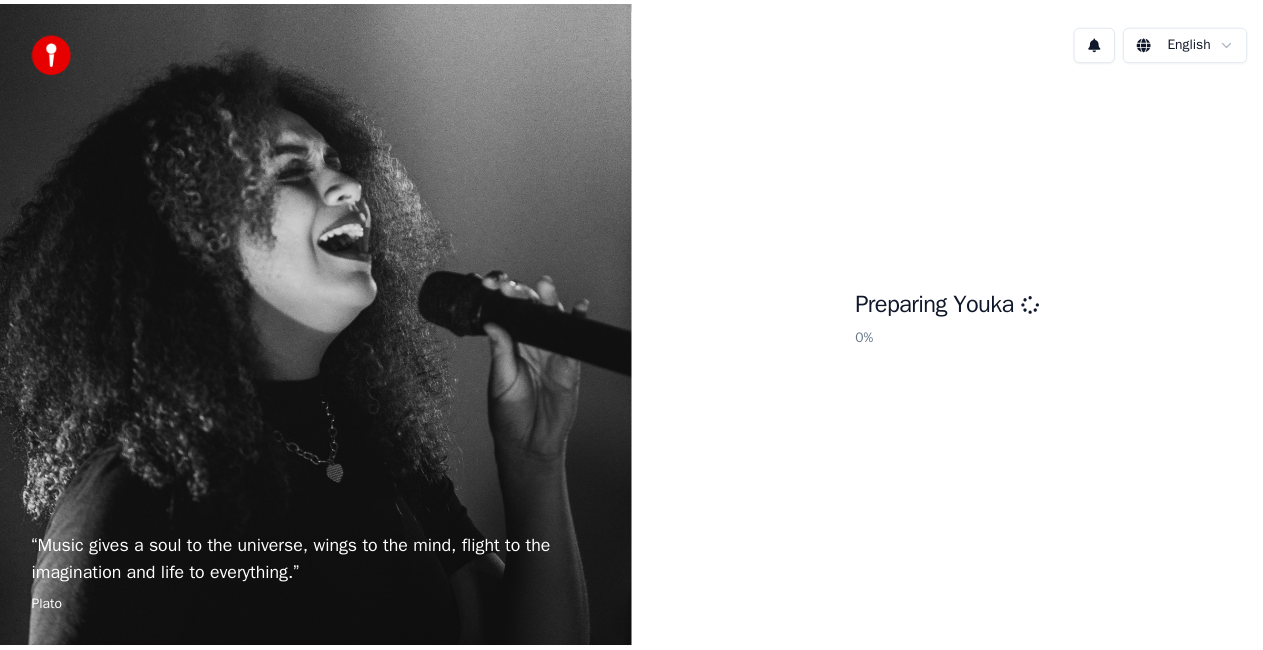 scroll, scrollTop: 0, scrollLeft: 0, axis: both 